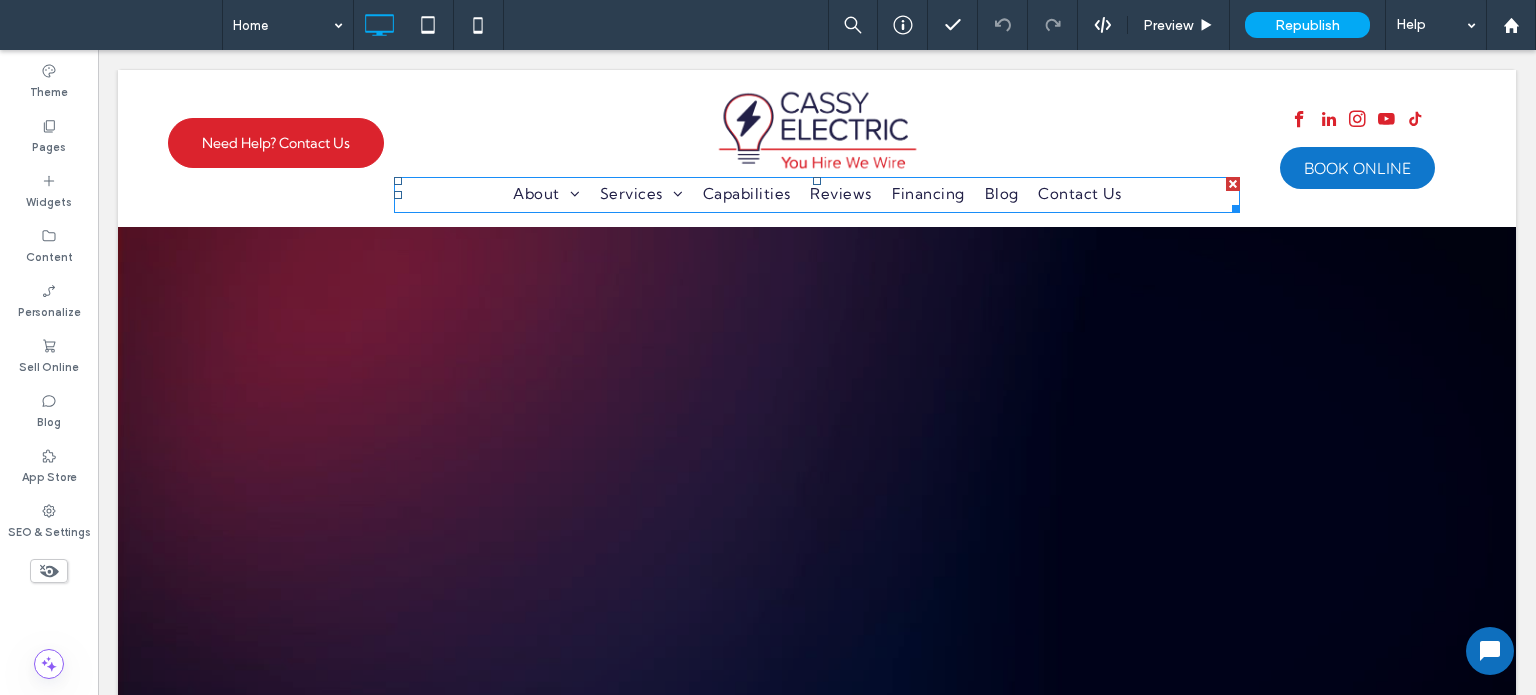 scroll, scrollTop: 0, scrollLeft: 0, axis: both 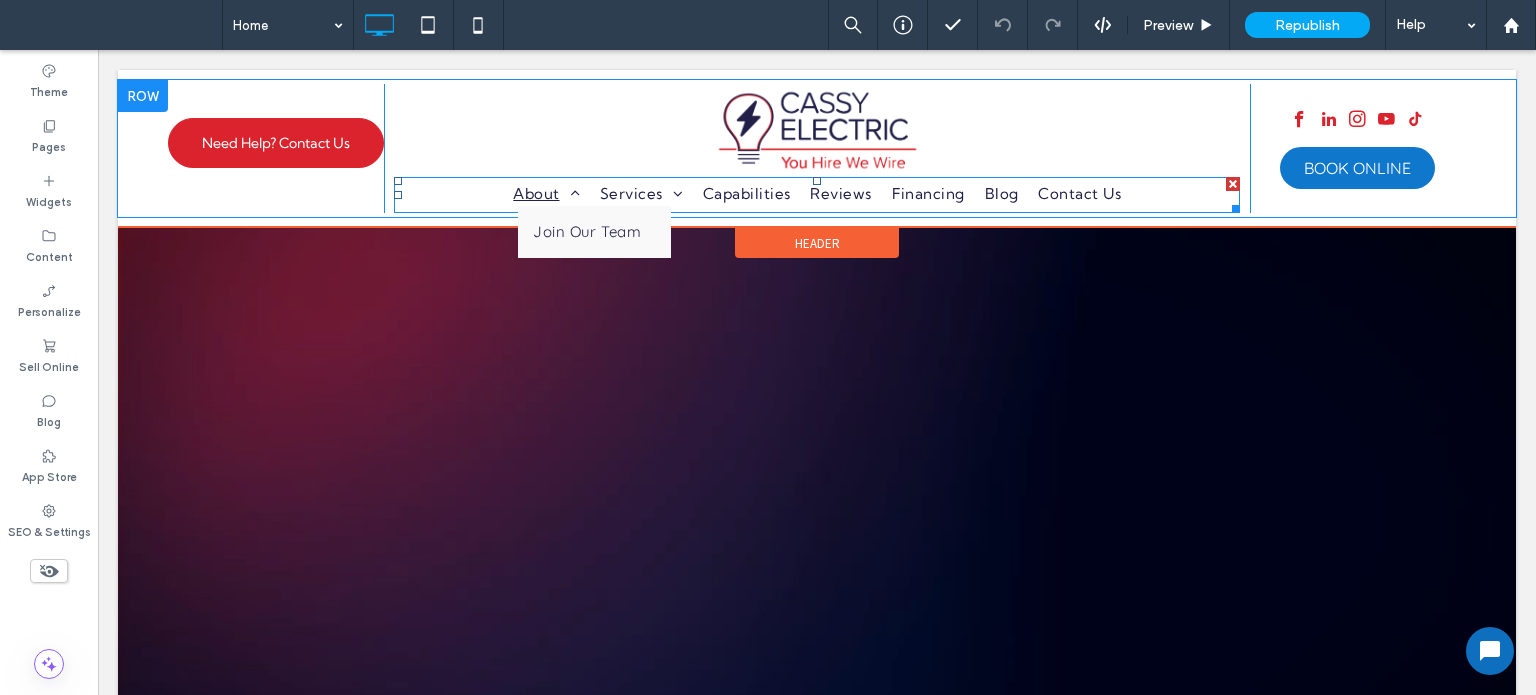 click on "About" at bounding box center (546, 194) 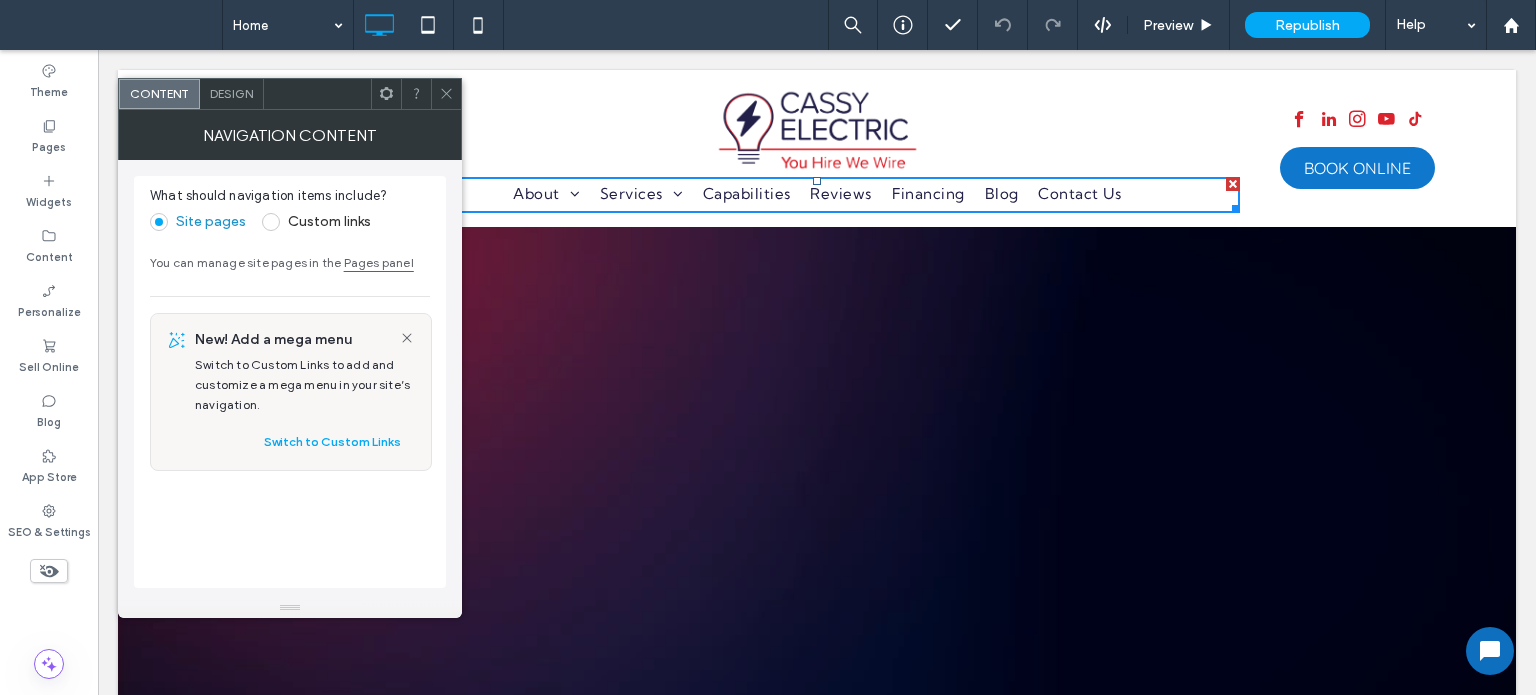 click 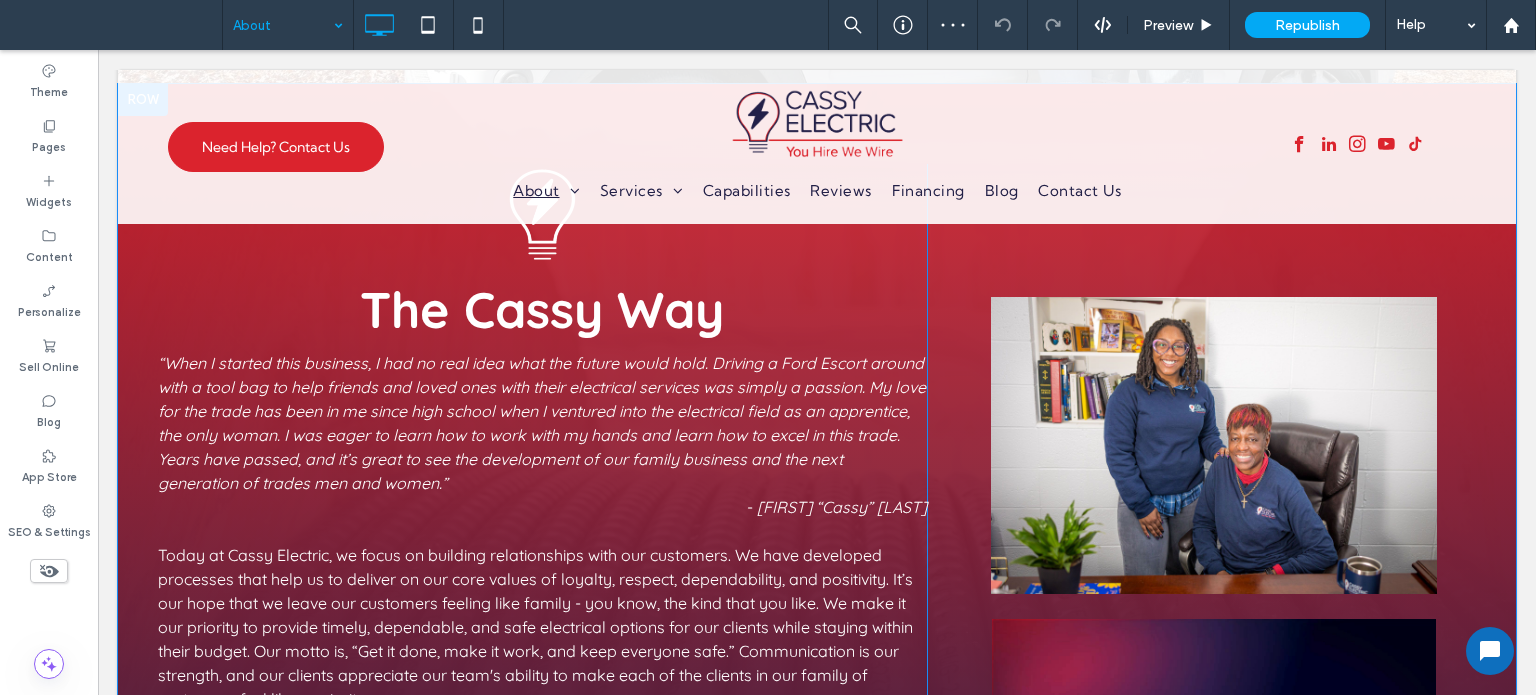 scroll, scrollTop: 396, scrollLeft: 0, axis: vertical 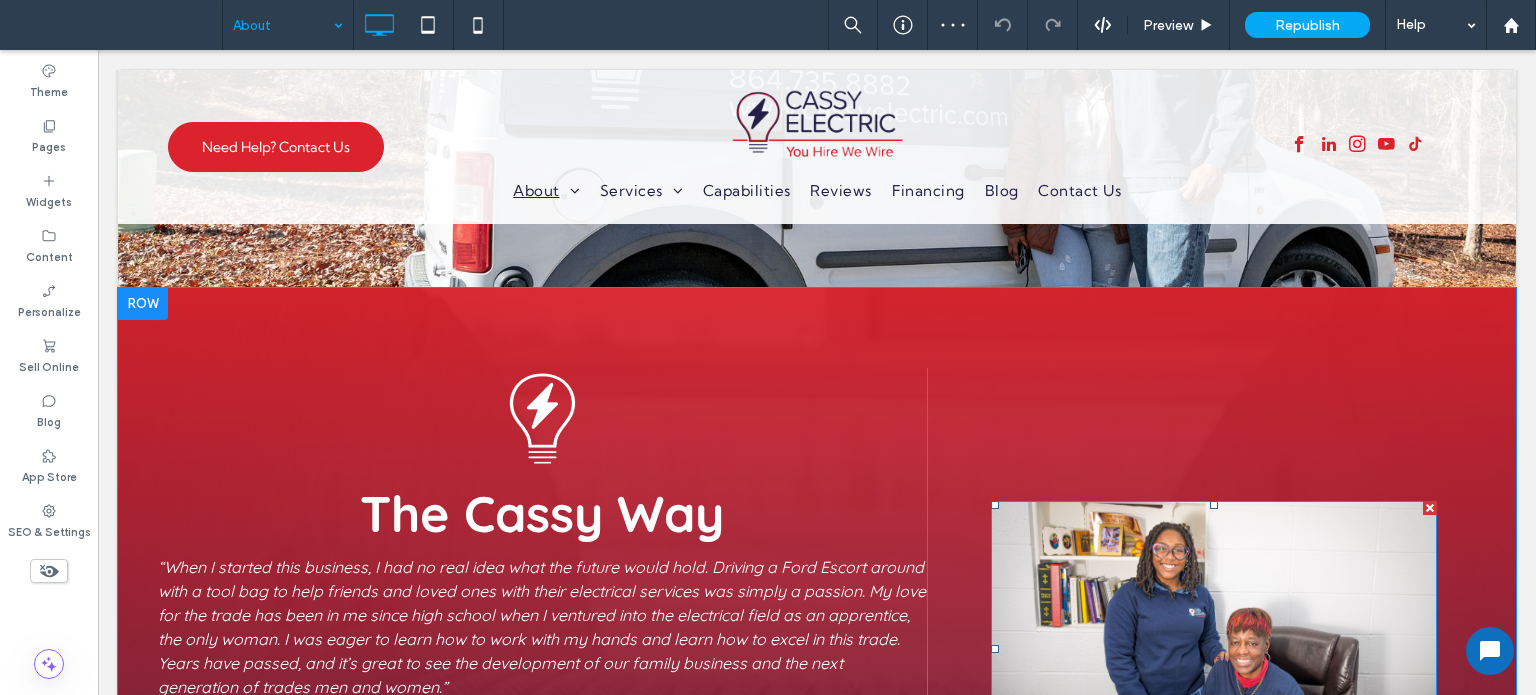 click at bounding box center [1213, 649] 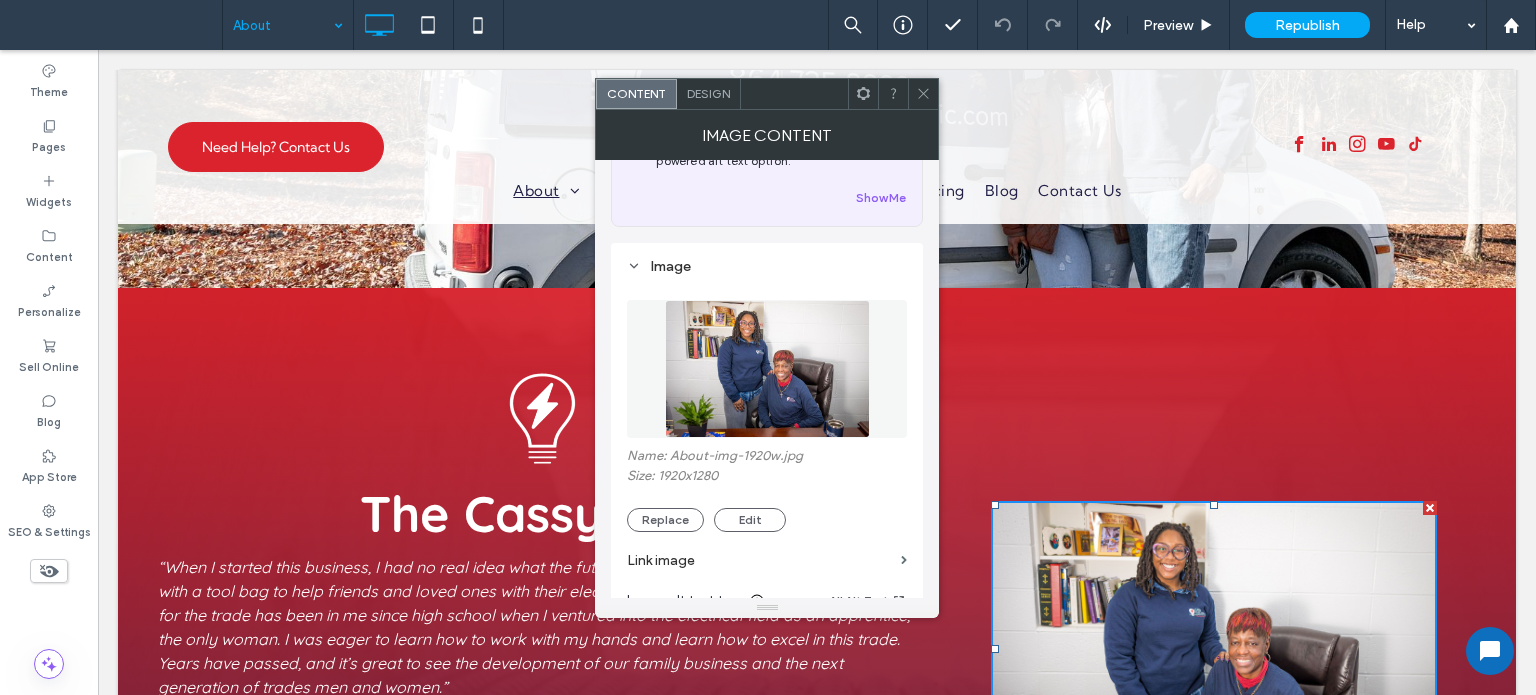 scroll, scrollTop: 100, scrollLeft: 0, axis: vertical 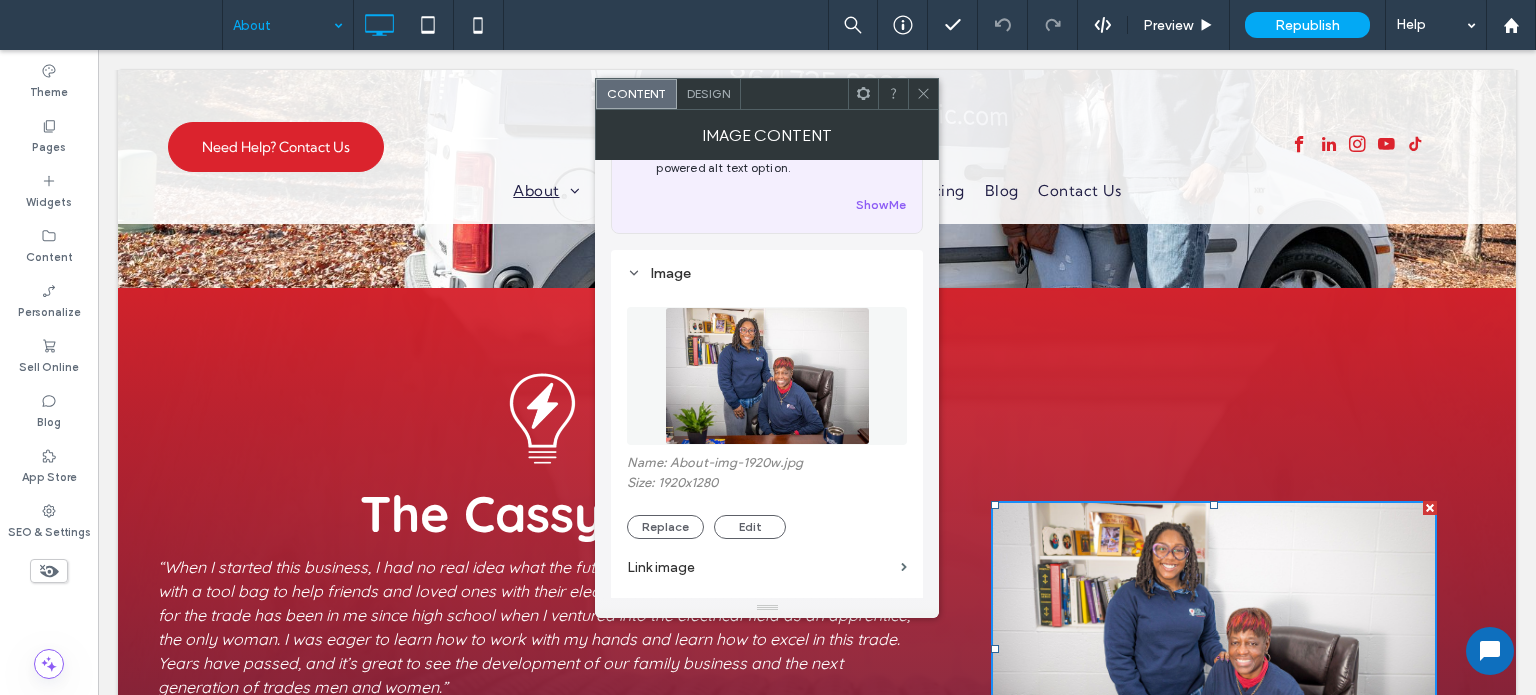 click 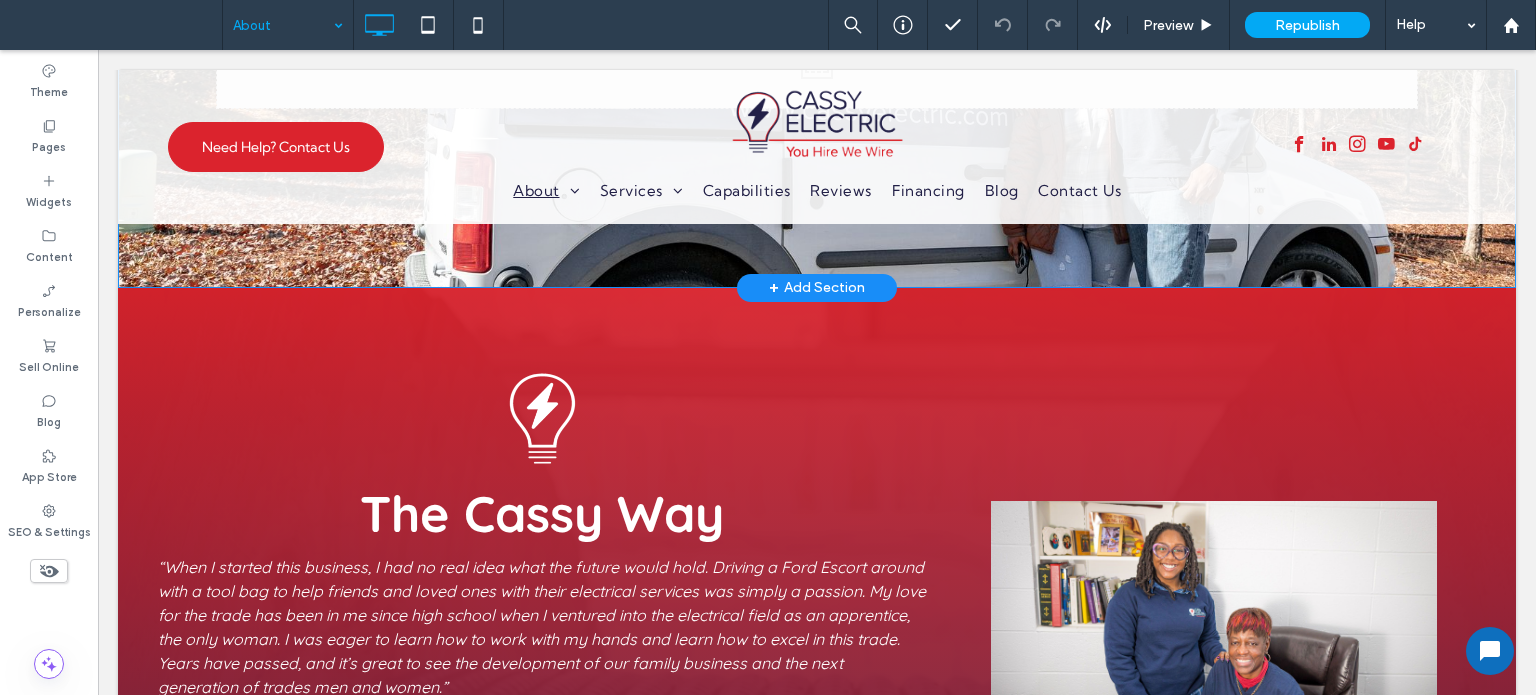 click on "Click To Paste
Row + Add Section" at bounding box center [817, 58] 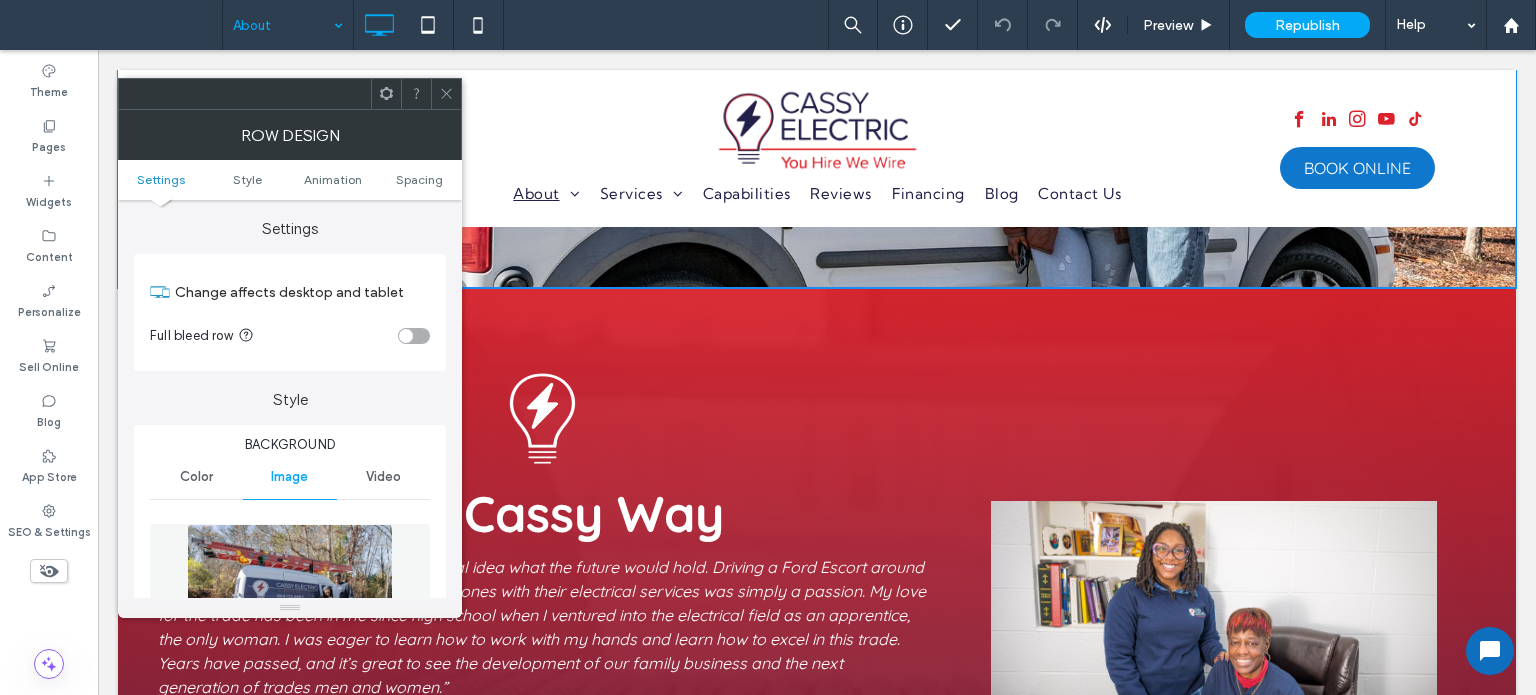 scroll, scrollTop: 0, scrollLeft: 0, axis: both 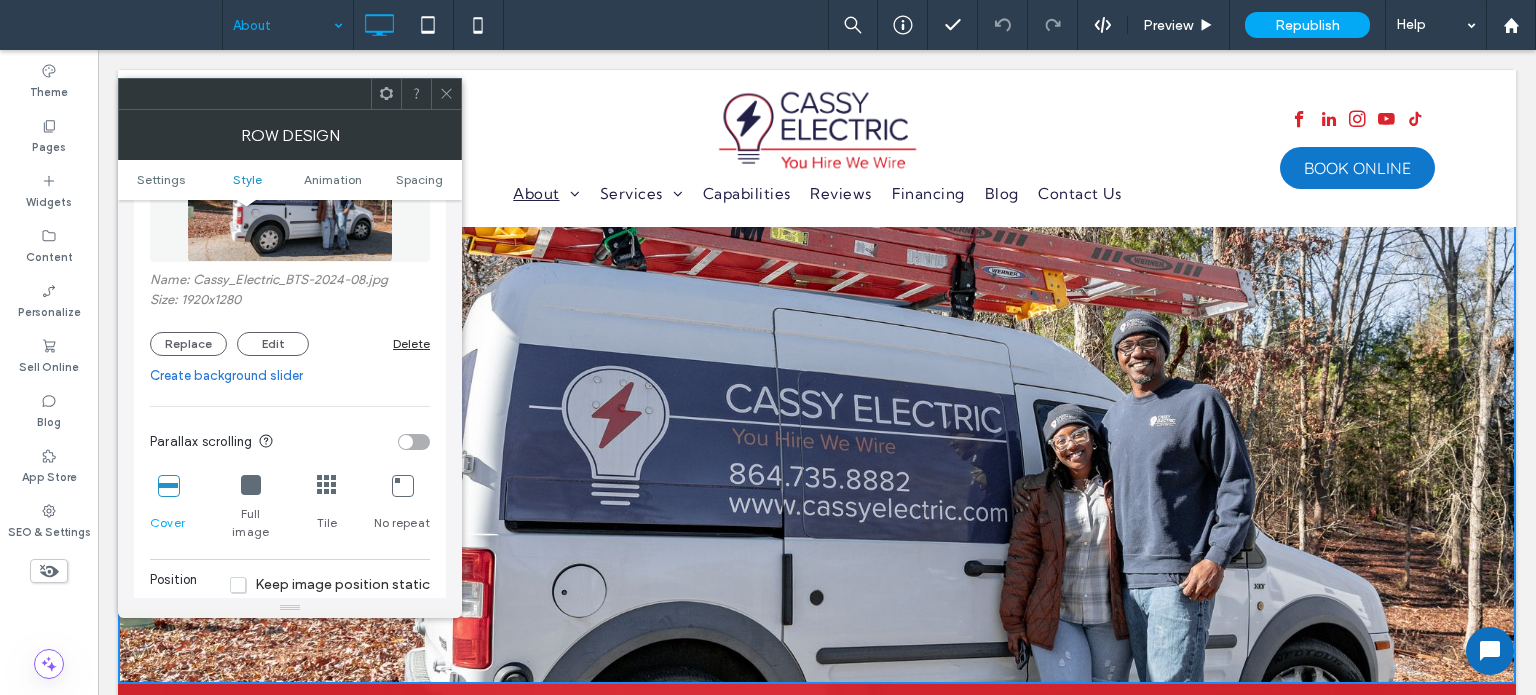click on "Name: Cassy_Electric_BTS-2024-08.jpg Size: 1920x1280 Replace Edit Delete" at bounding box center [290, 314] 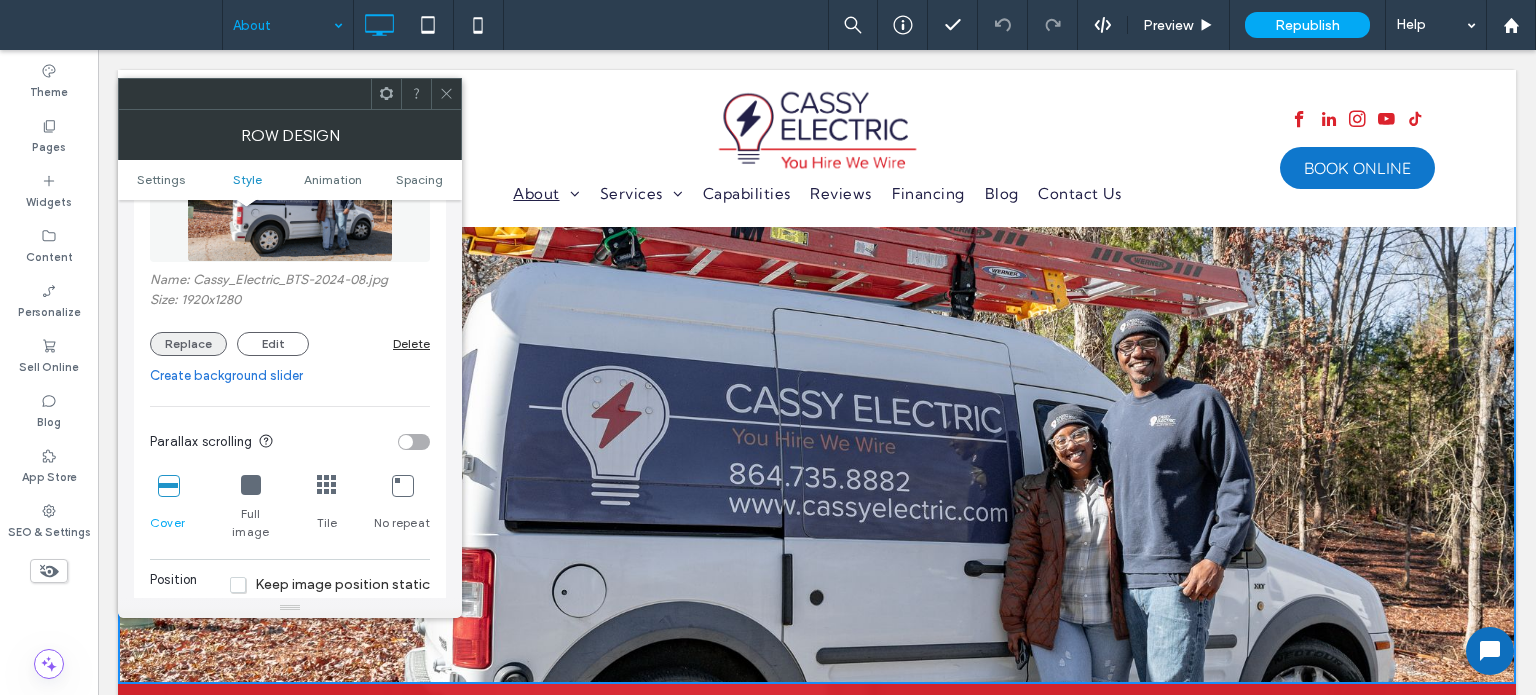 click on "Replace" at bounding box center (188, 344) 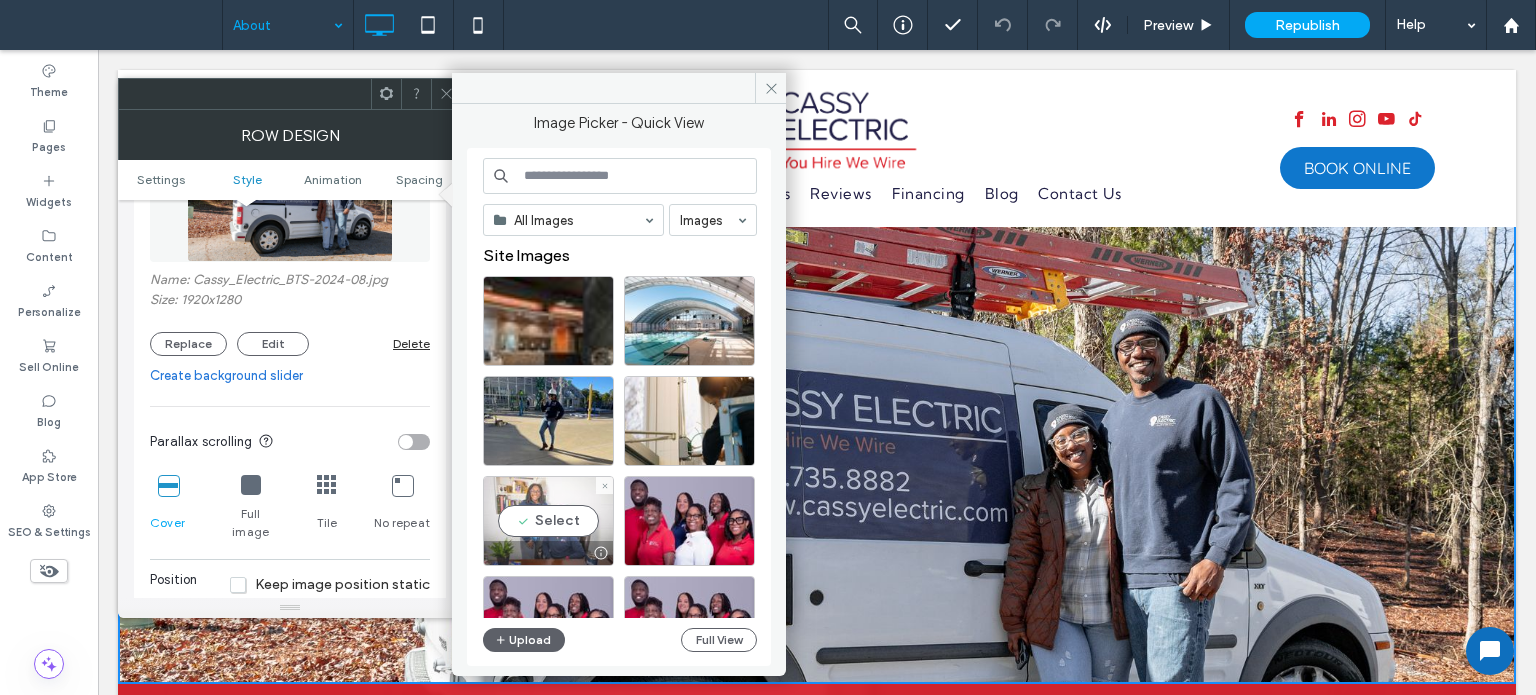 click on "Select" at bounding box center [548, 521] 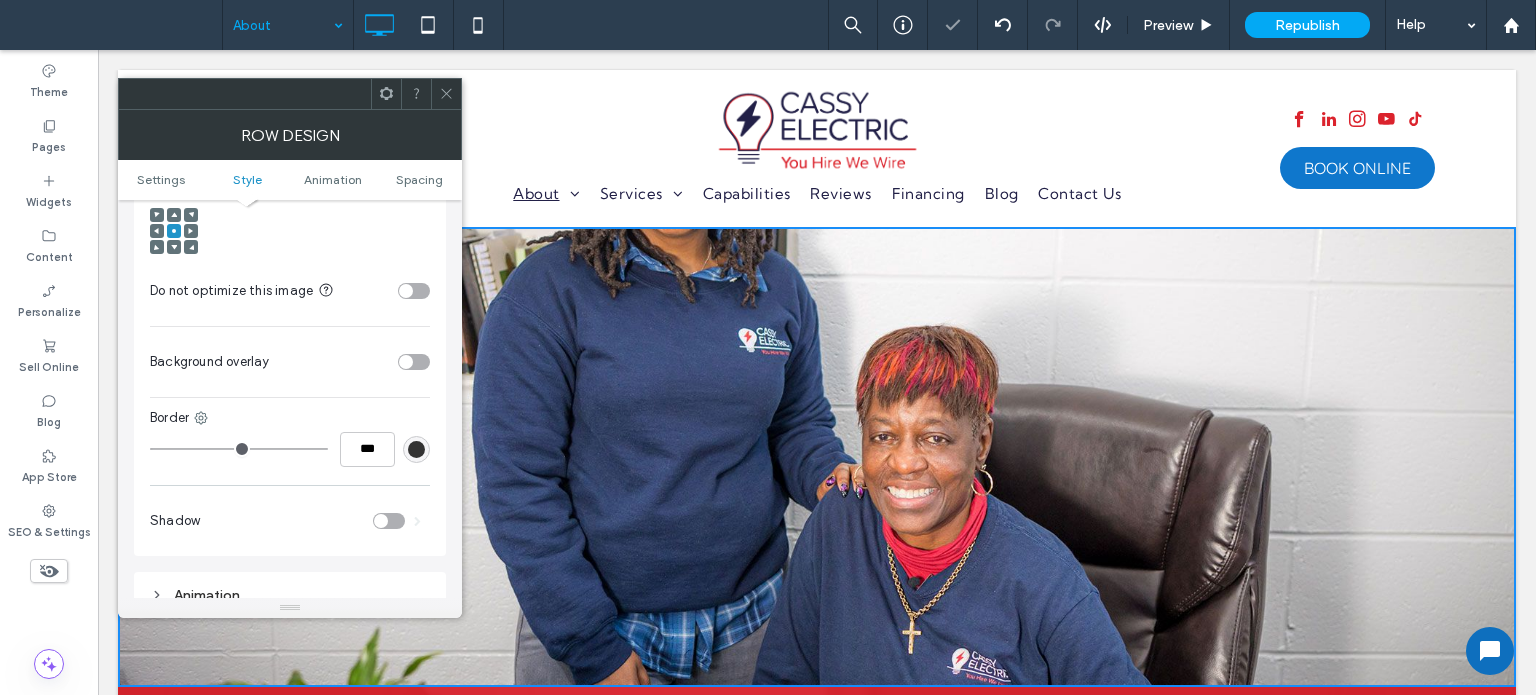 scroll, scrollTop: 700, scrollLeft: 0, axis: vertical 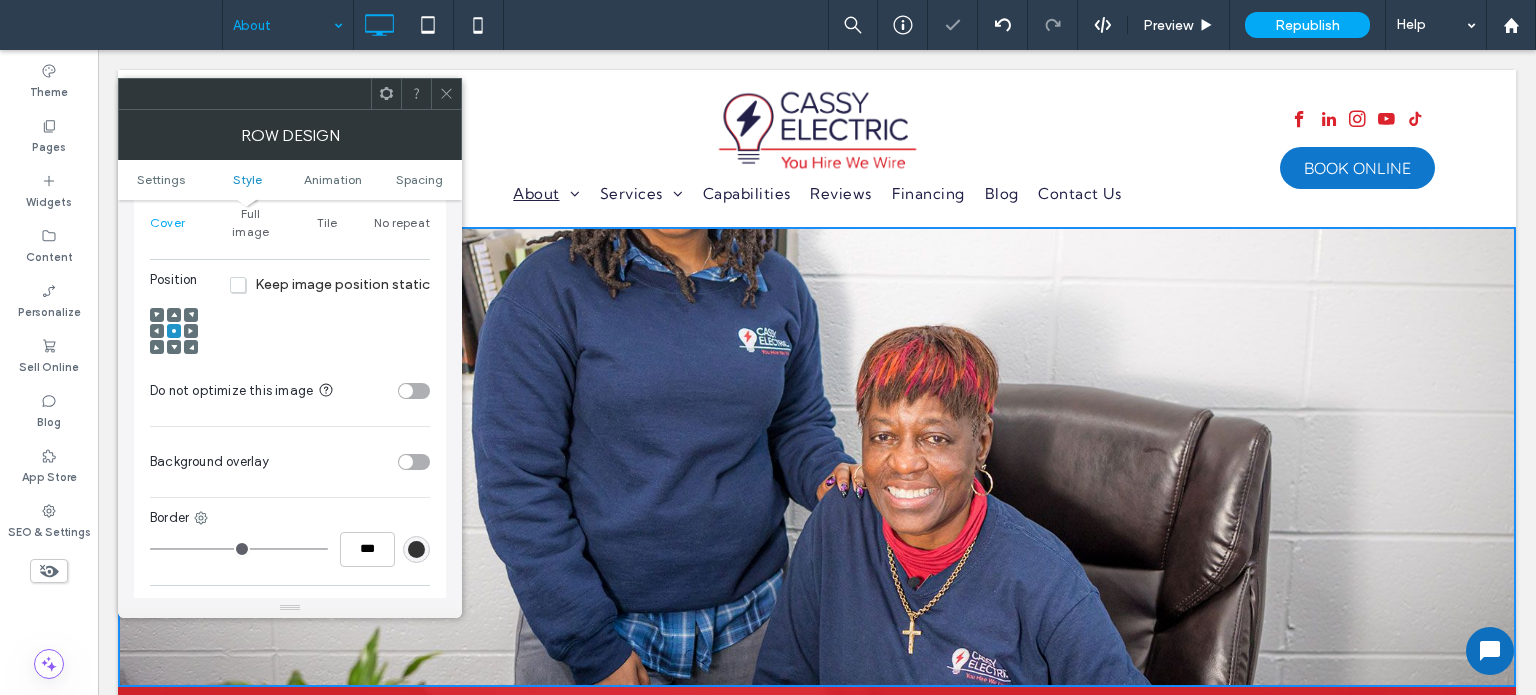 click at bounding box center (174, 315) 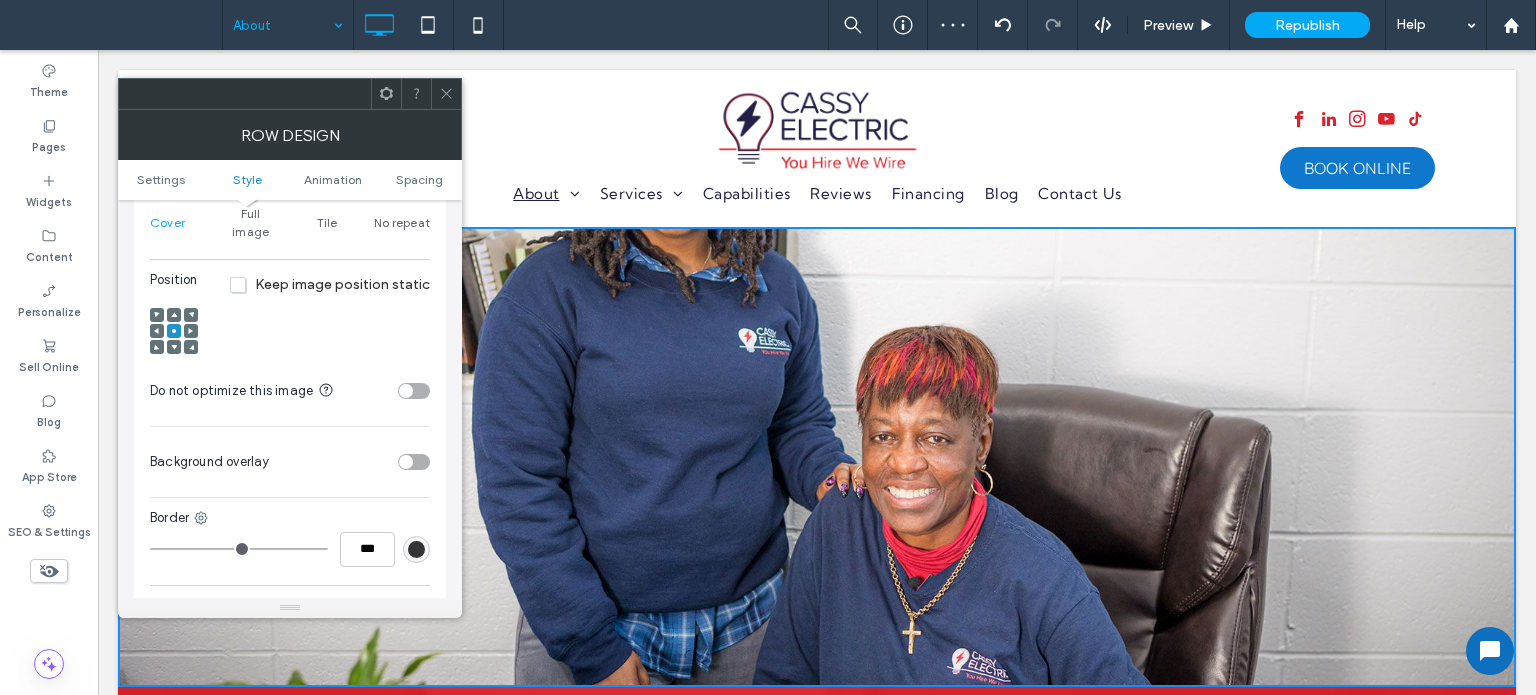 click 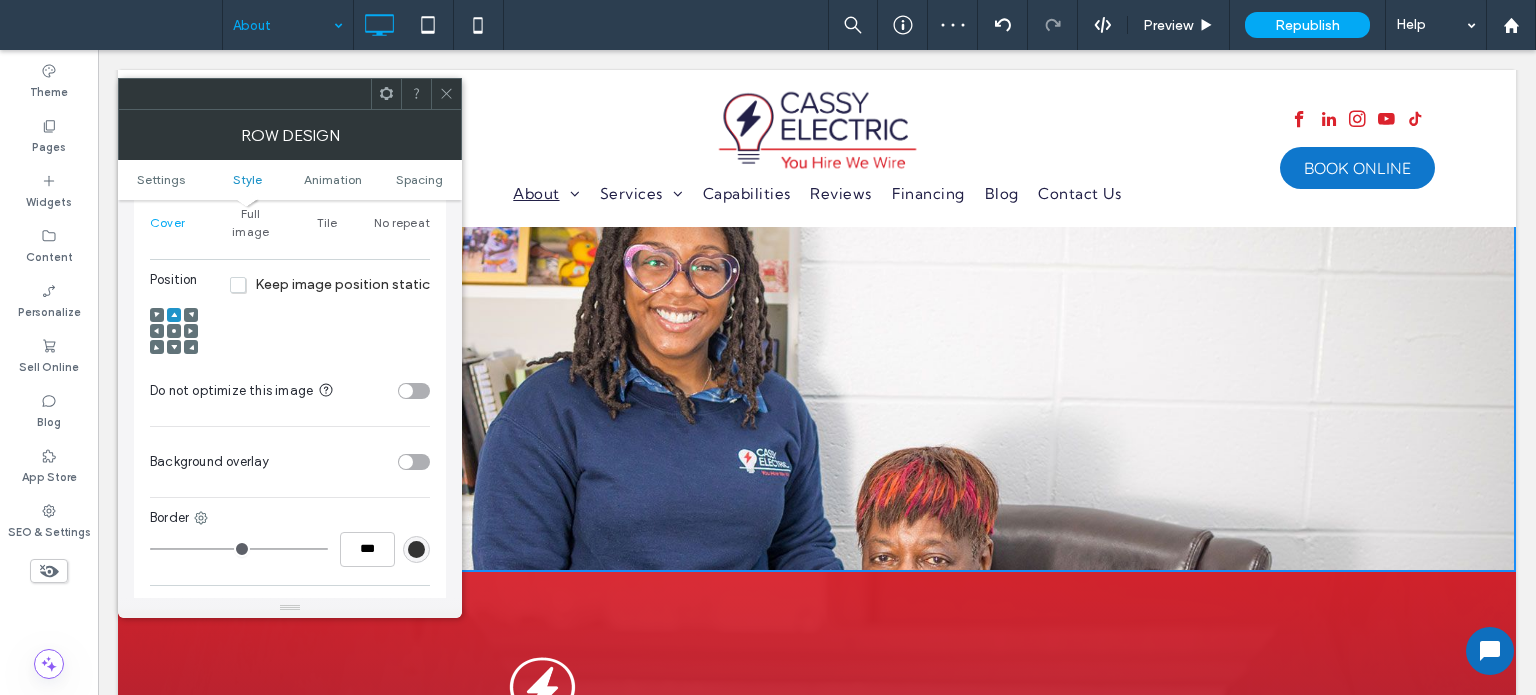 scroll, scrollTop: 200, scrollLeft: 0, axis: vertical 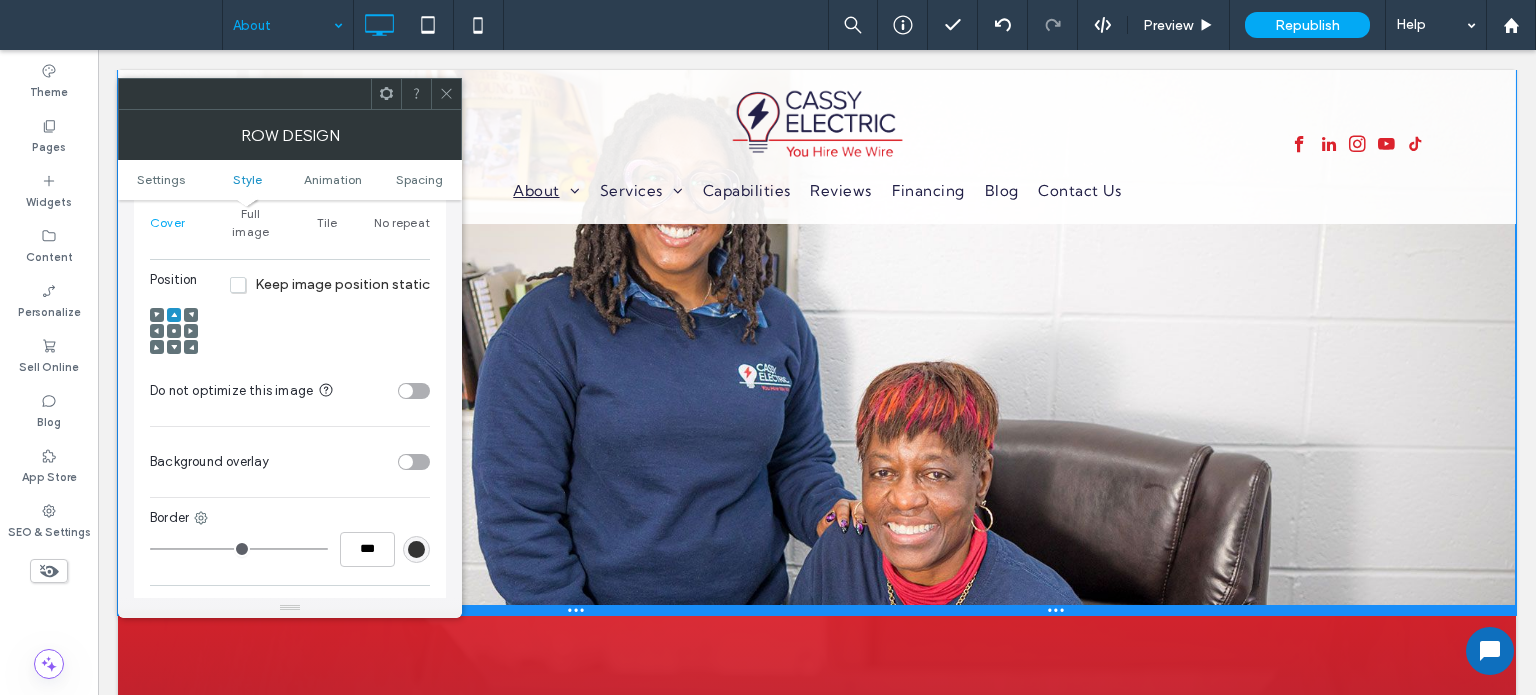 drag, startPoint x: 718, startPoint y: 483, endPoint x: 705, endPoint y: 611, distance: 128.65846 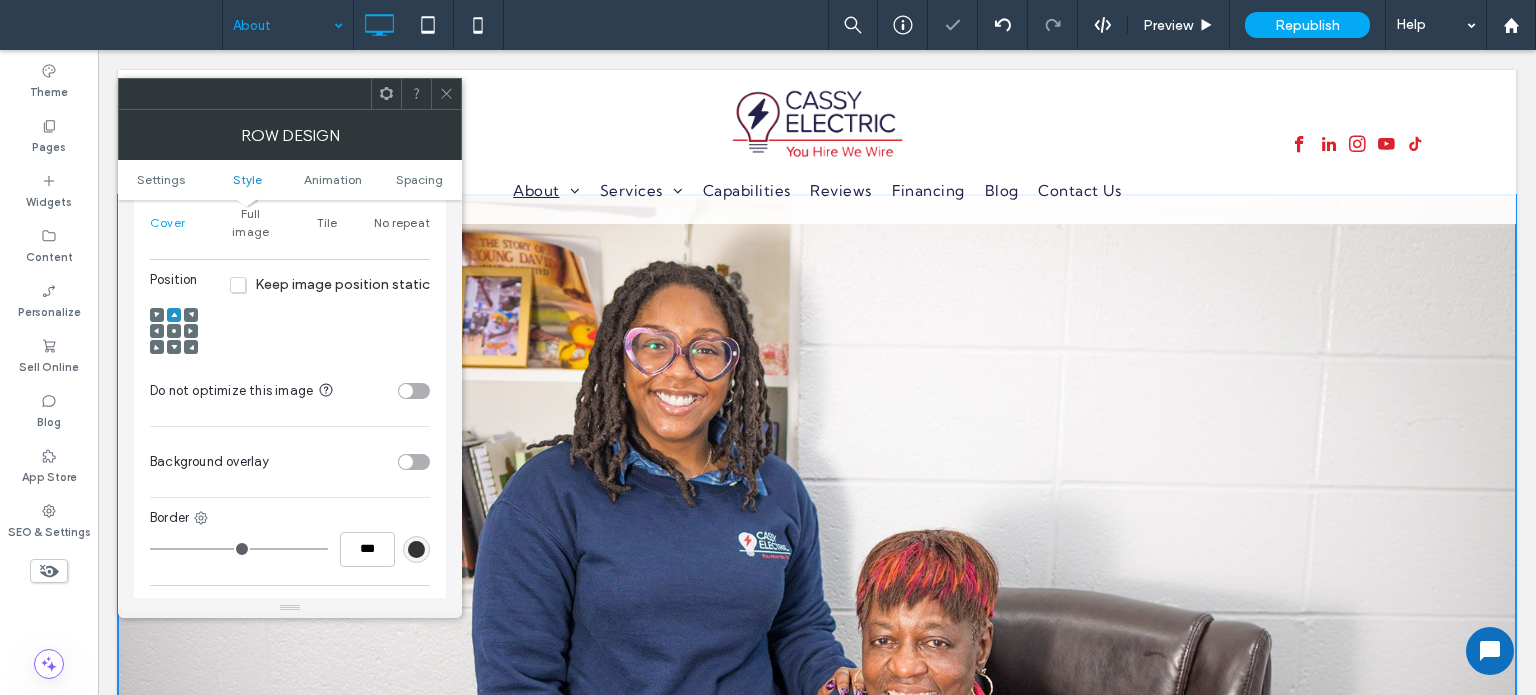 scroll, scrollTop: 0, scrollLeft: 0, axis: both 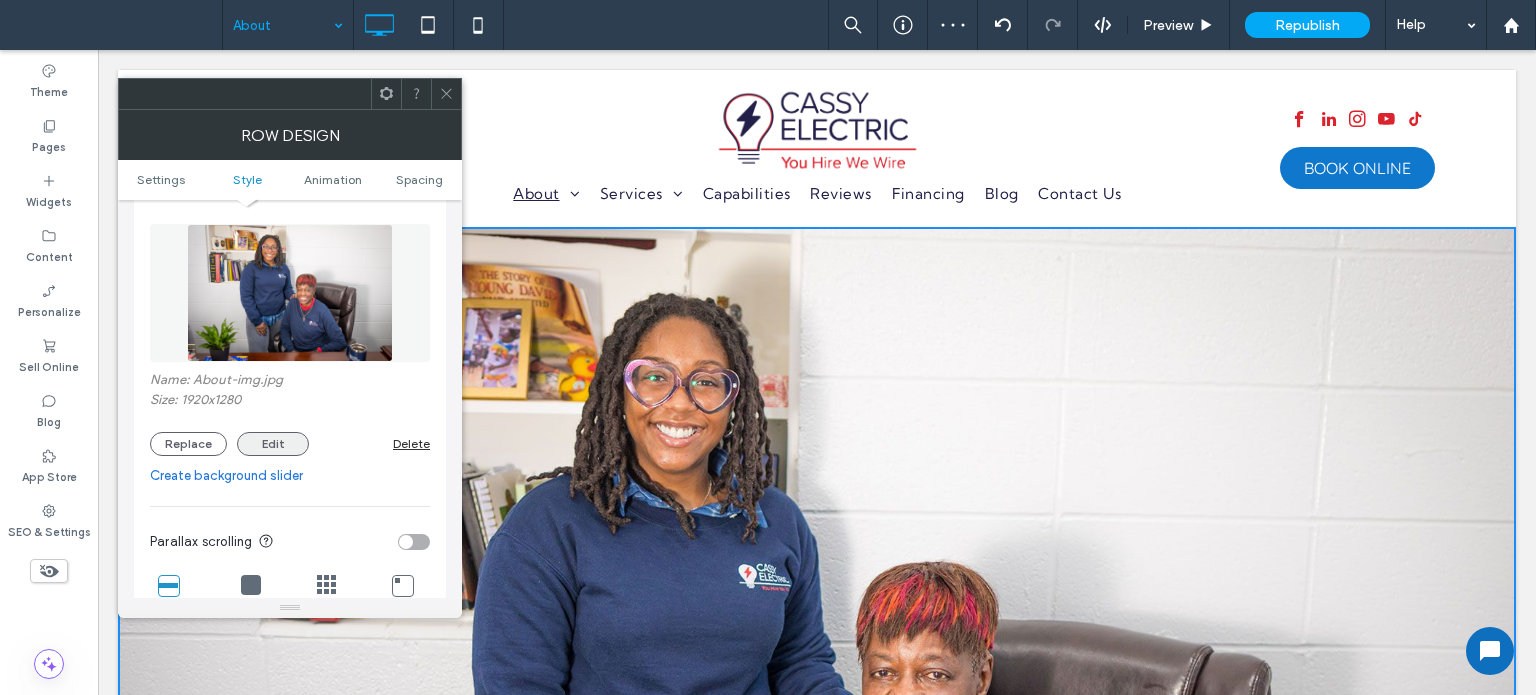 click on "Edit" at bounding box center [273, 444] 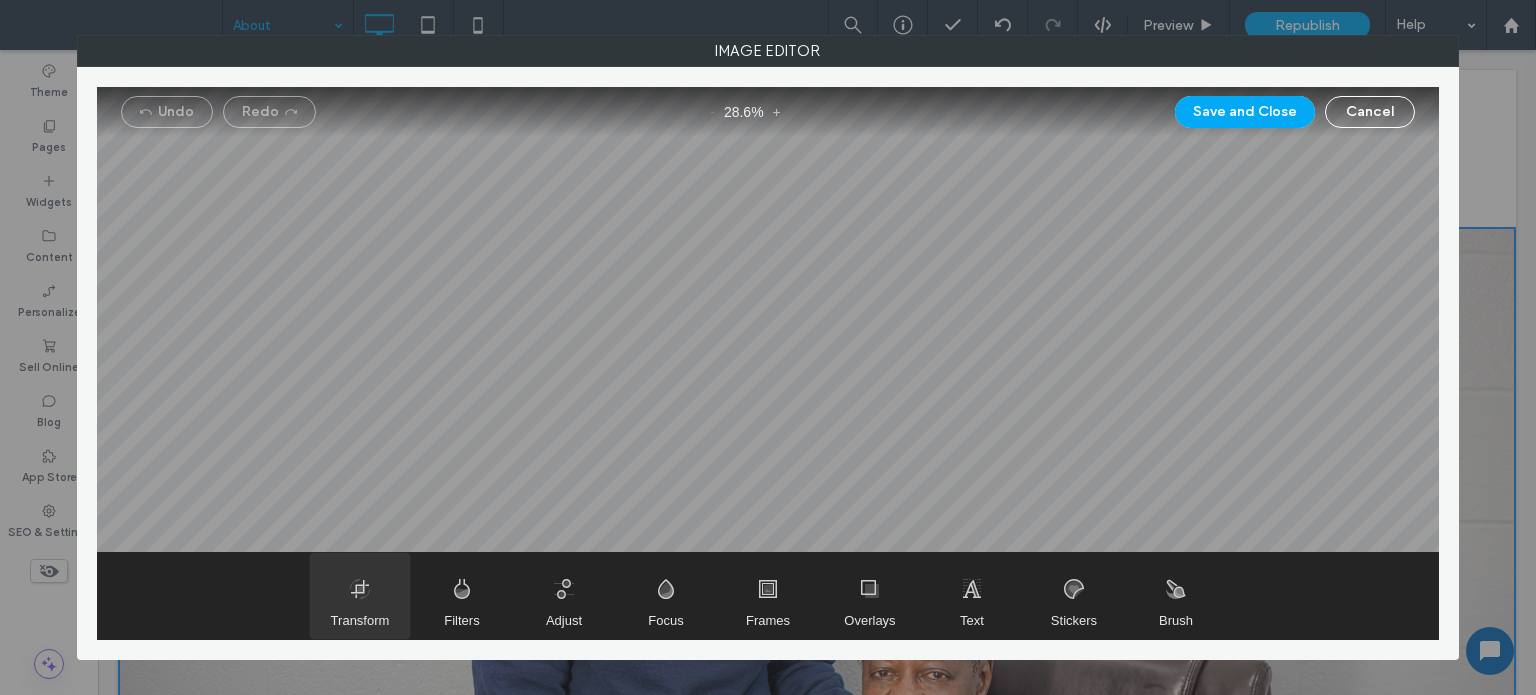 click at bounding box center (360, 596) 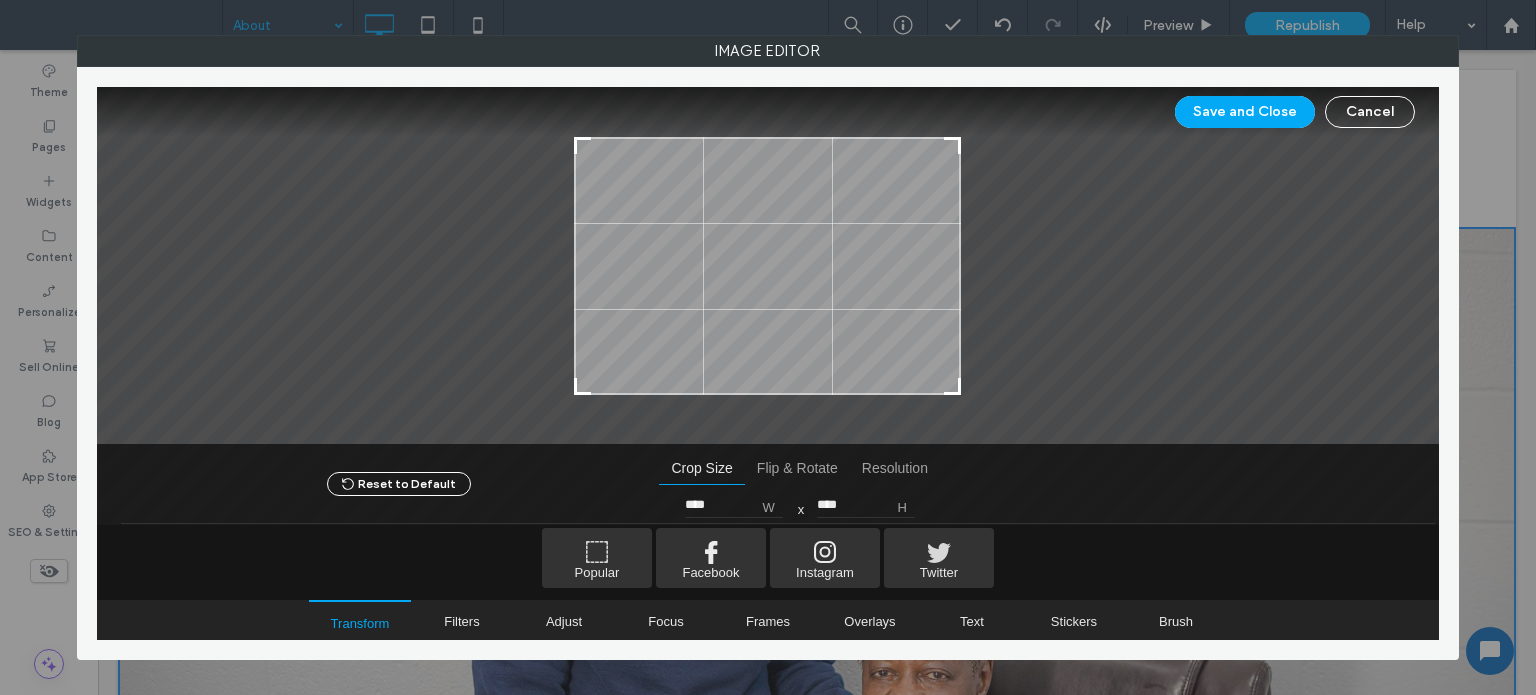 type on "****" 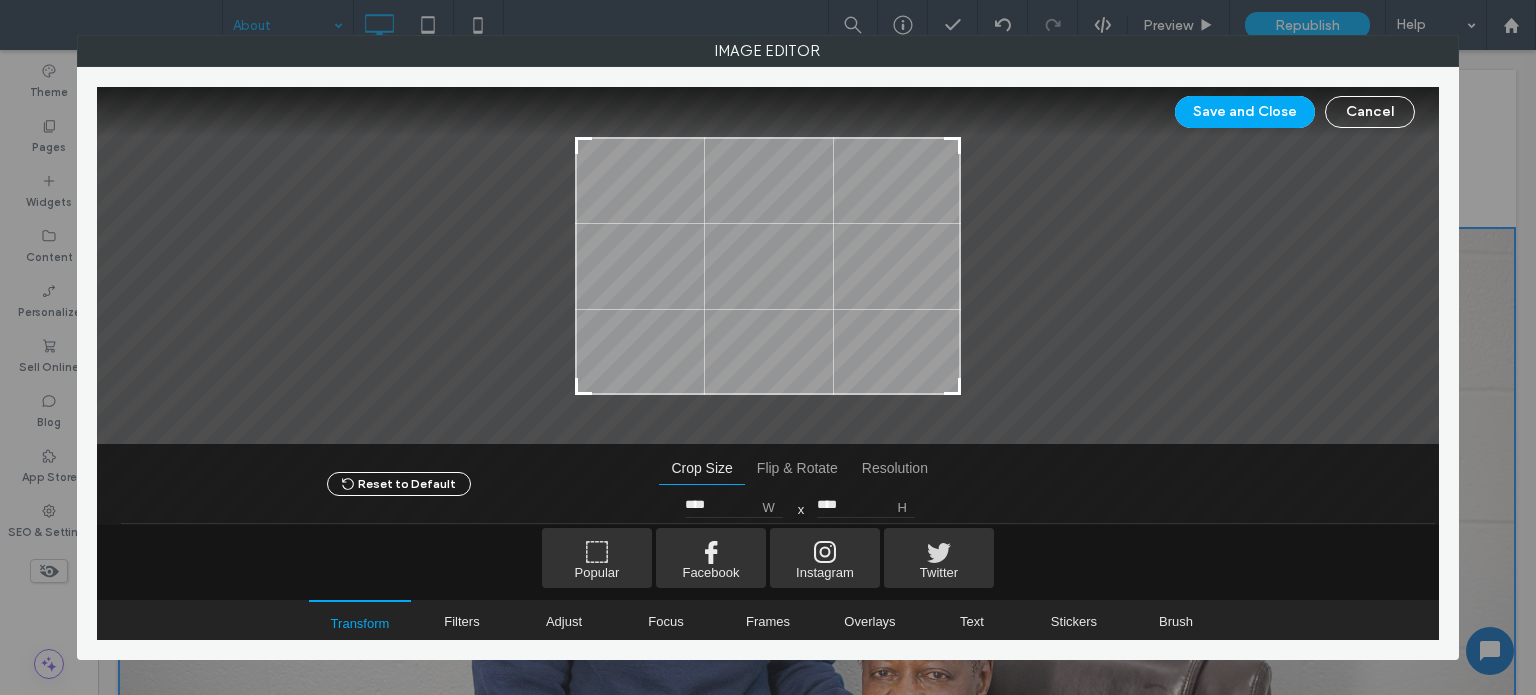 type on "****" 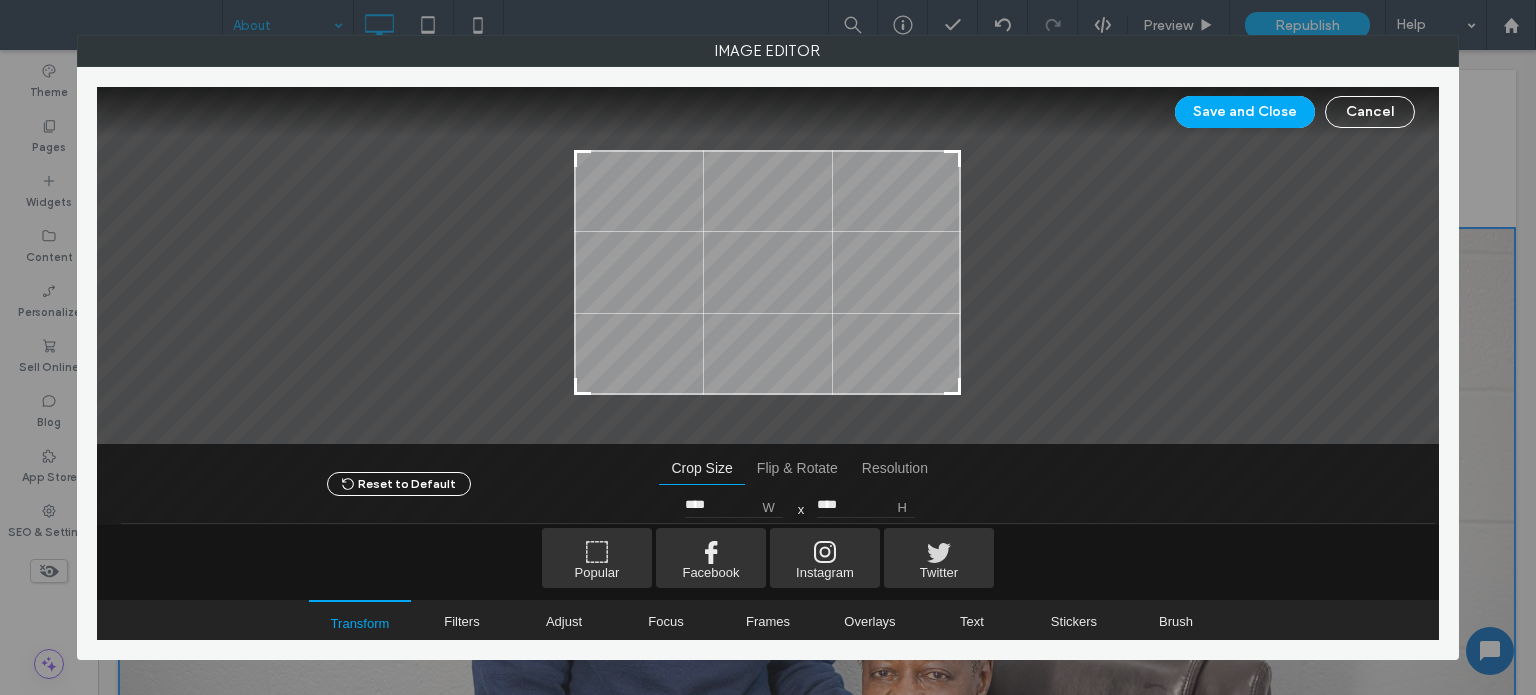 type on "****" 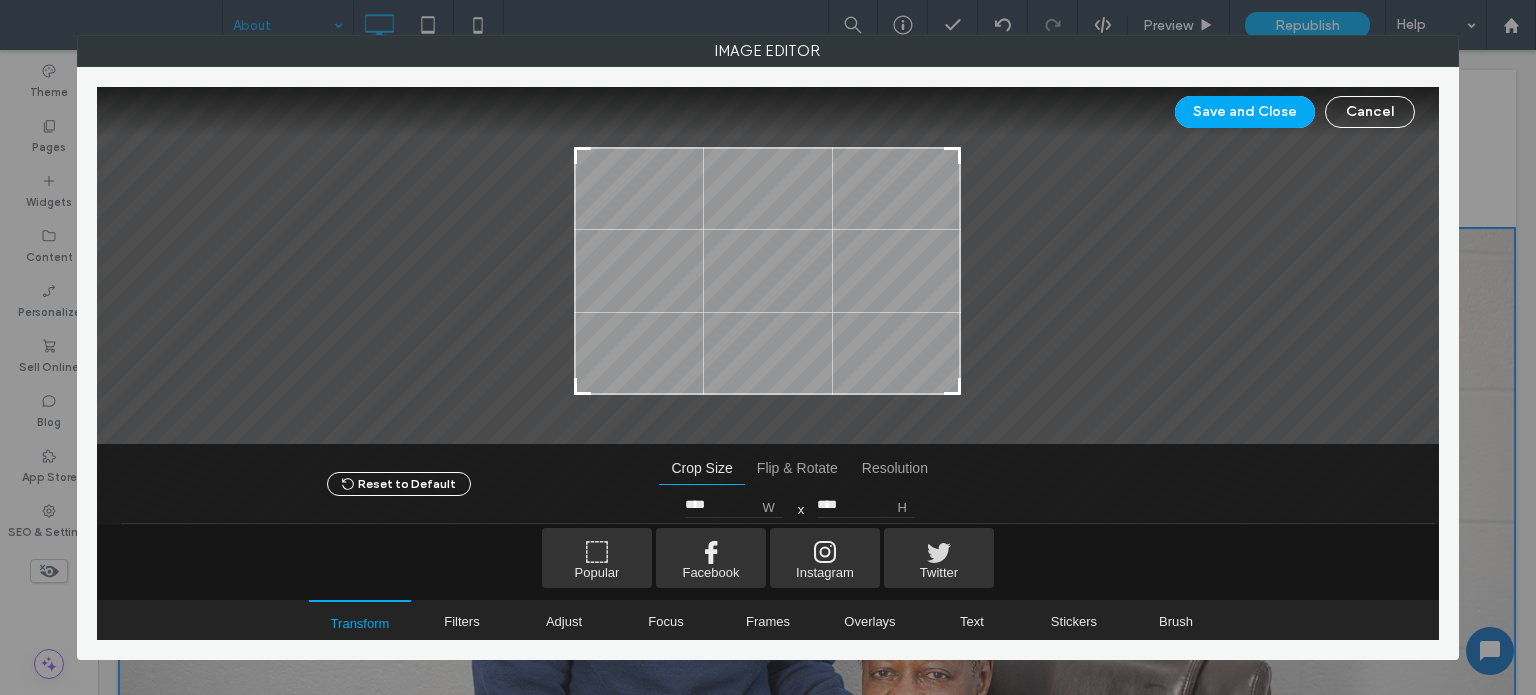 drag, startPoint x: 578, startPoint y: 141, endPoint x: 567, endPoint y: 151, distance: 14.866069 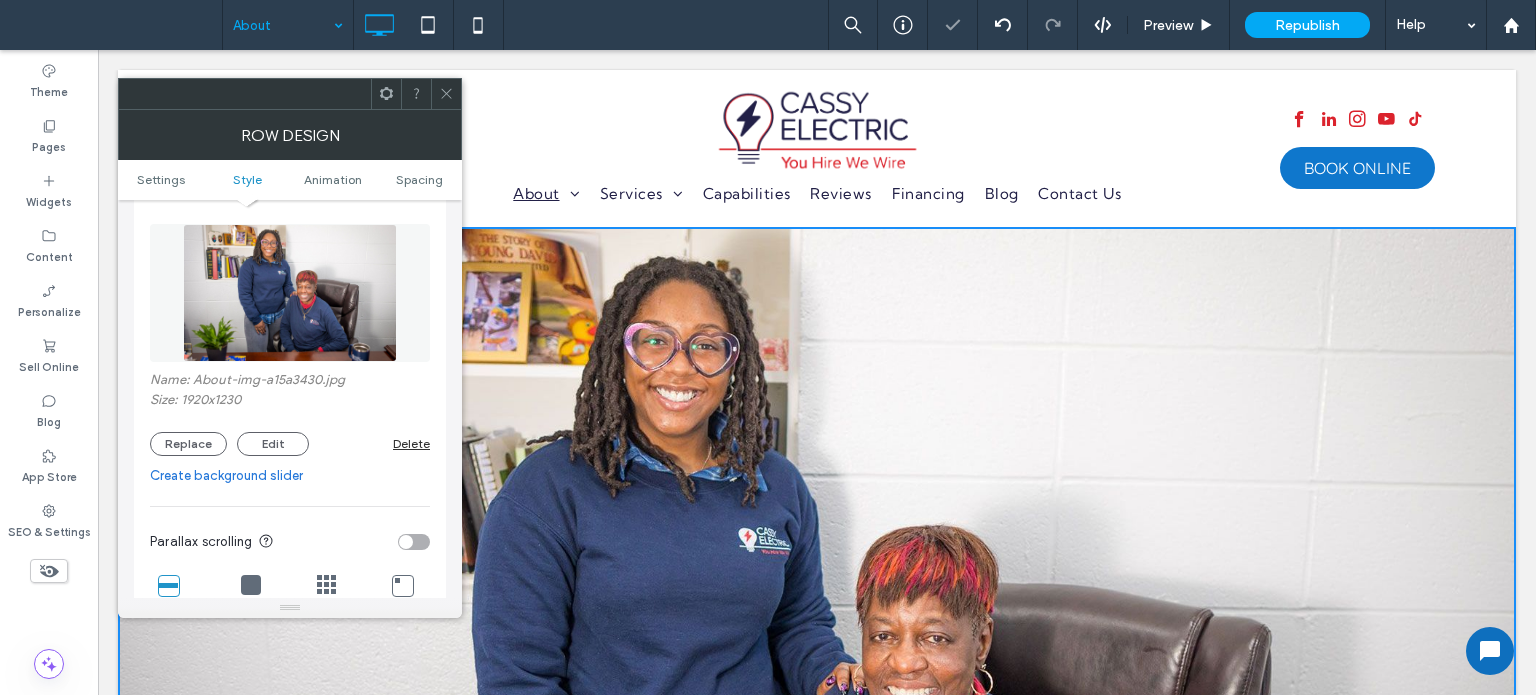 drag, startPoint x: 451, startPoint y: 78, endPoint x: 448, endPoint y: 103, distance: 25.179358 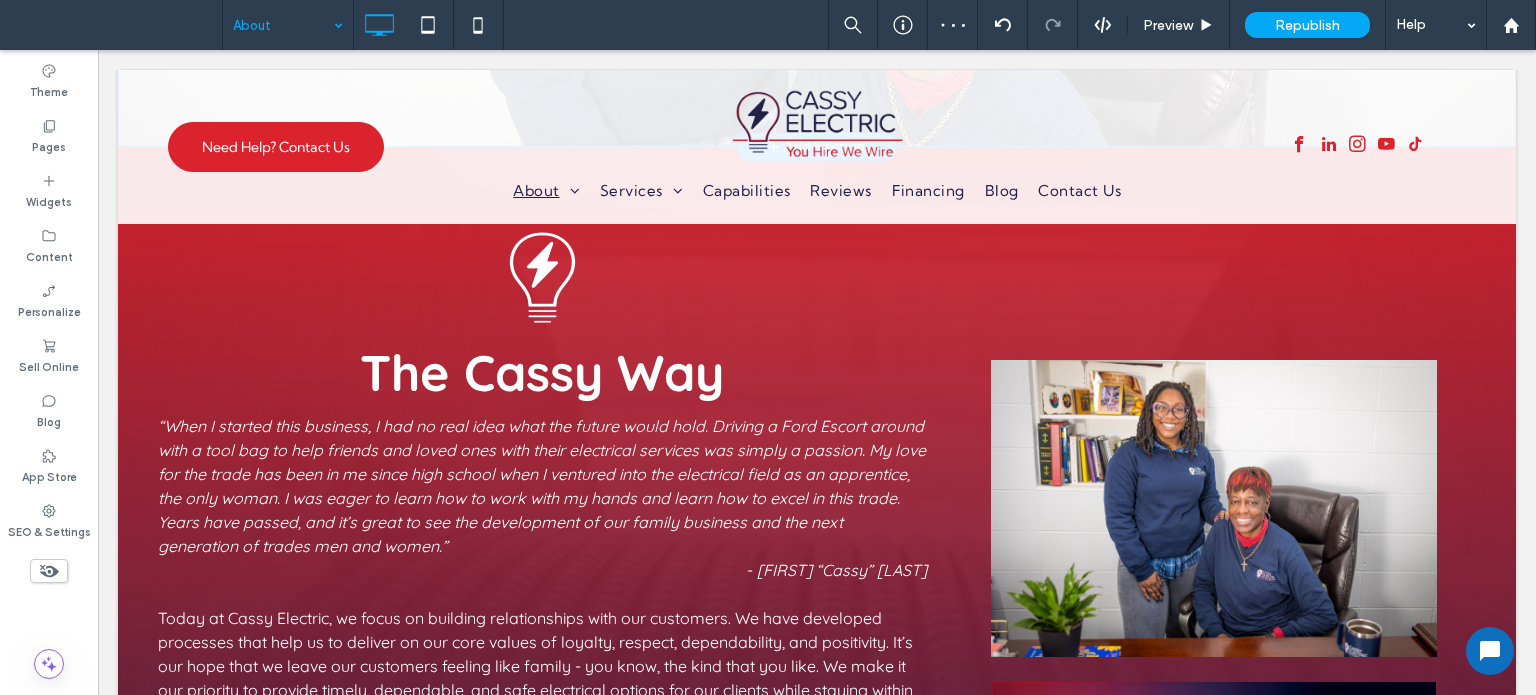 scroll, scrollTop: 700, scrollLeft: 0, axis: vertical 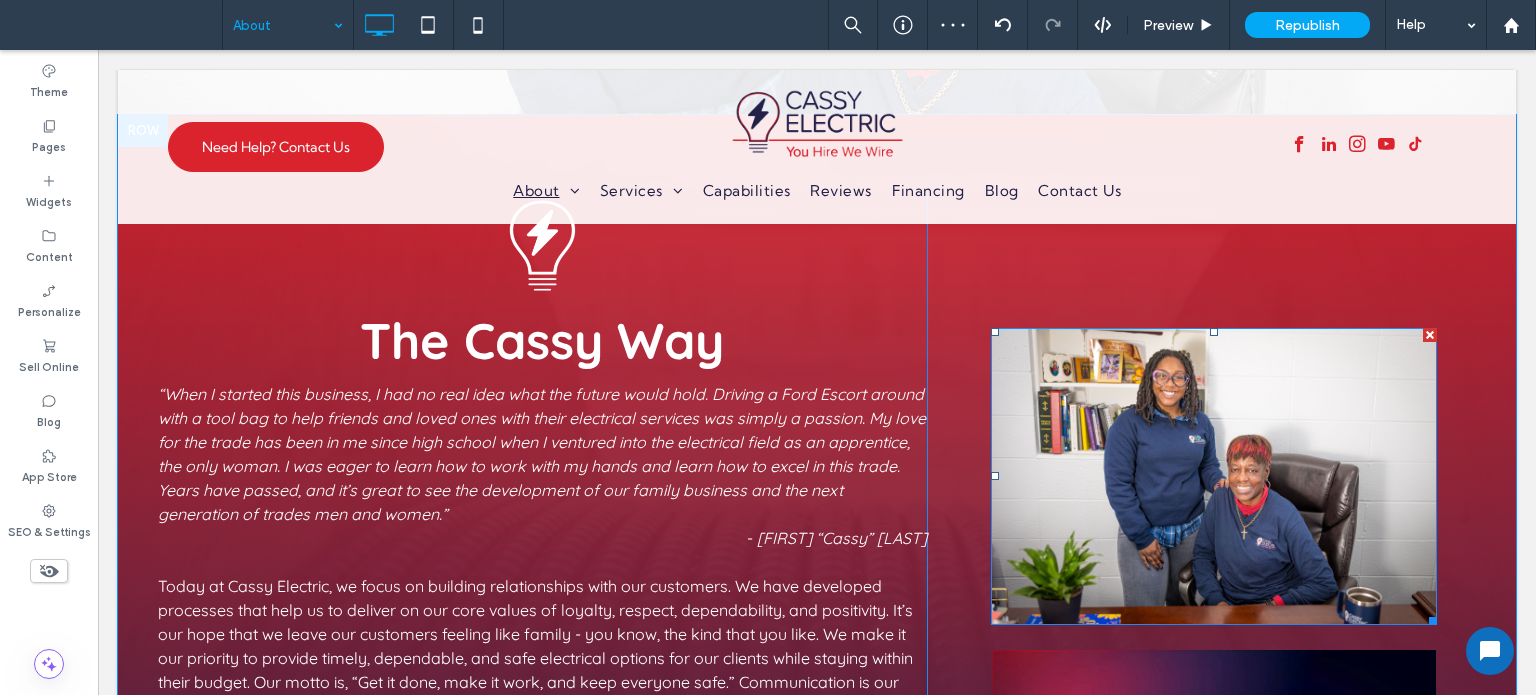 click at bounding box center [1213, 476] 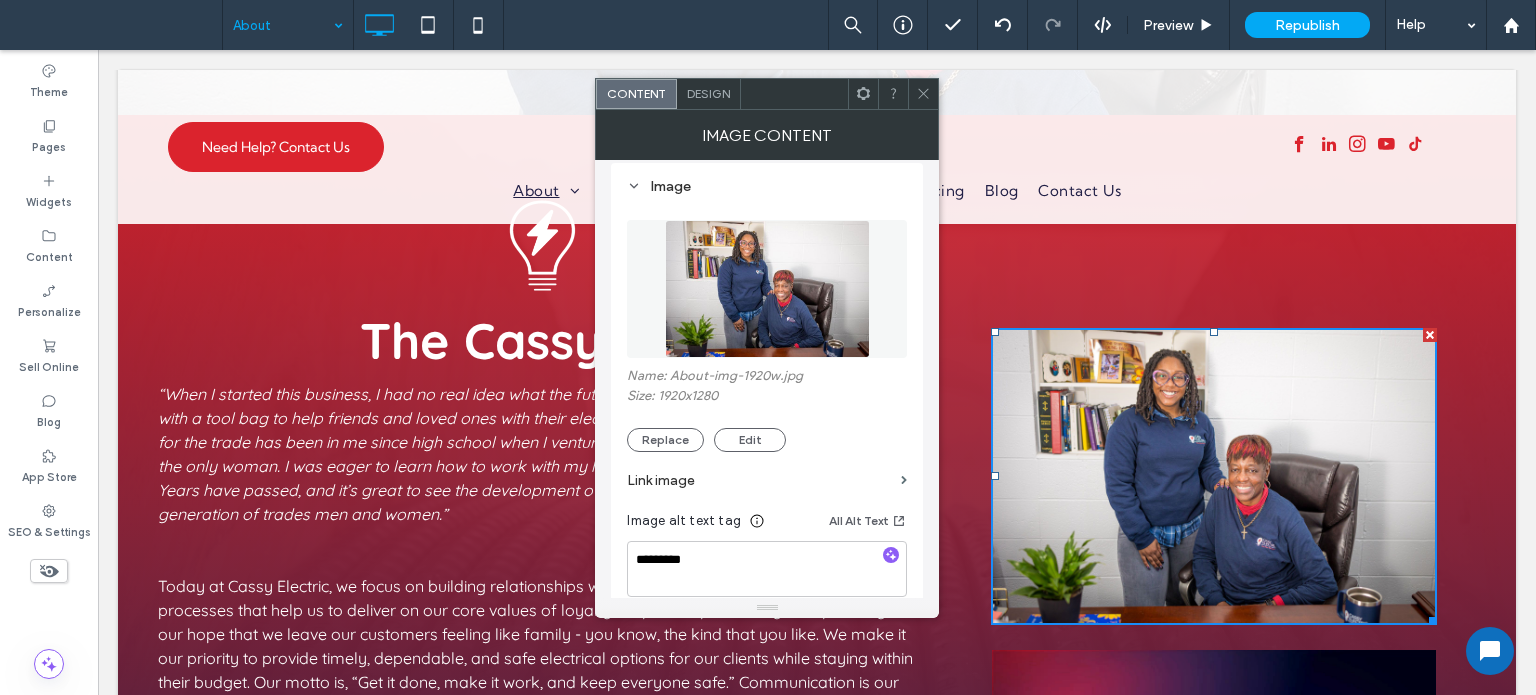 scroll, scrollTop: 200, scrollLeft: 0, axis: vertical 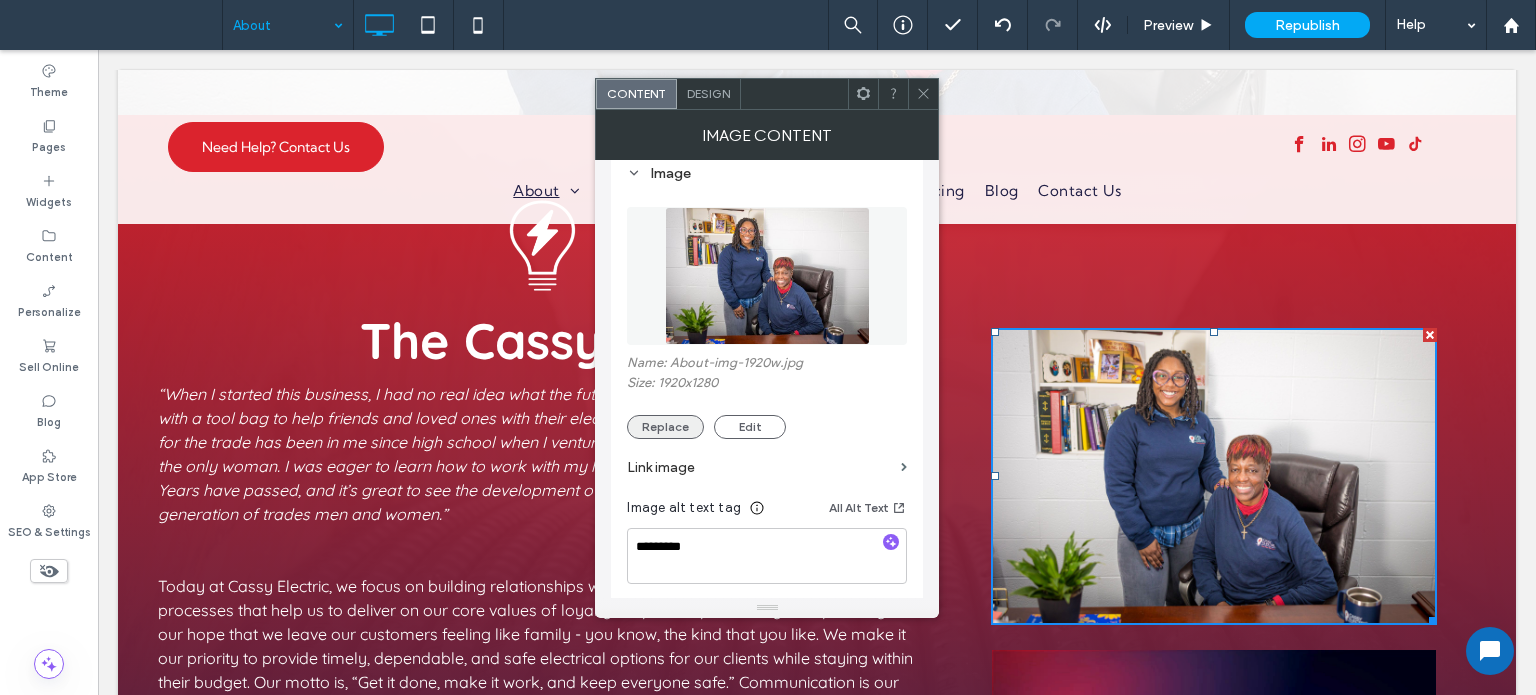 click on "Replace" at bounding box center [665, 427] 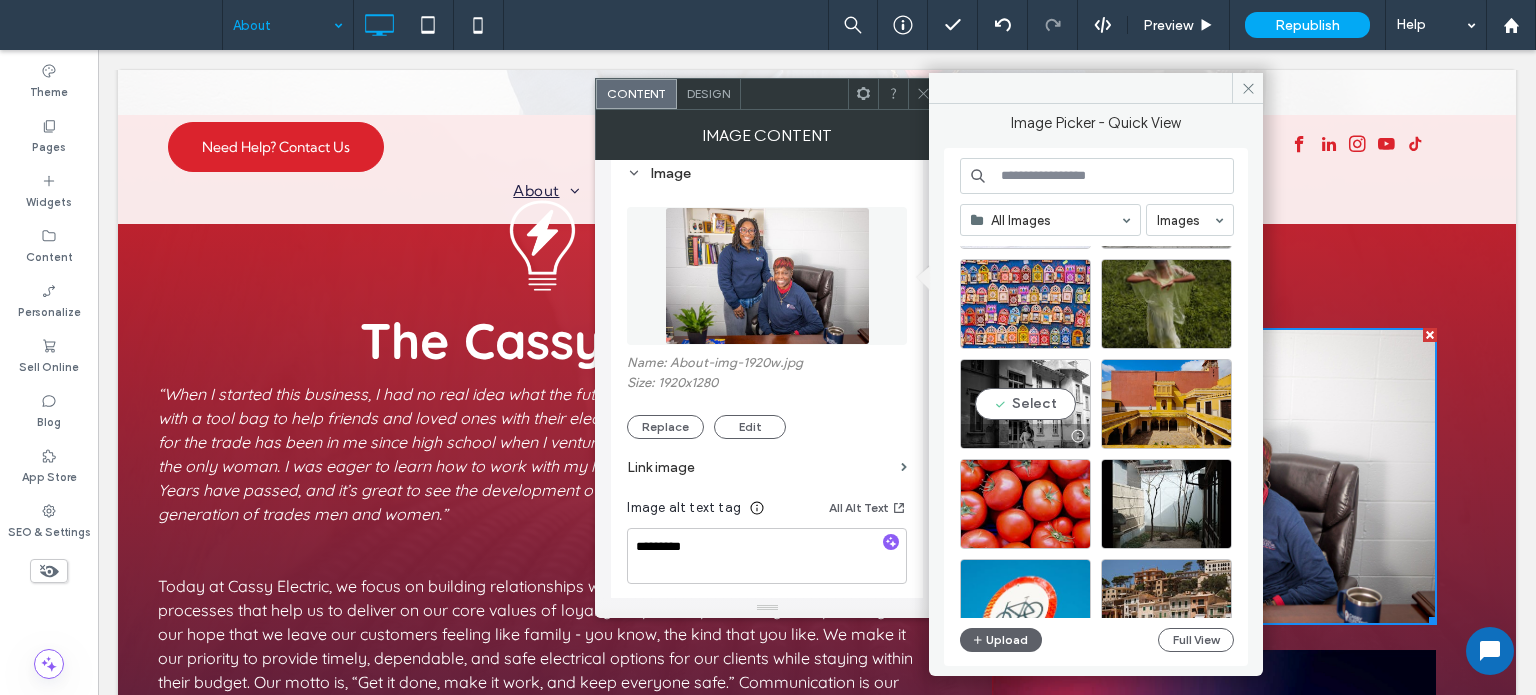 scroll, scrollTop: 8557, scrollLeft: 0, axis: vertical 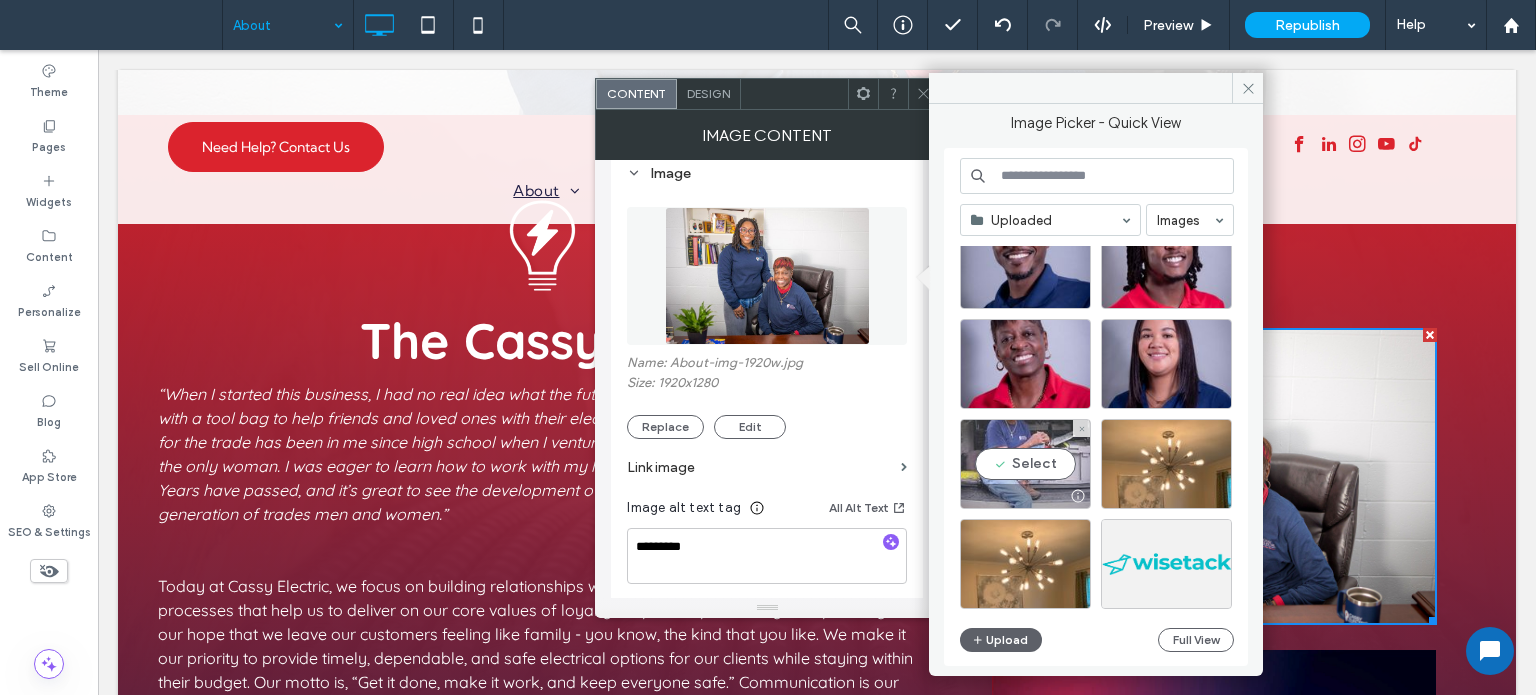 click on "Select" at bounding box center [1025, 464] 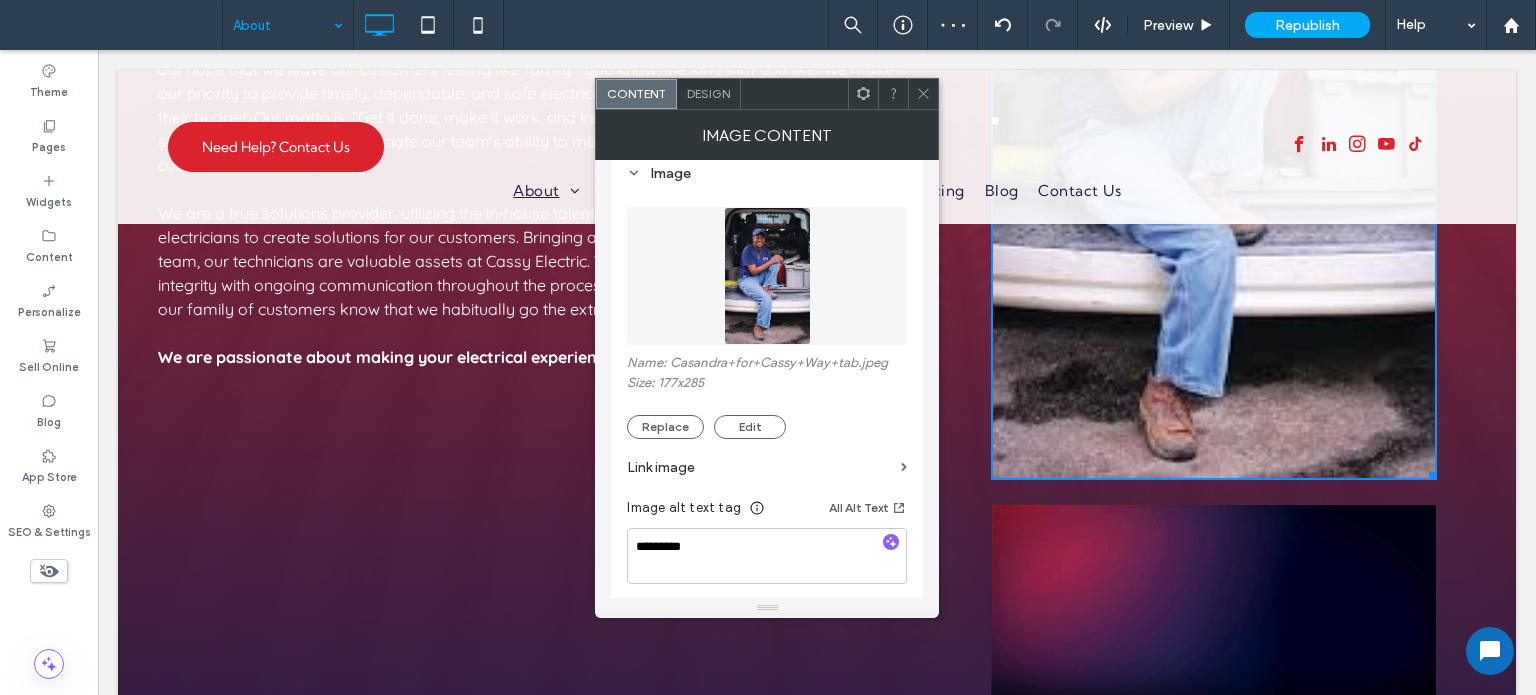 scroll, scrollTop: 1400, scrollLeft: 0, axis: vertical 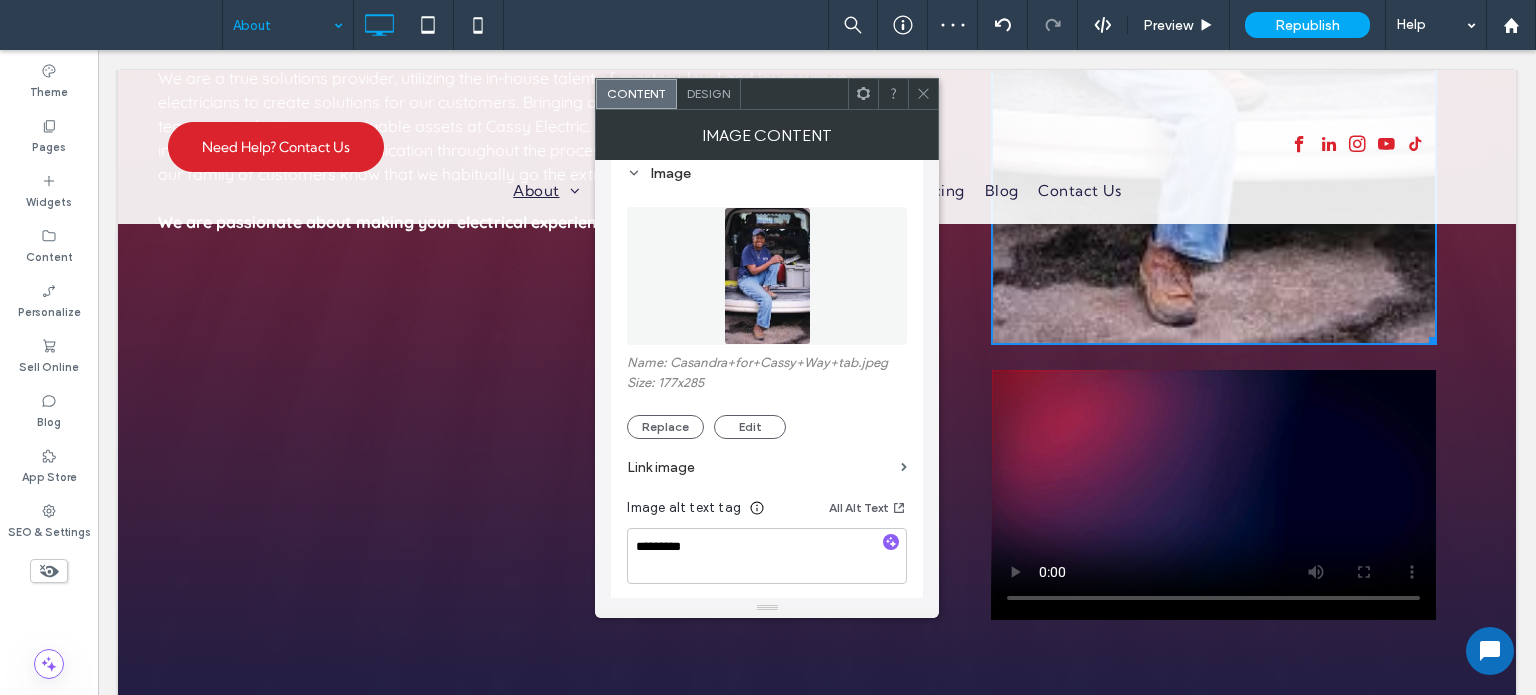 click at bounding box center [923, 94] 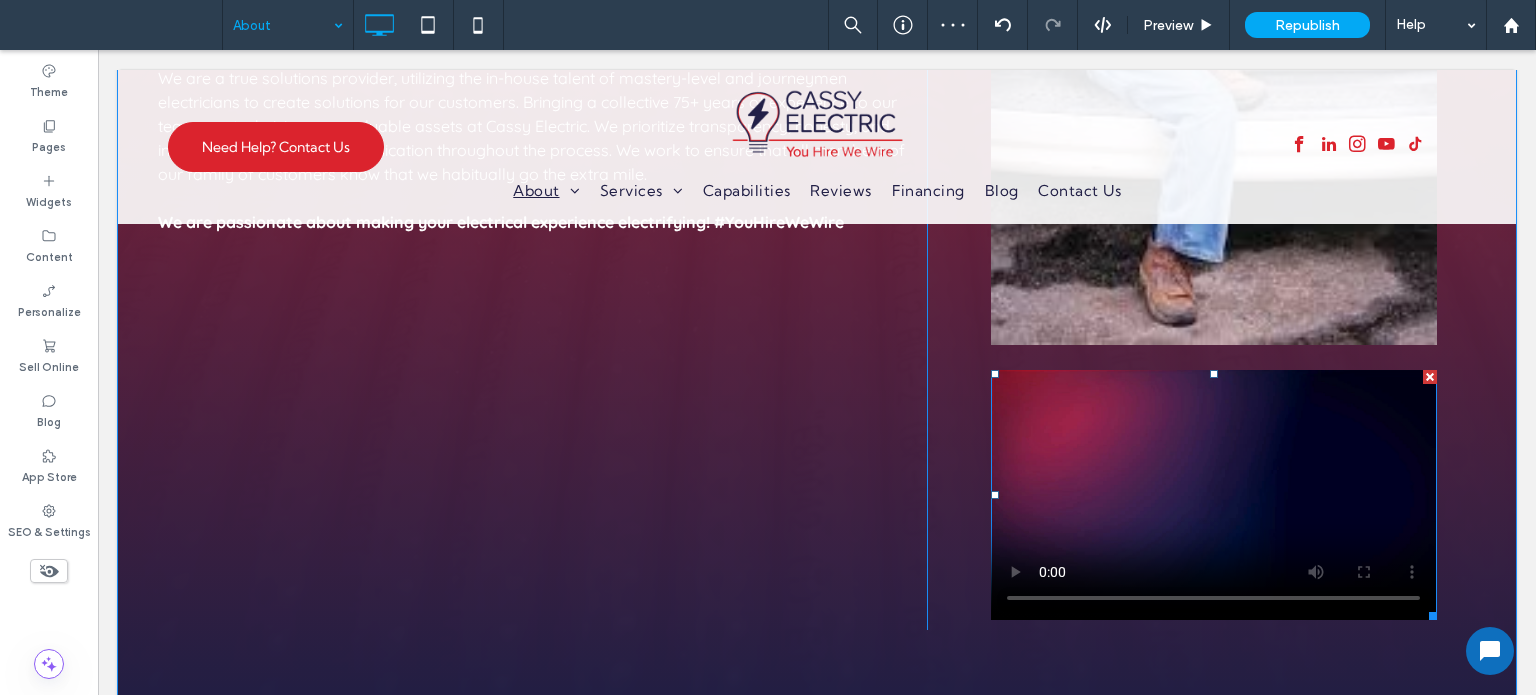 click at bounding box center [1430, 377] 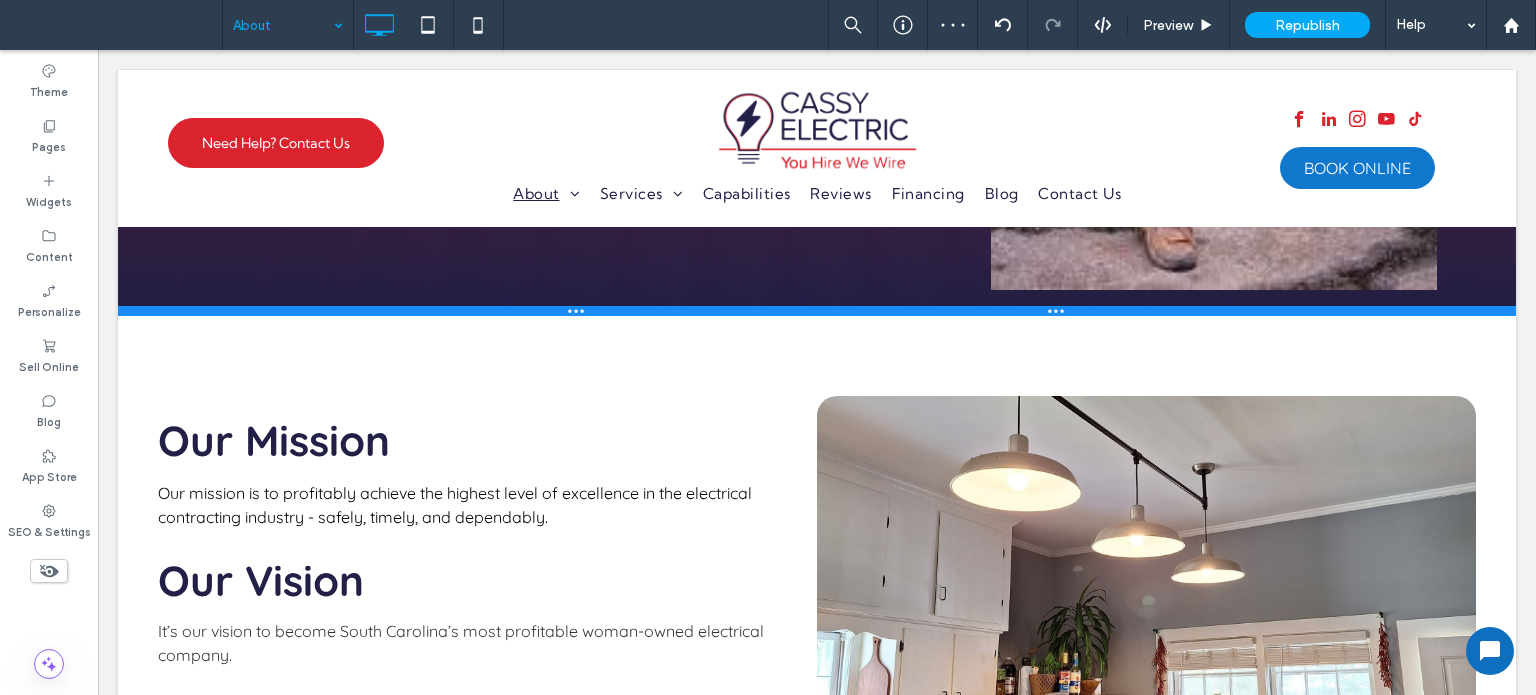 drag, startPoint x: 648, startPoint y: 417, endPoint x: 756, endPoint y: 381, distance: 113.841995 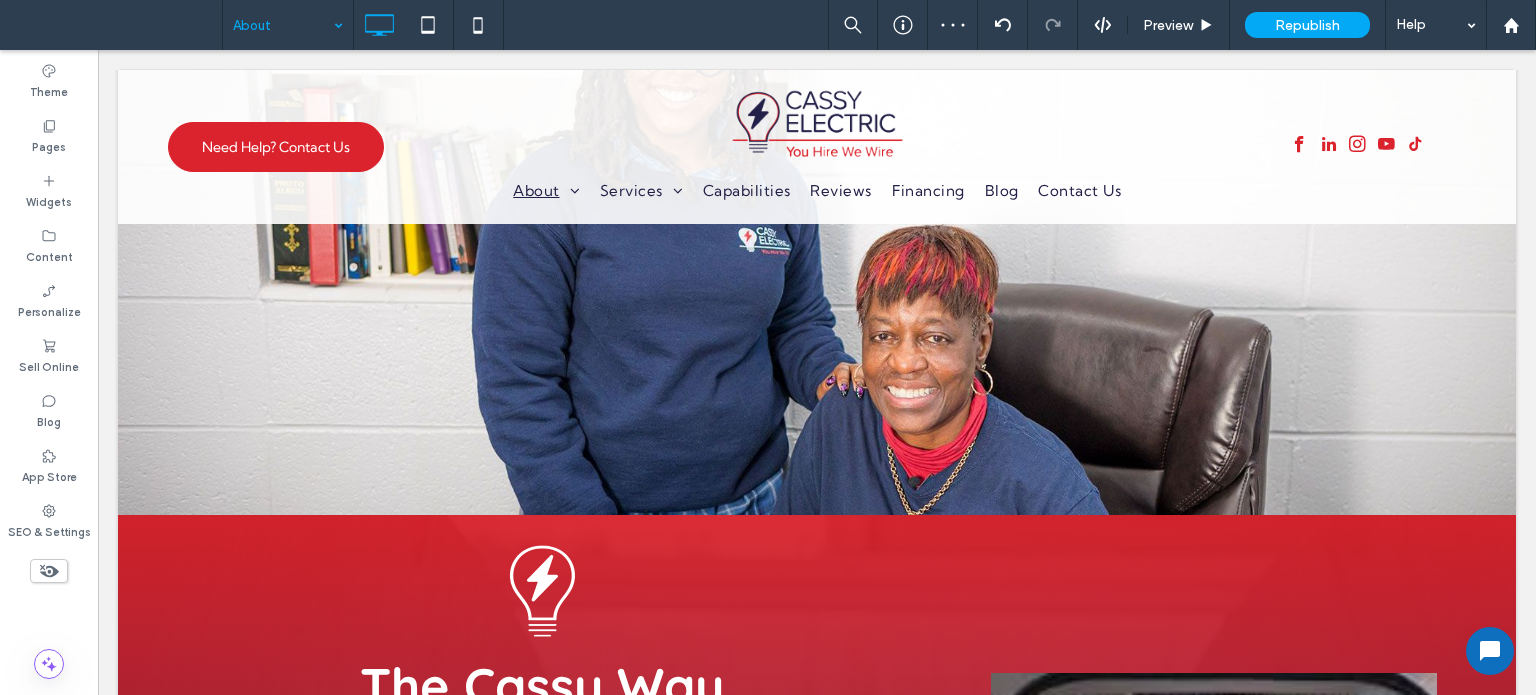 scroll, scrollTop: 0, scrollLeft: 0, axis: both 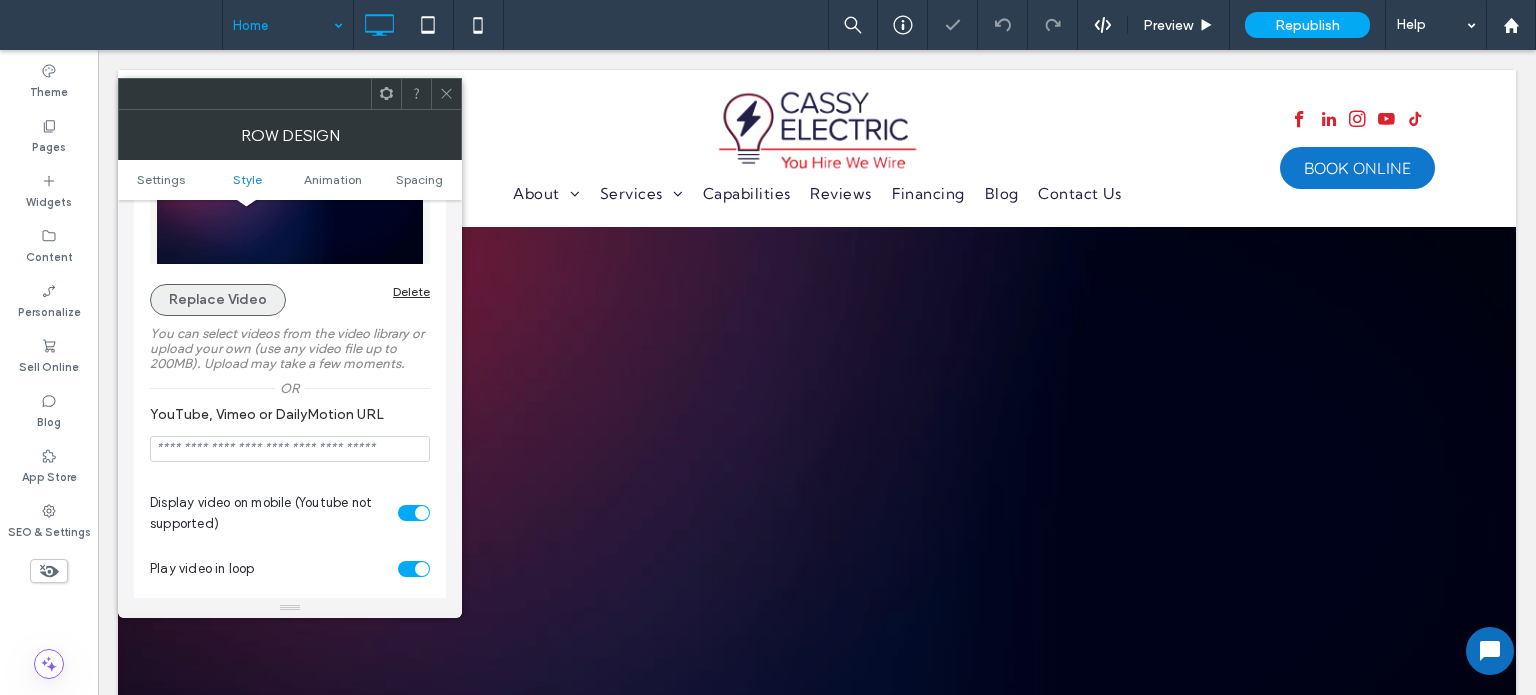 click on "Replace Video" at bounding box center [218, 300] 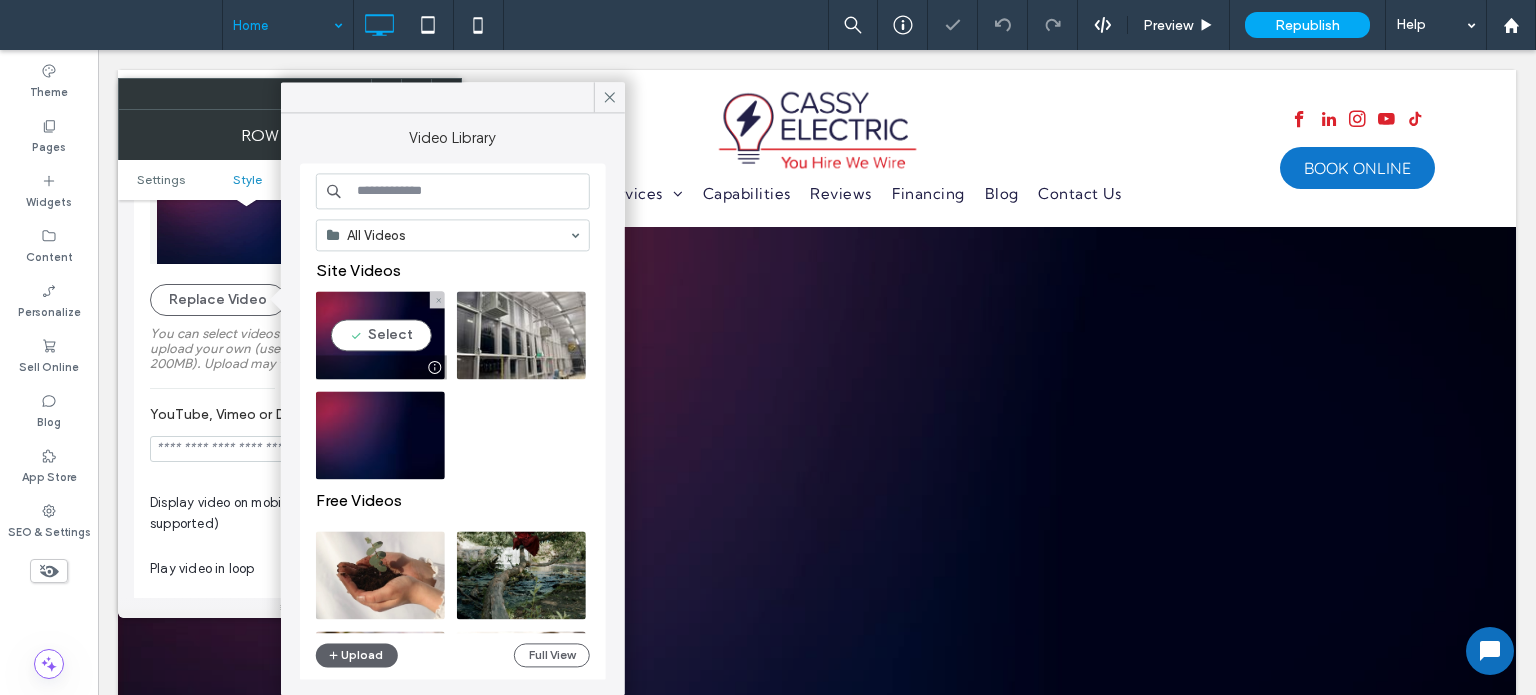 click at bounding box center (380, 335) 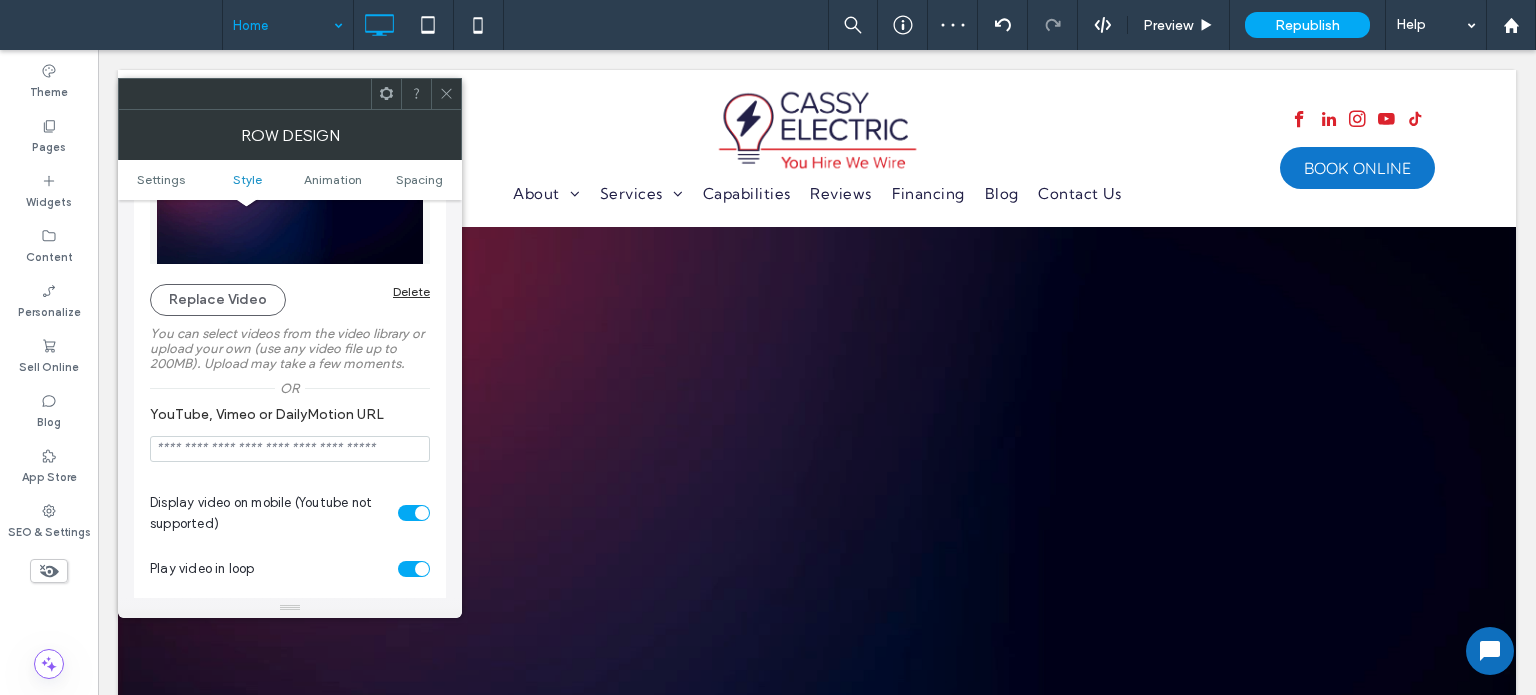 click at bounding box center [446, 94] 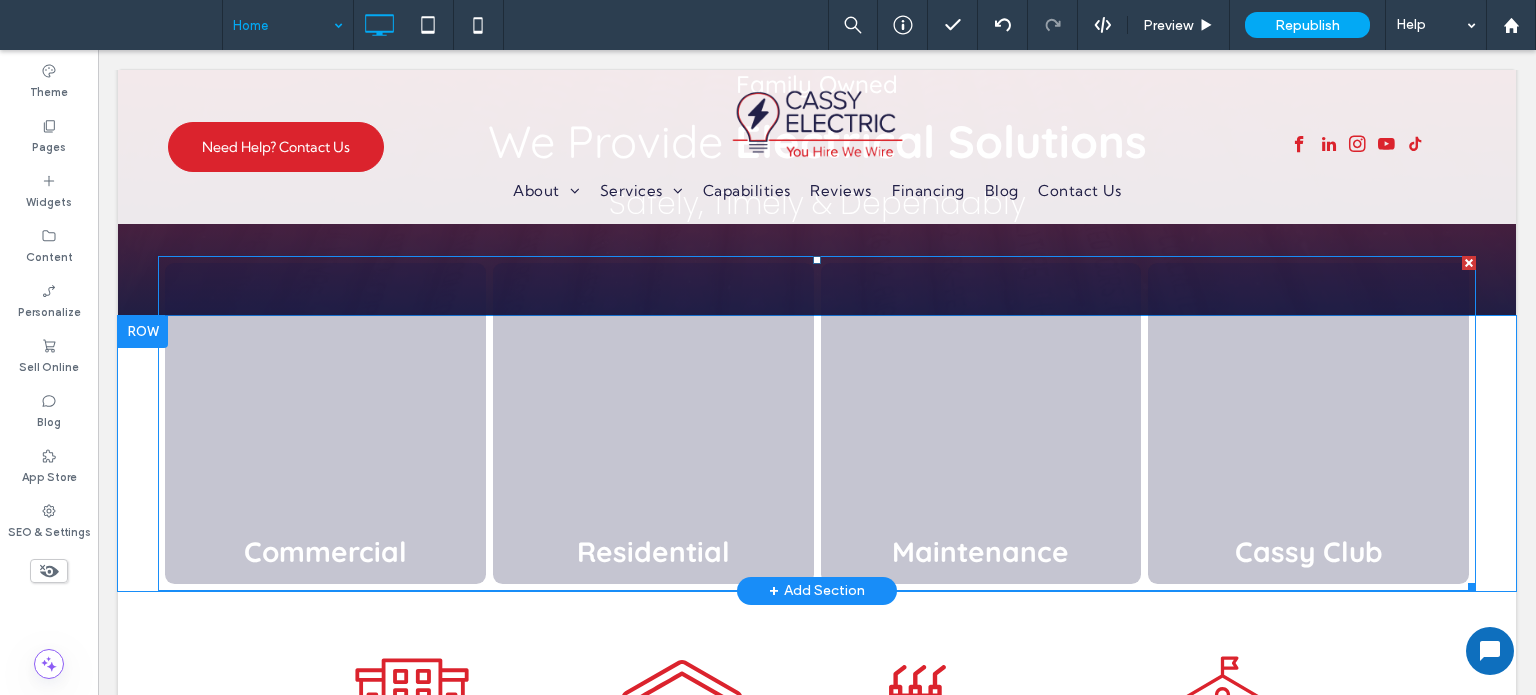scroll, scrollTop: 1000, scrollLeft: 0, axis: vertical 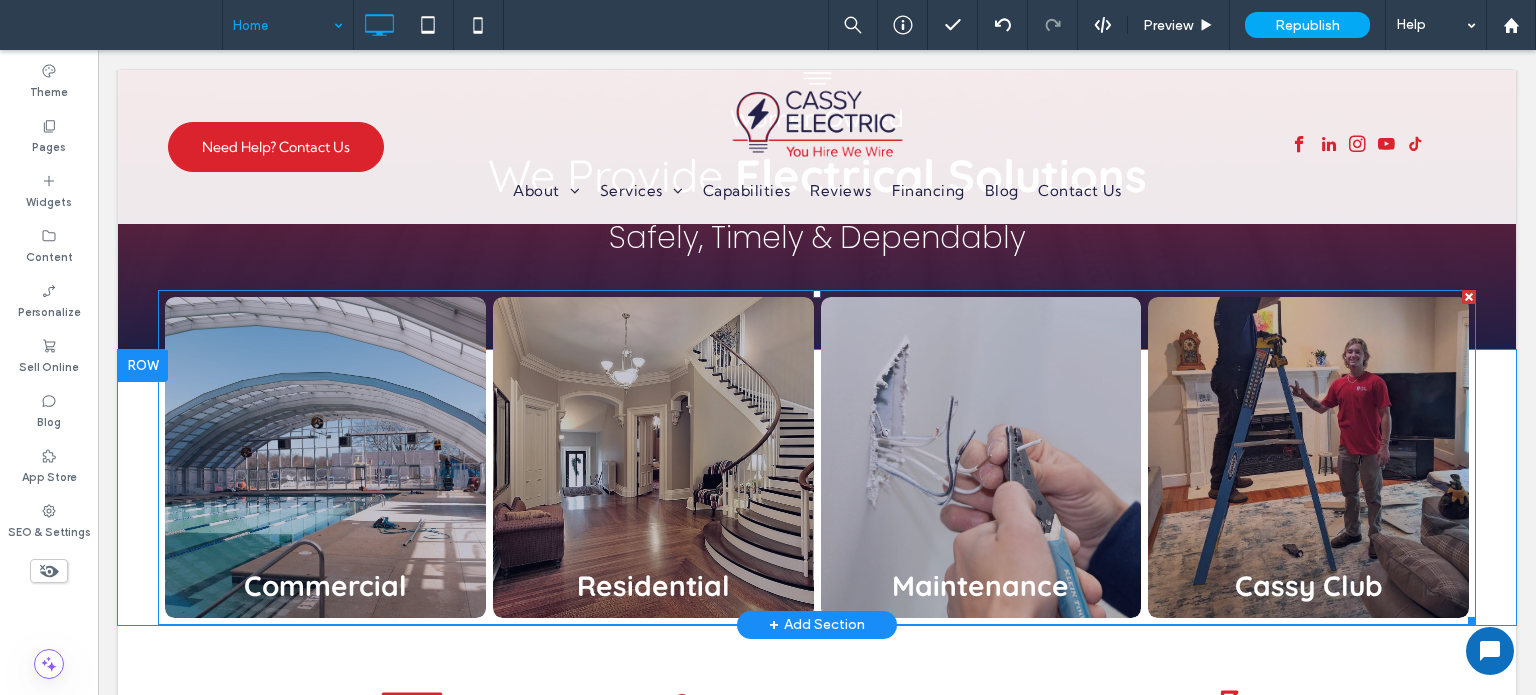 click at bounding box center (1309, 457) 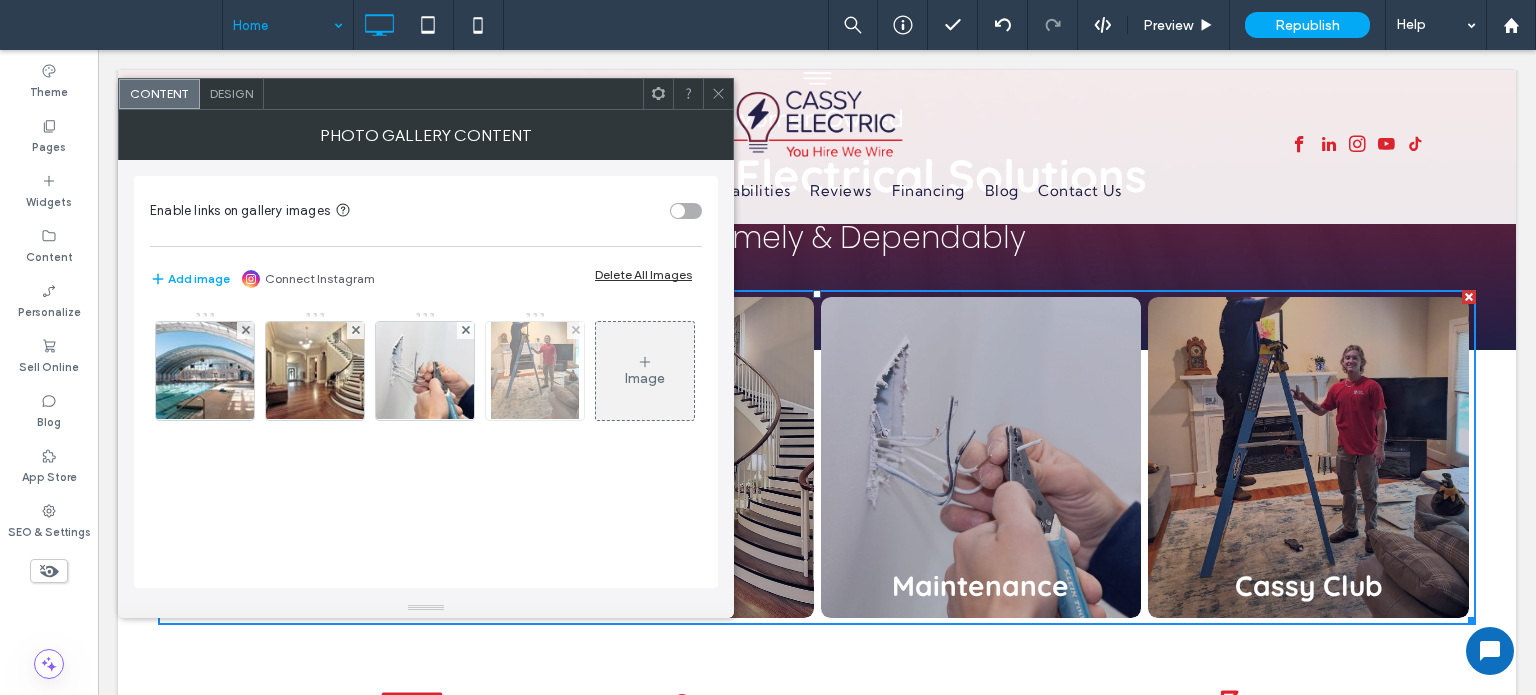 click at bounding box center [535, 371] 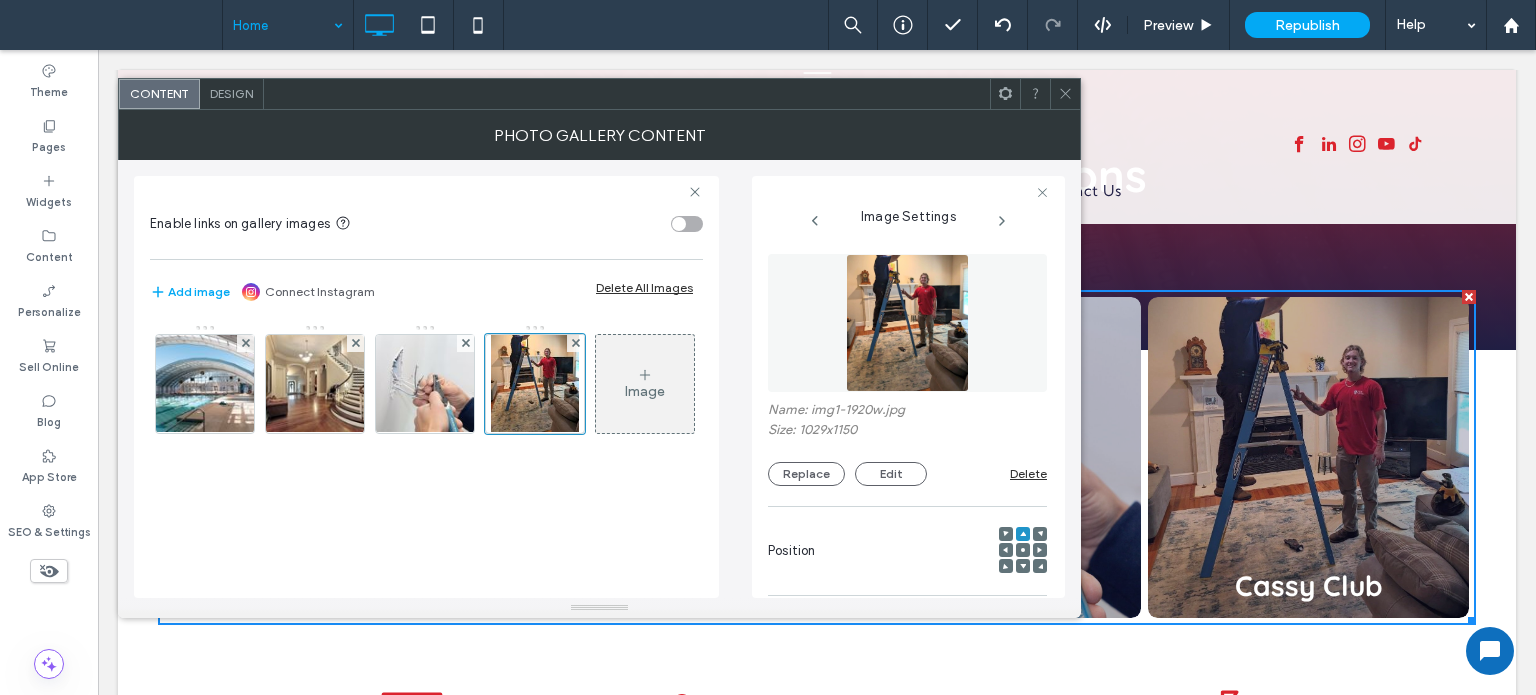 scroll, scrollTop: 0, scrollLeft: 5, axis: horizontal 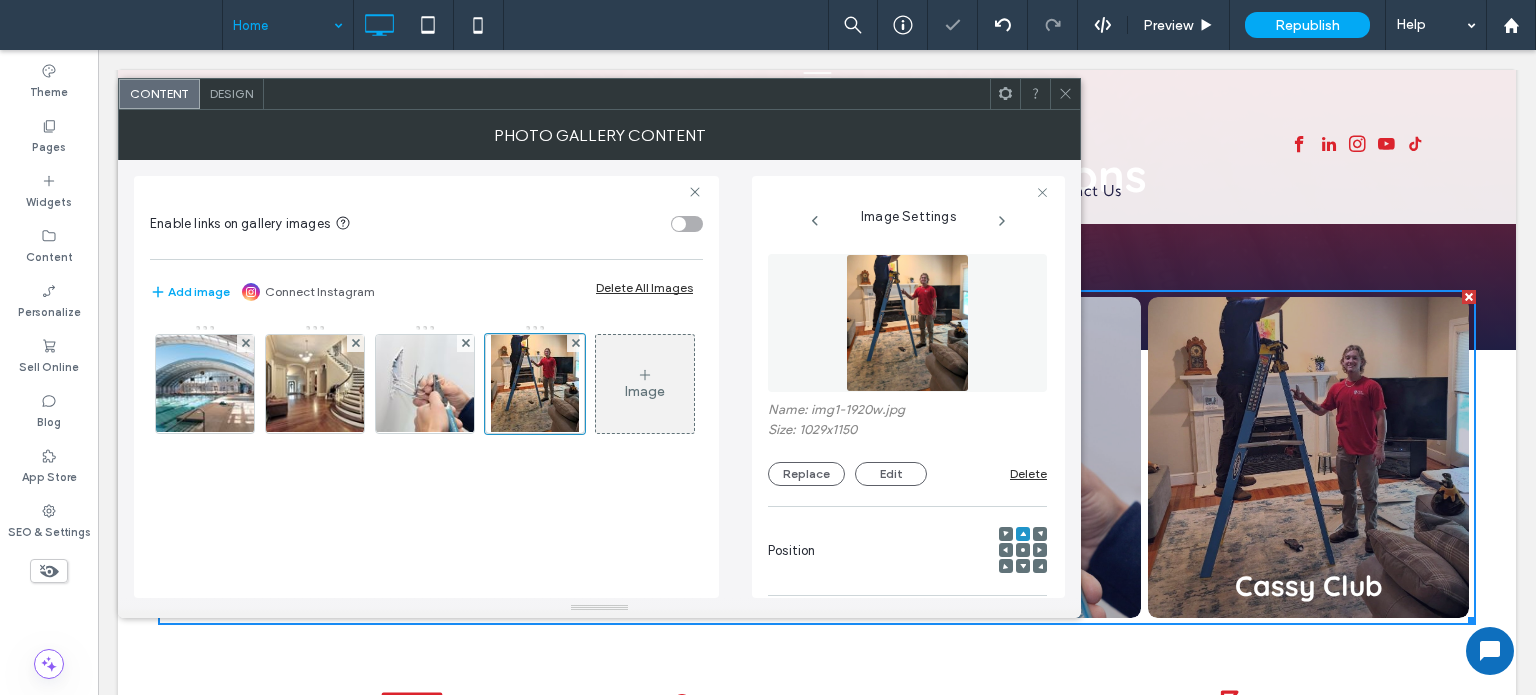 drag, startPoint x: 1058, startPoint y: 86, endPoint x: 958, endPoint y: 25, distance: 117.13667 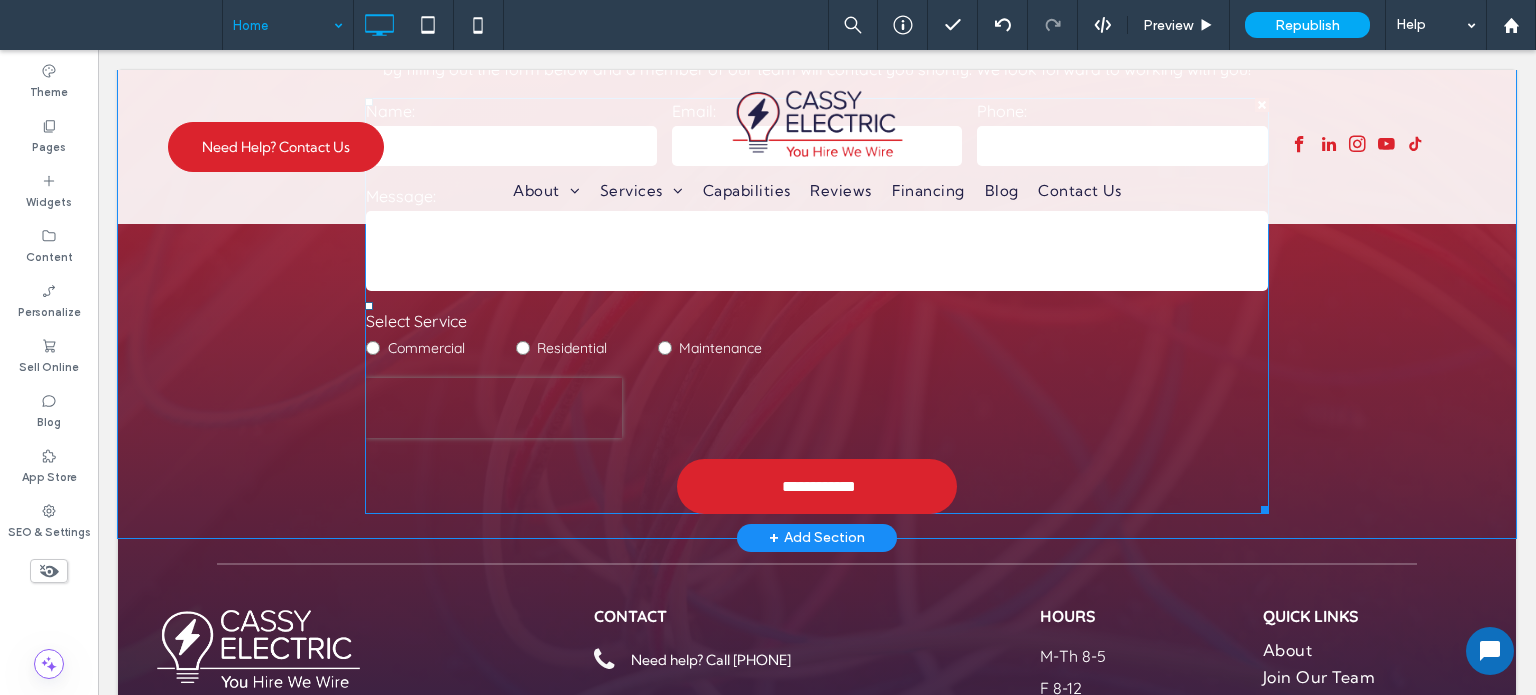 scroll, scrollTop: 3260, scrollLeft: 0, axis: vertical 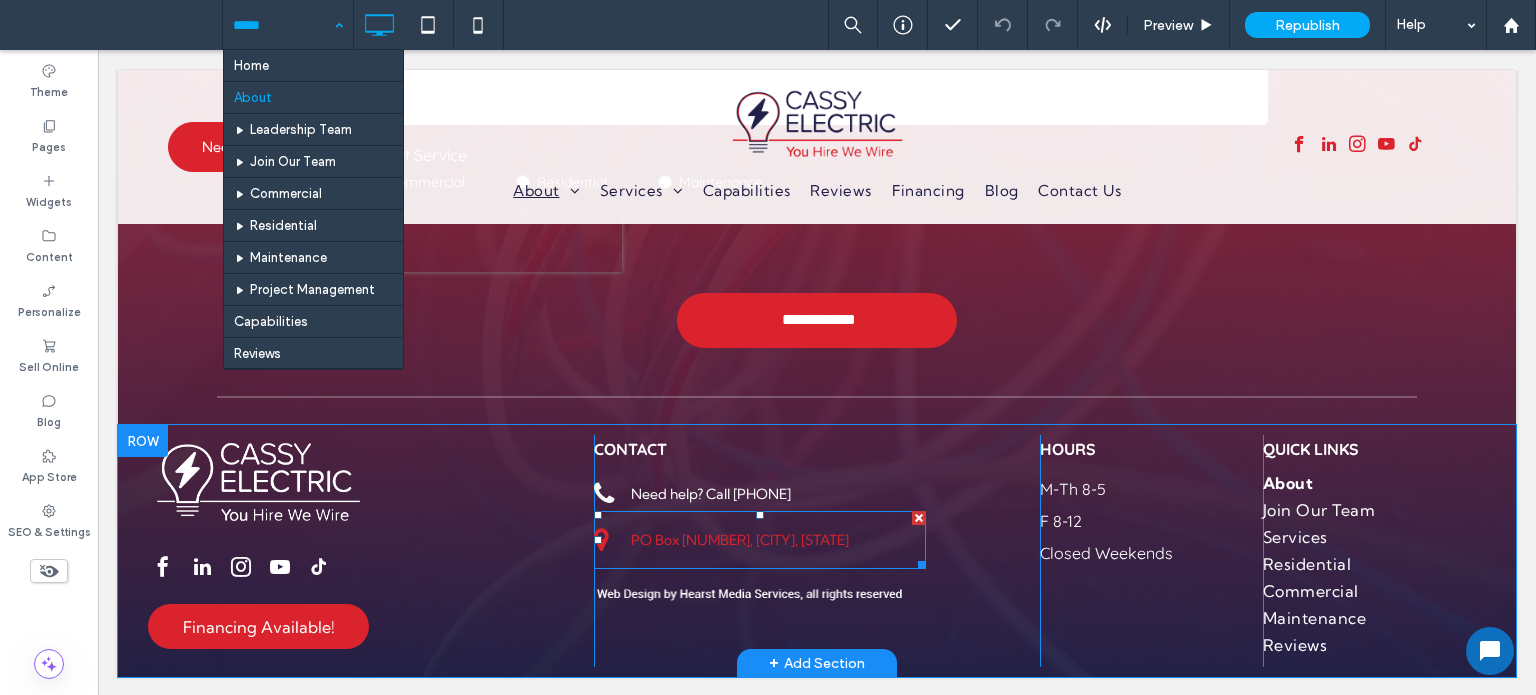 click on "PO Box 372, Conestee, SC 29636" at bounding box center [740, 540] 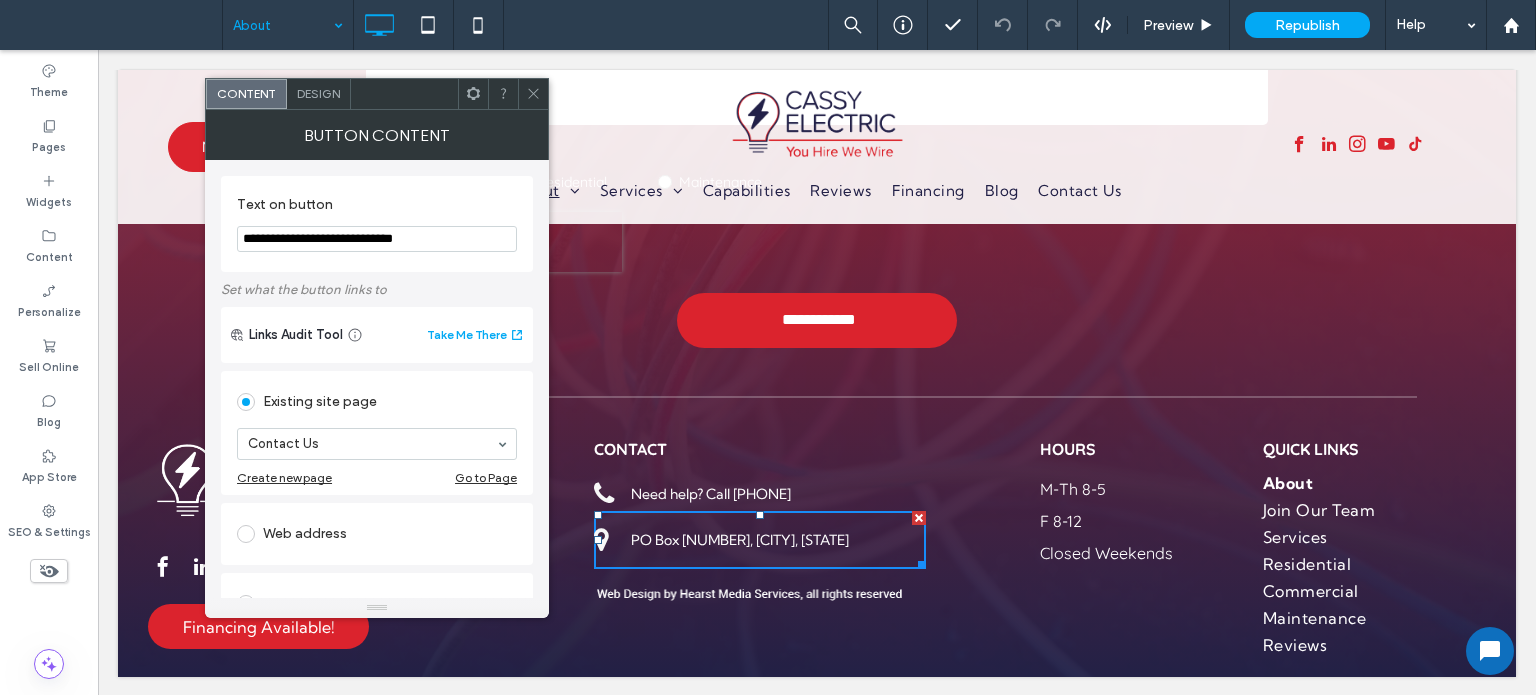 drag, startPoint x: 406, startPoint y: 290, endPoint x: 116, endPoint y: 253, distance: 292.35083 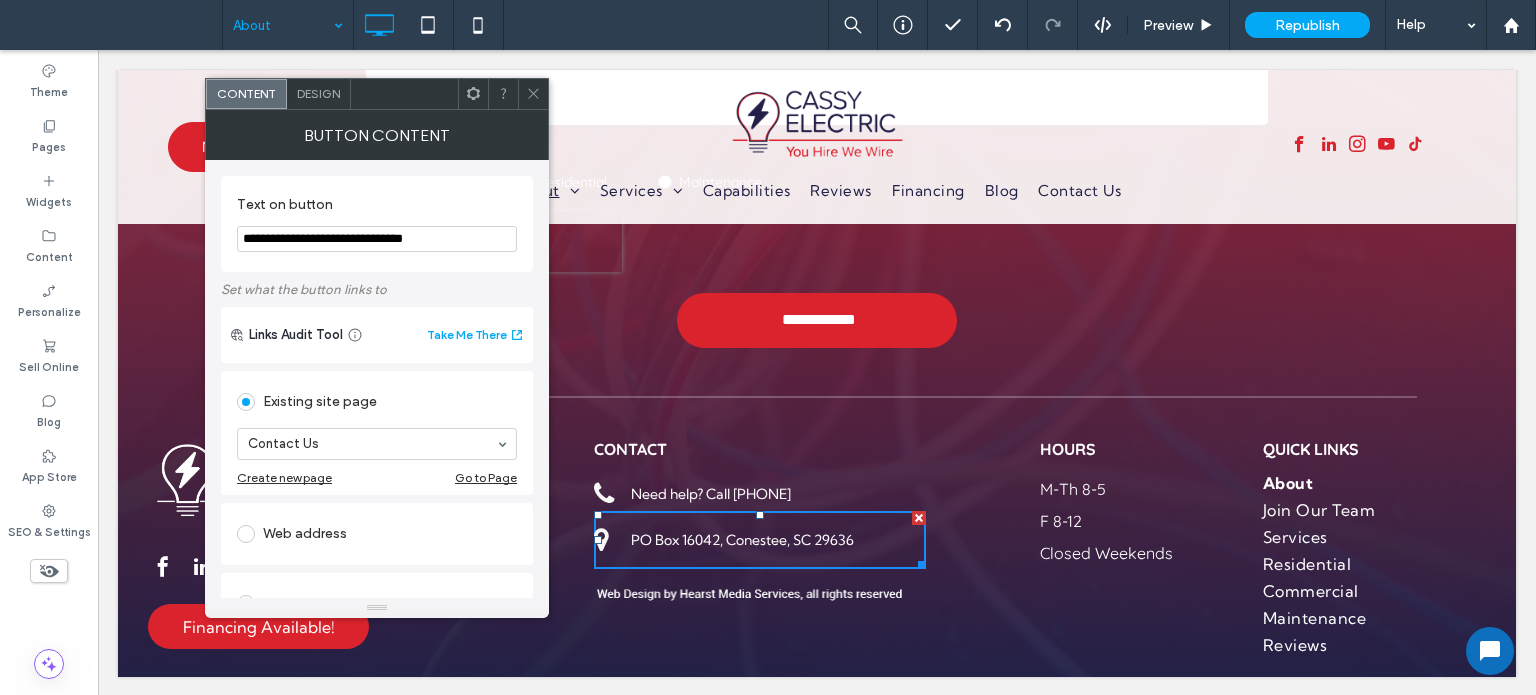 drag, startPoint x: 473, startPoint y: 234, endPoint x: 332, endPoint y: 229, distance: 141.08862 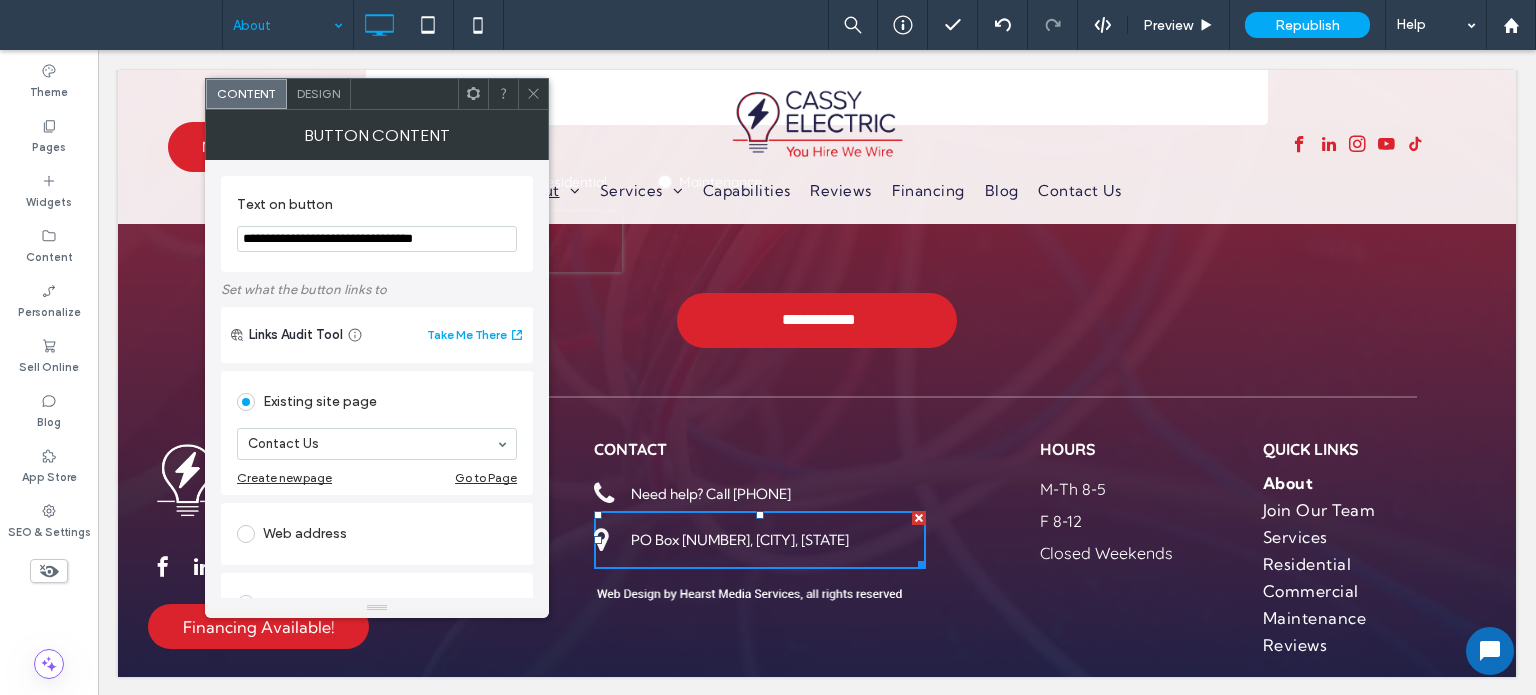 type on "**********" 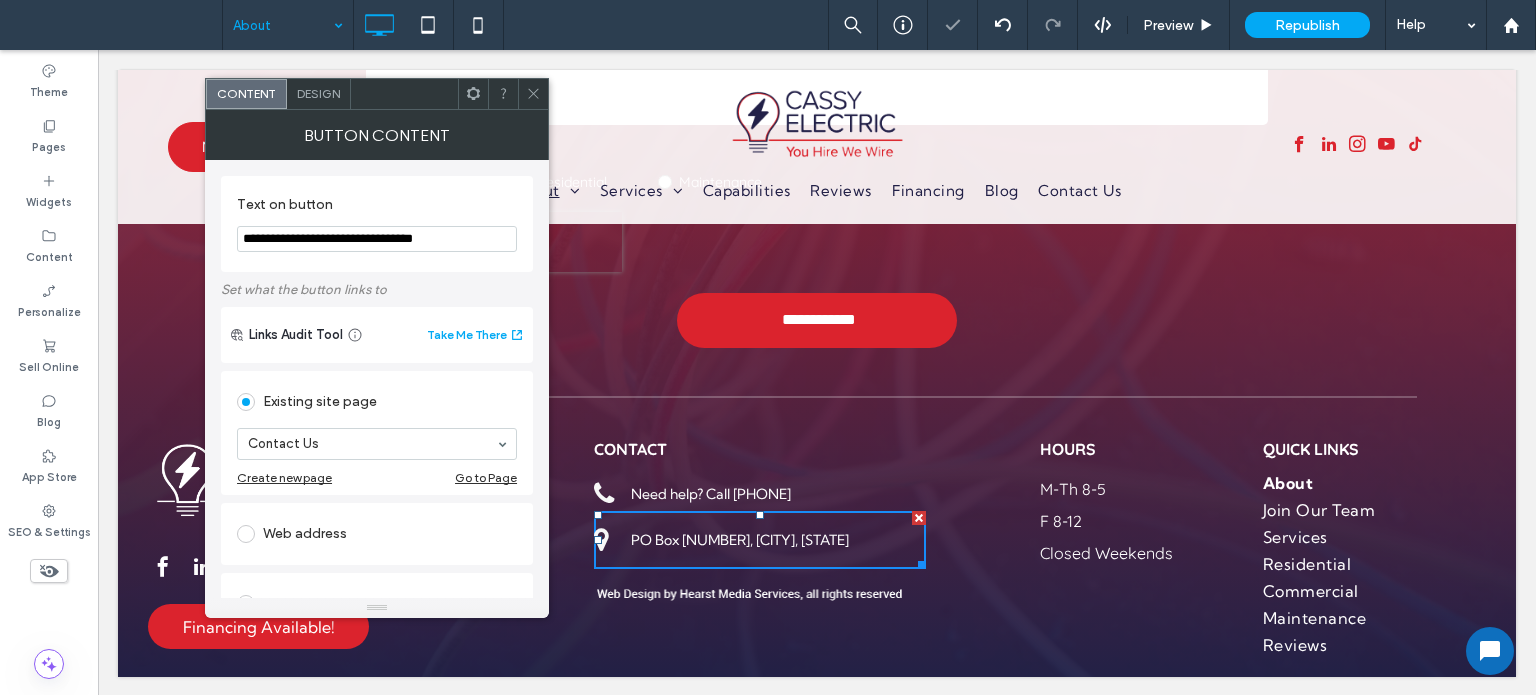 click 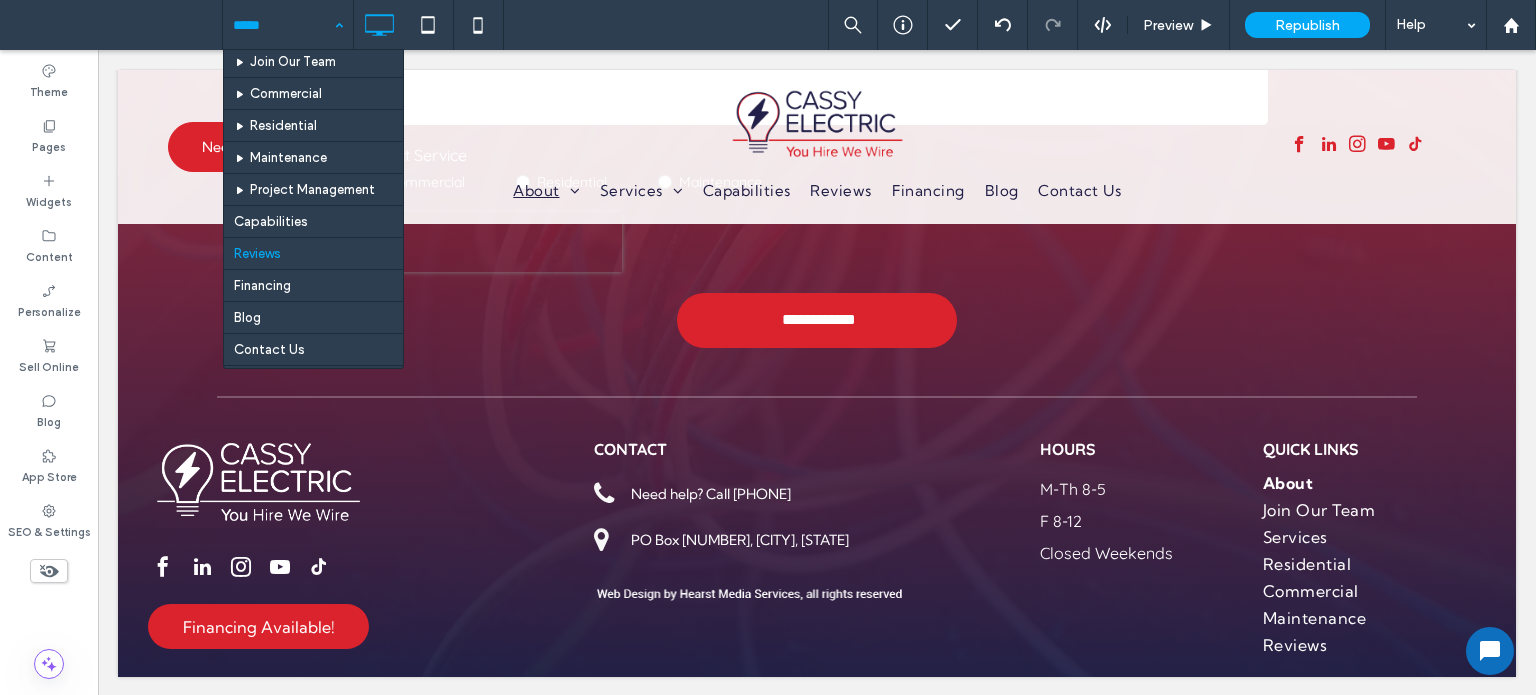 scroll, scrollTop: 171, scrollLeft: 0, axis: vertical 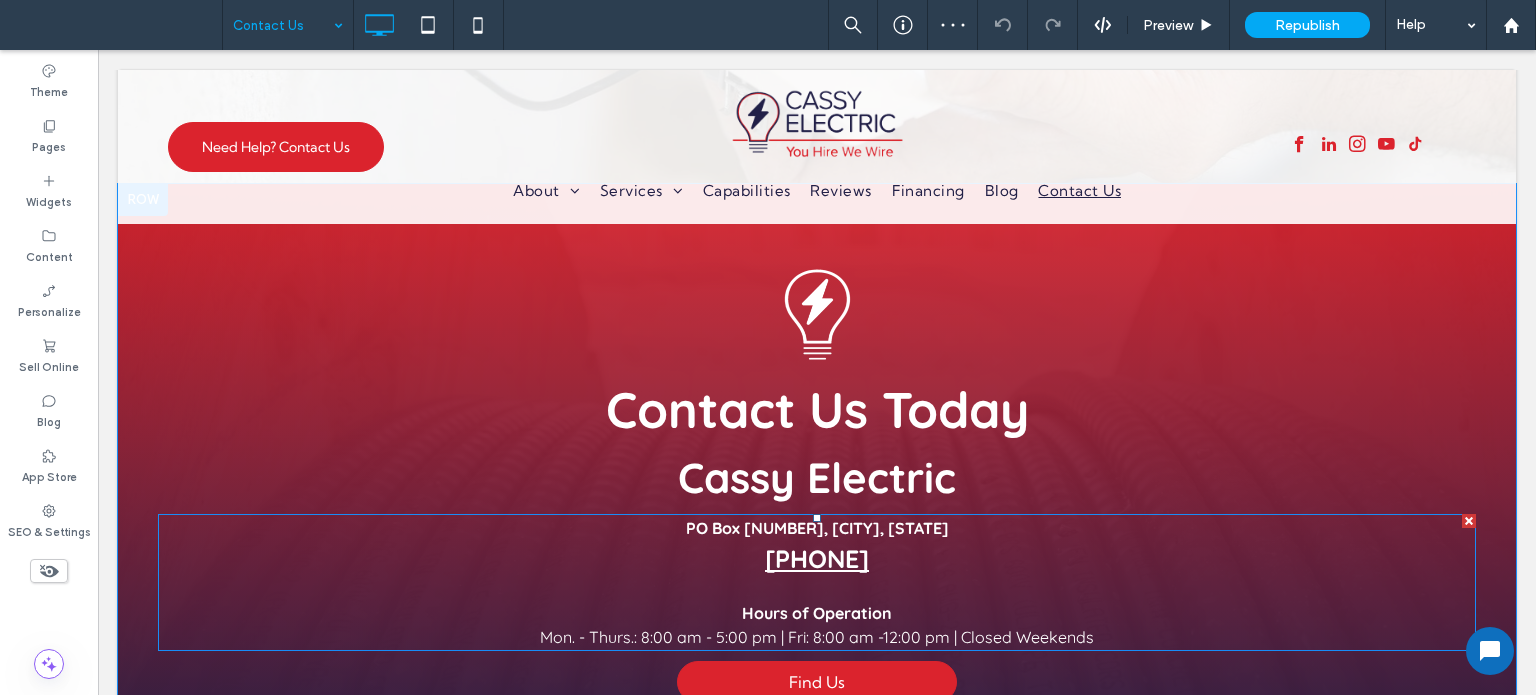 click on "PO Box 372, Conestee, SC 29636" at bounding box center [817, 528] 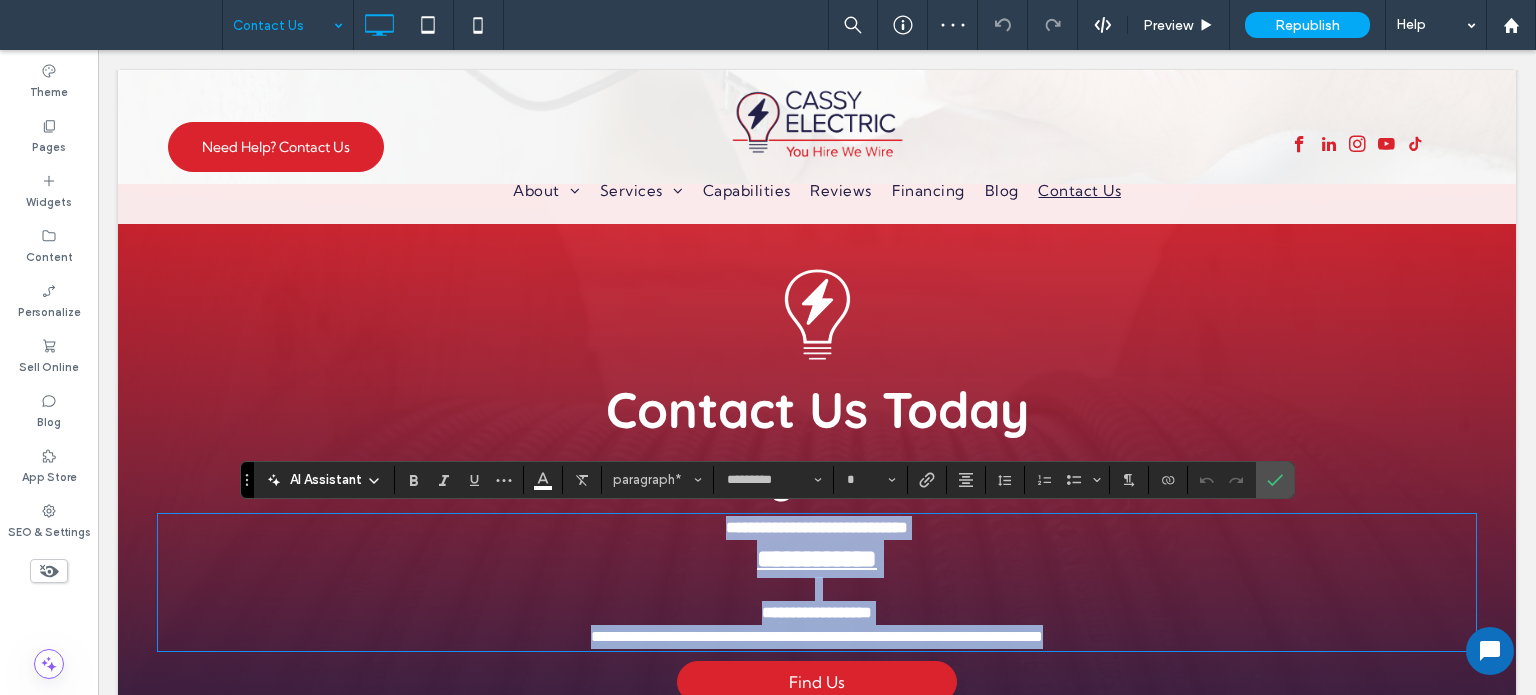 click on "**********" at bounding box center [817, 528] 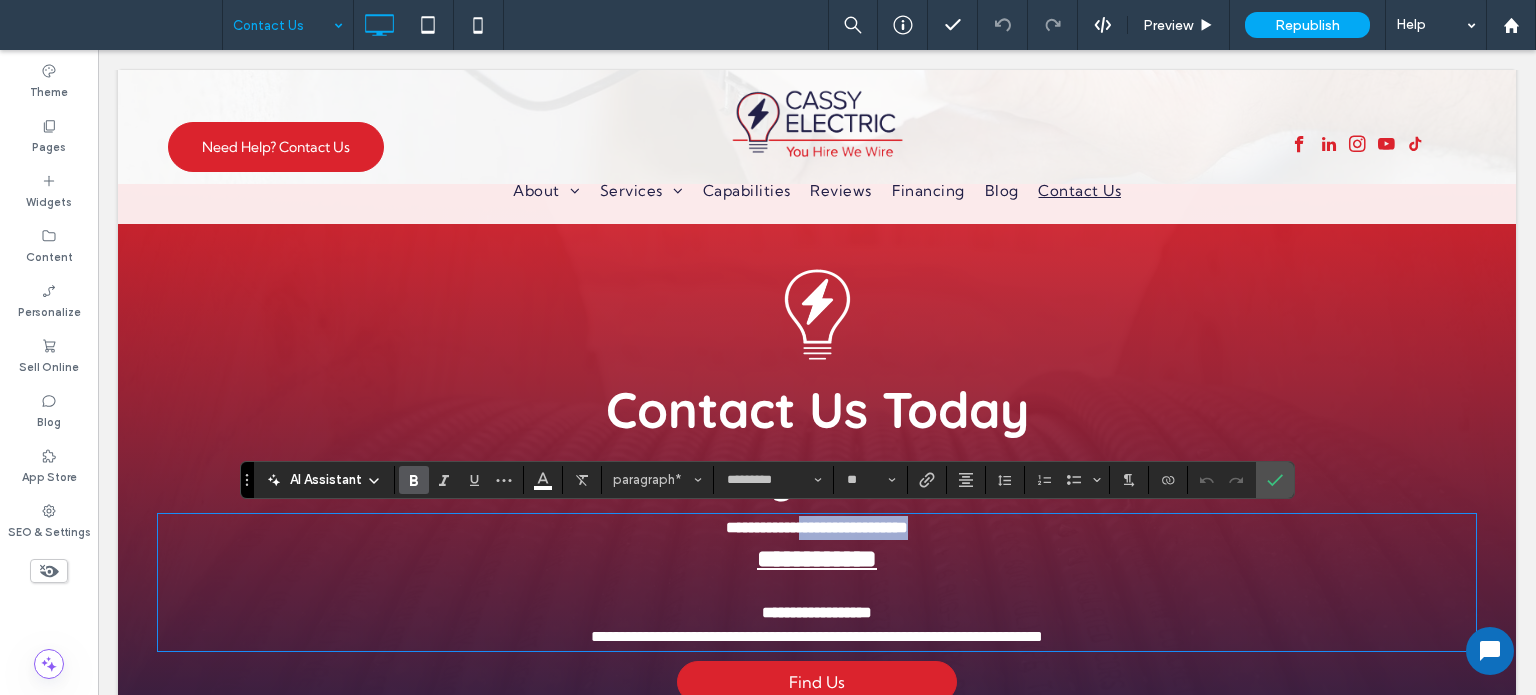 drag, startPoint x: 882, startPoint y: 519, endPoint x: 785, endPoint y: 517, distance: 97.020615 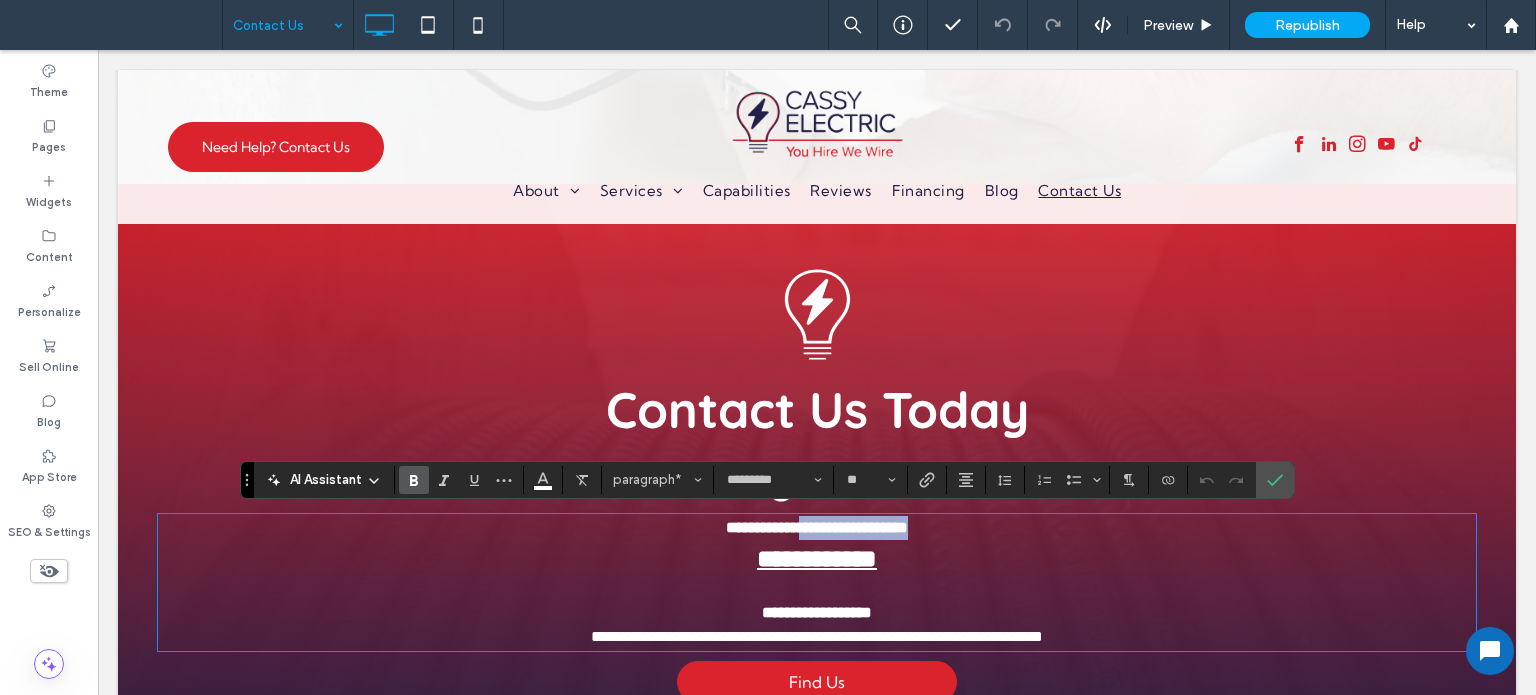 click on "**********" at bounding box center (817, 528) 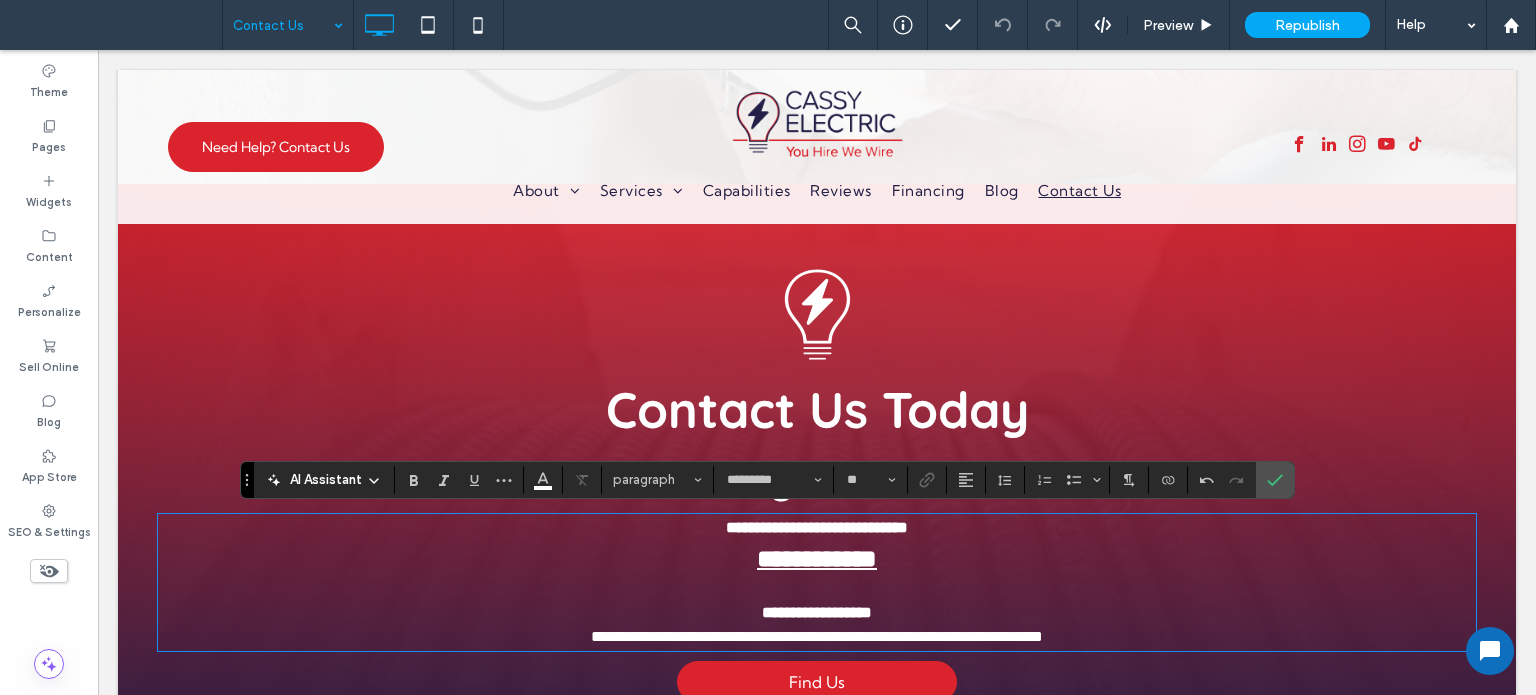 scroll, scrollTop: 0, scrollLeft: 0, axis: both 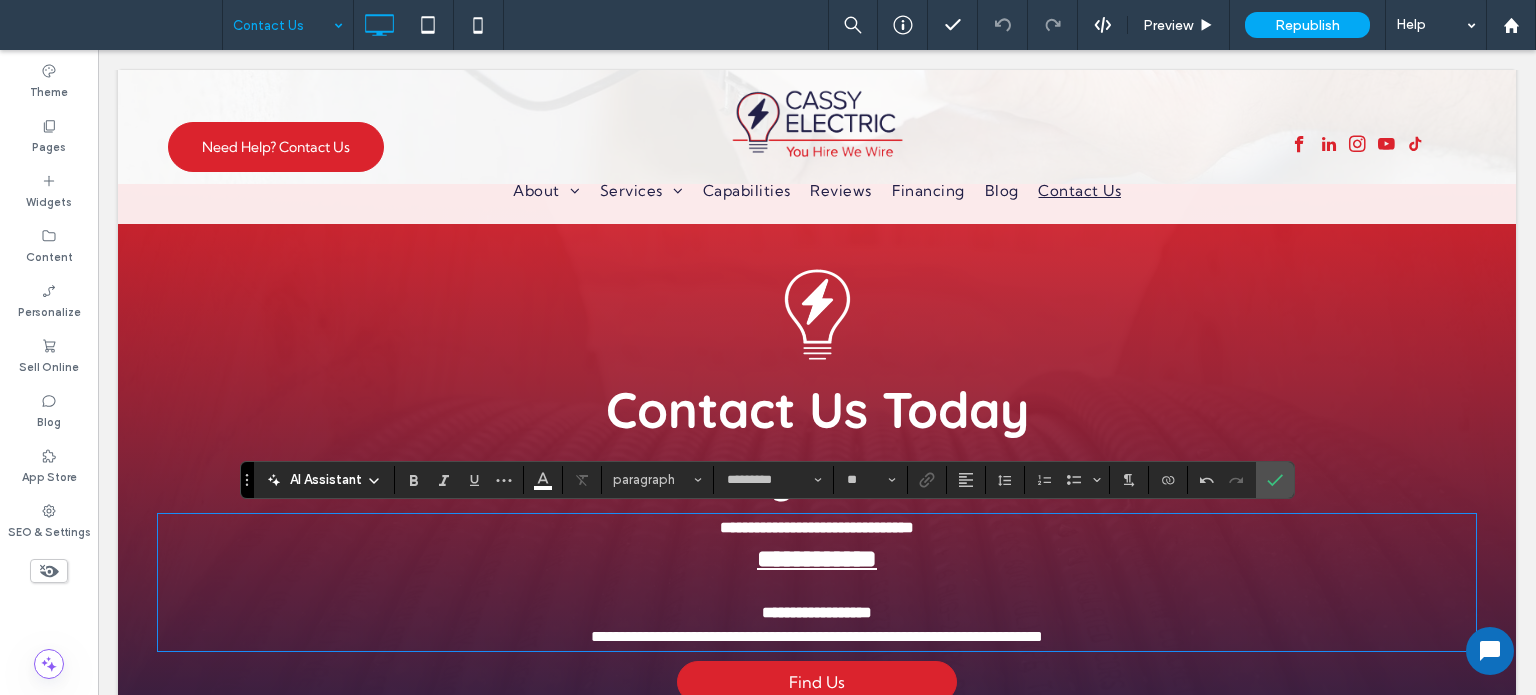 click on "**********" at bounding box center (817, 527) 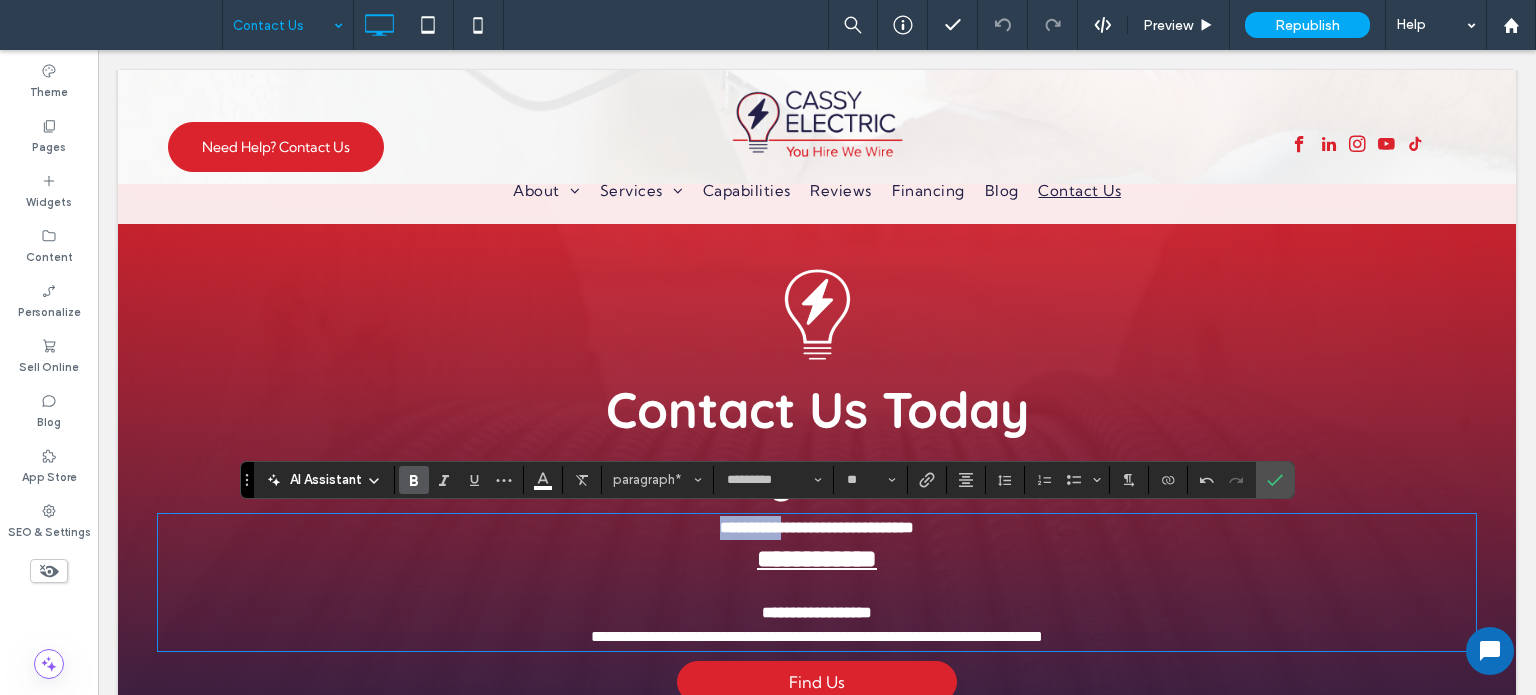 drag, startPoint x: 767, startPoint y: 528, endPoint x: 575, endPoint y: 516, distance: 192.37463 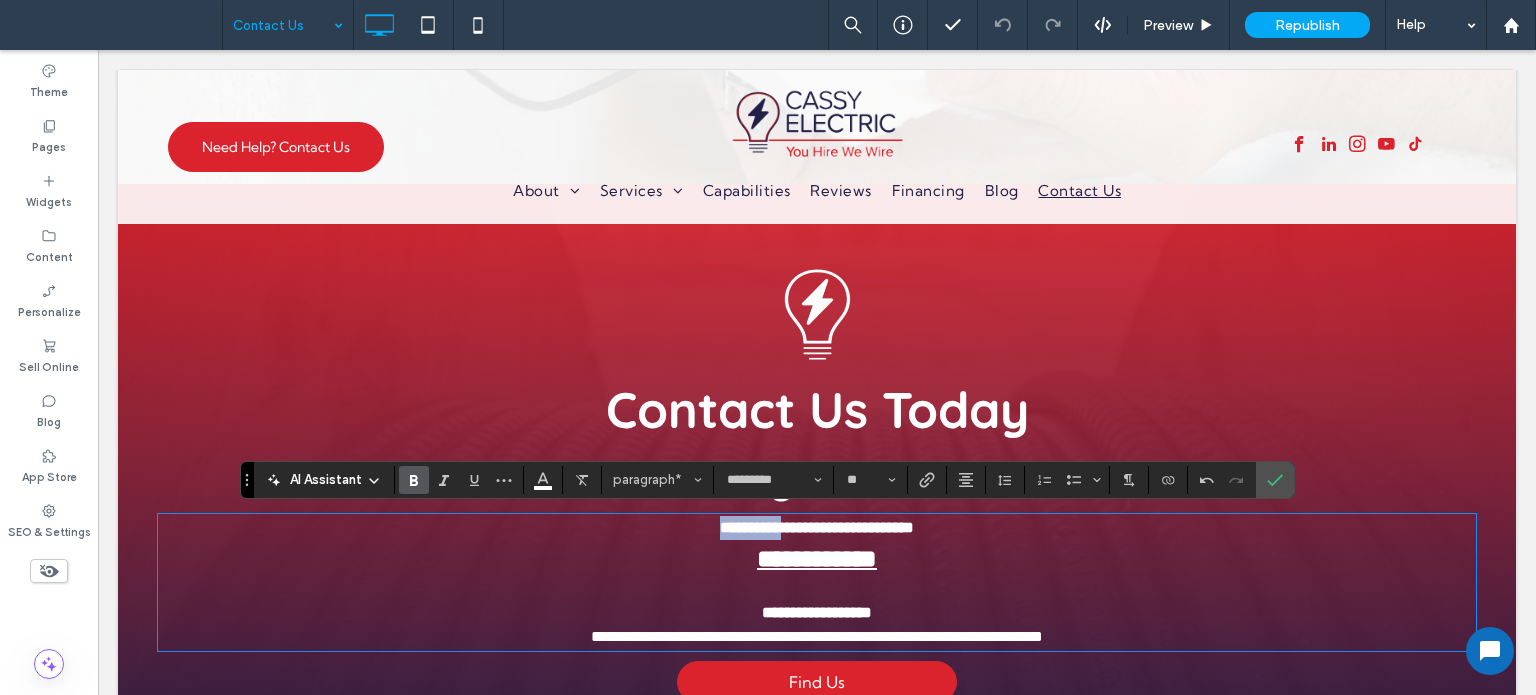 click on "**********" at bounding box center [817, 528] 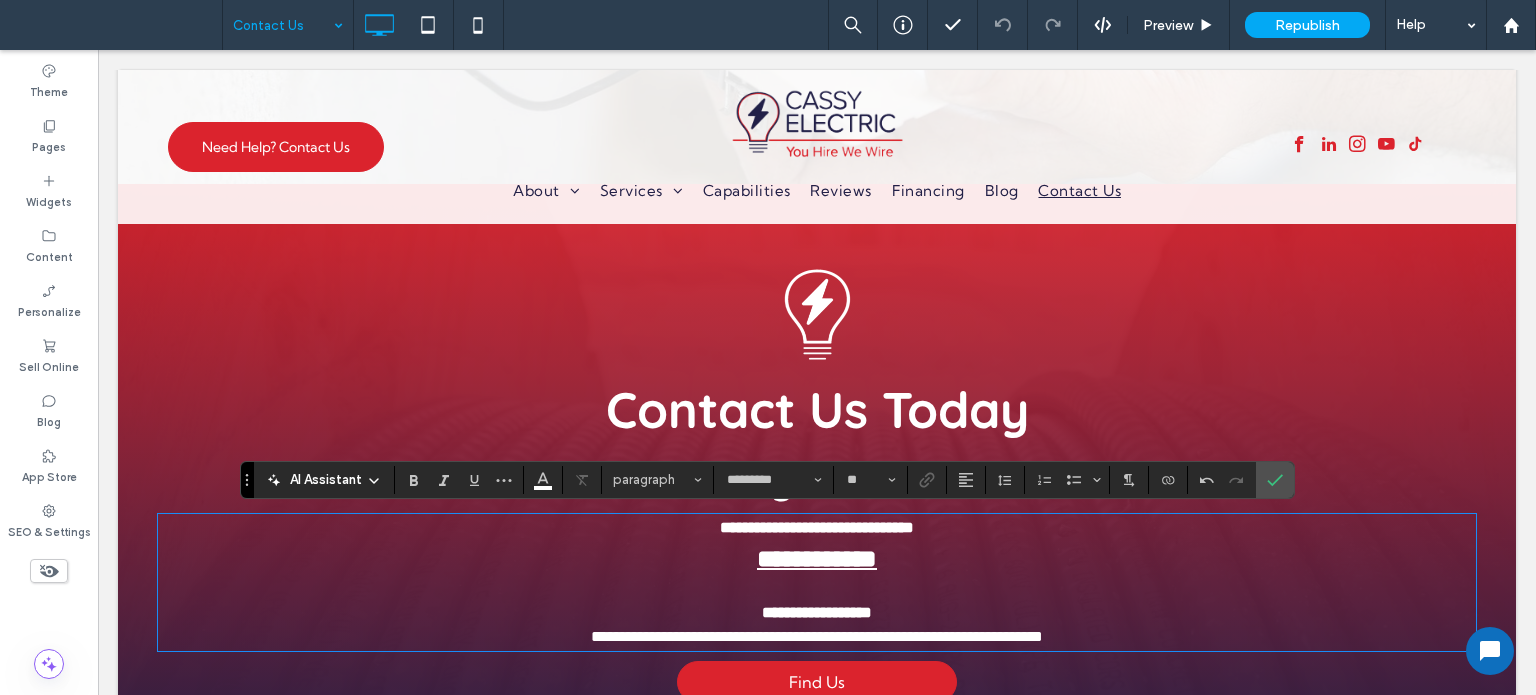 scroll, scrollTop: 0, scrollLeft: 0, axis: both 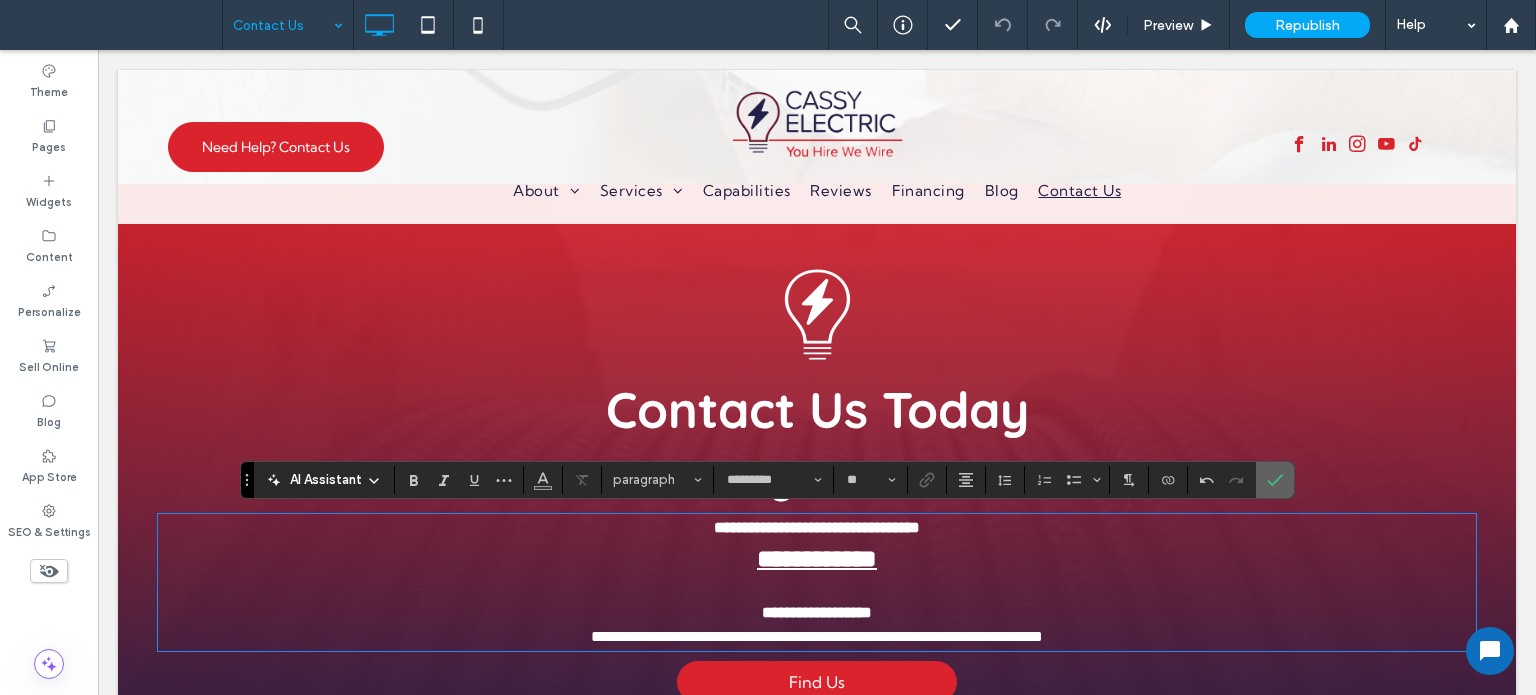 drag, startPoint x: 1275, startPoint y: 485, endPoint x: 1177, endPoint y: 434, distance: 110.47624 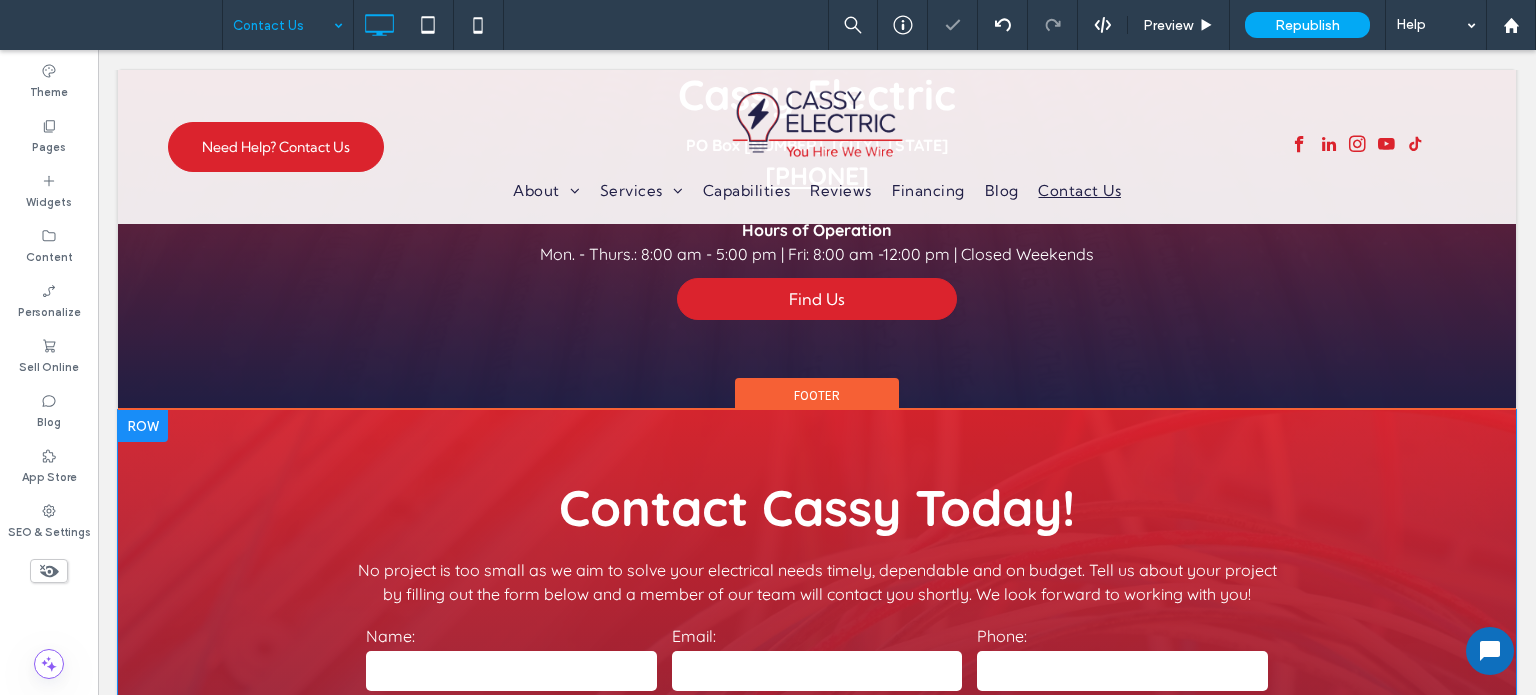 scroll, scrollTop: 900, scrollLeft: 0, axis: vertical 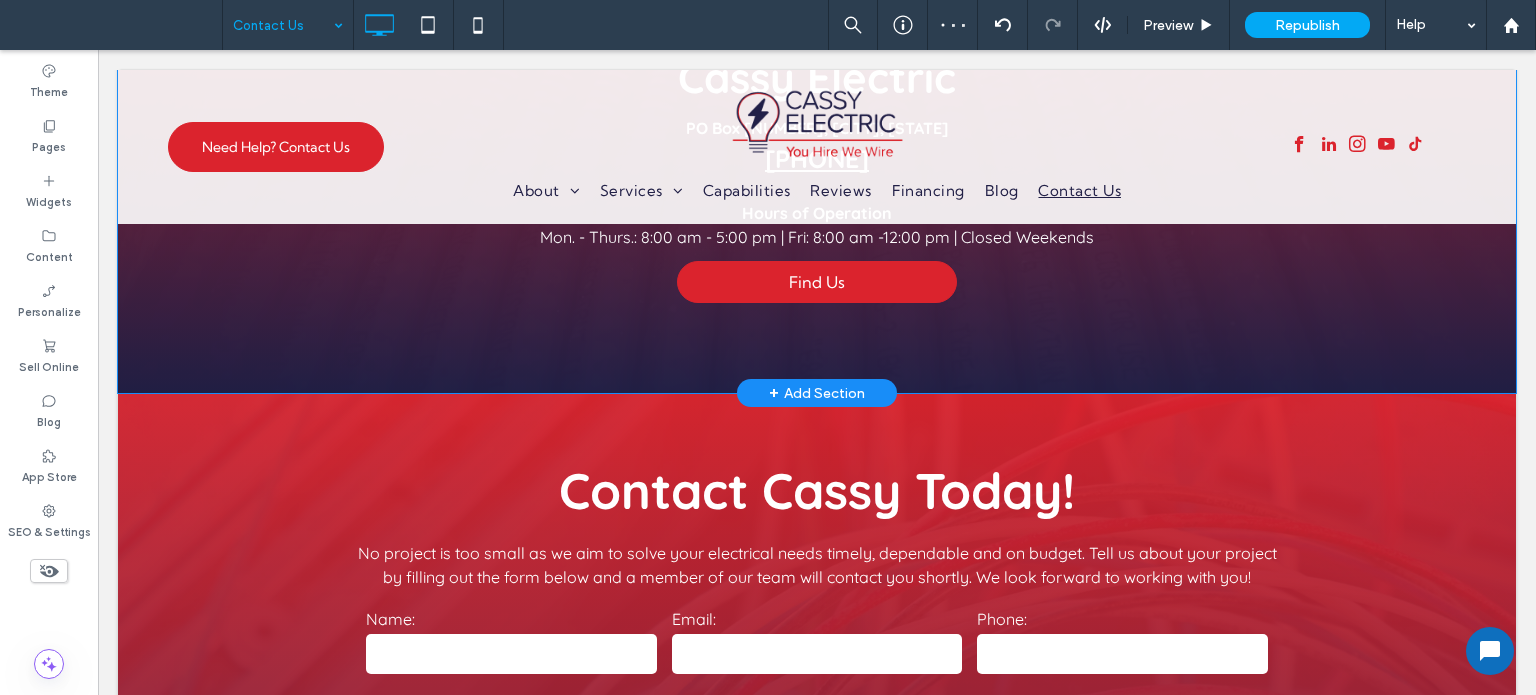 click at bounding box center [817, 390] 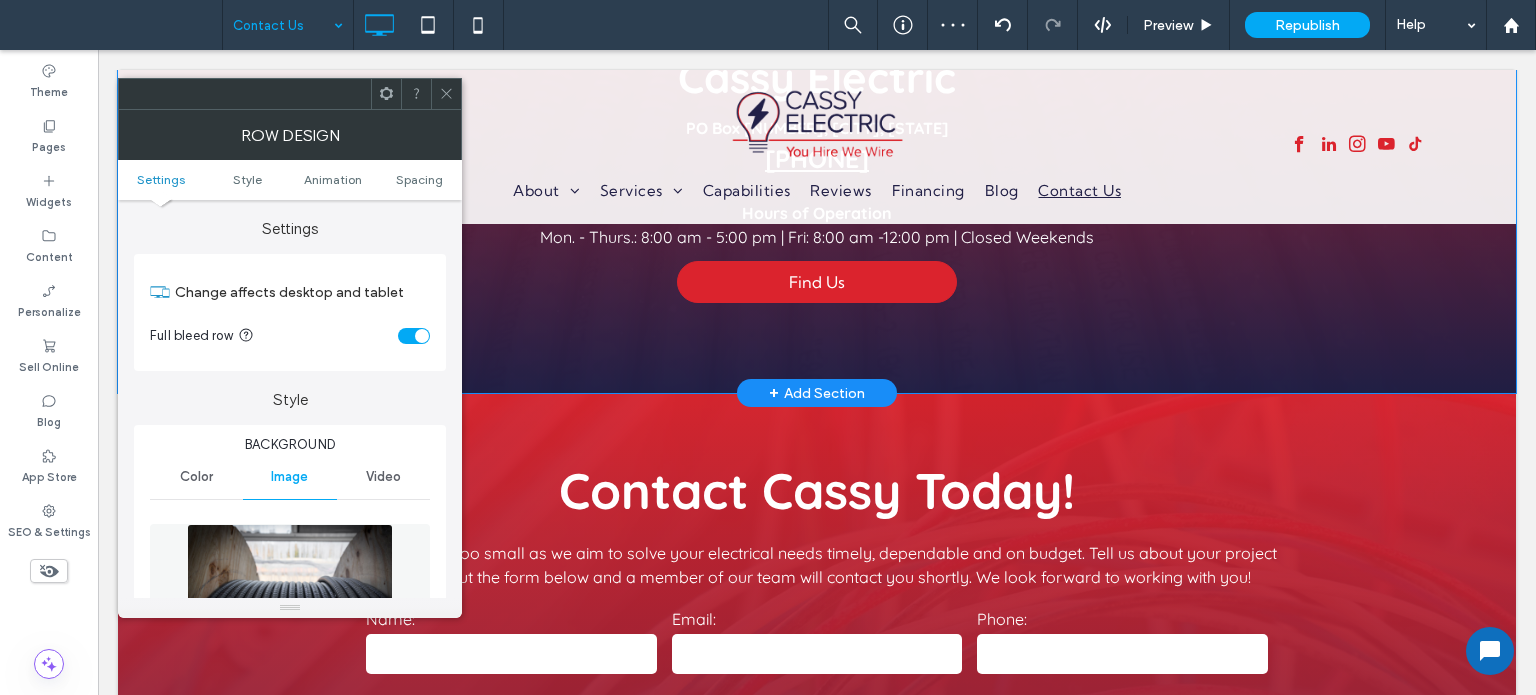 click at bounding box center (817, 390) 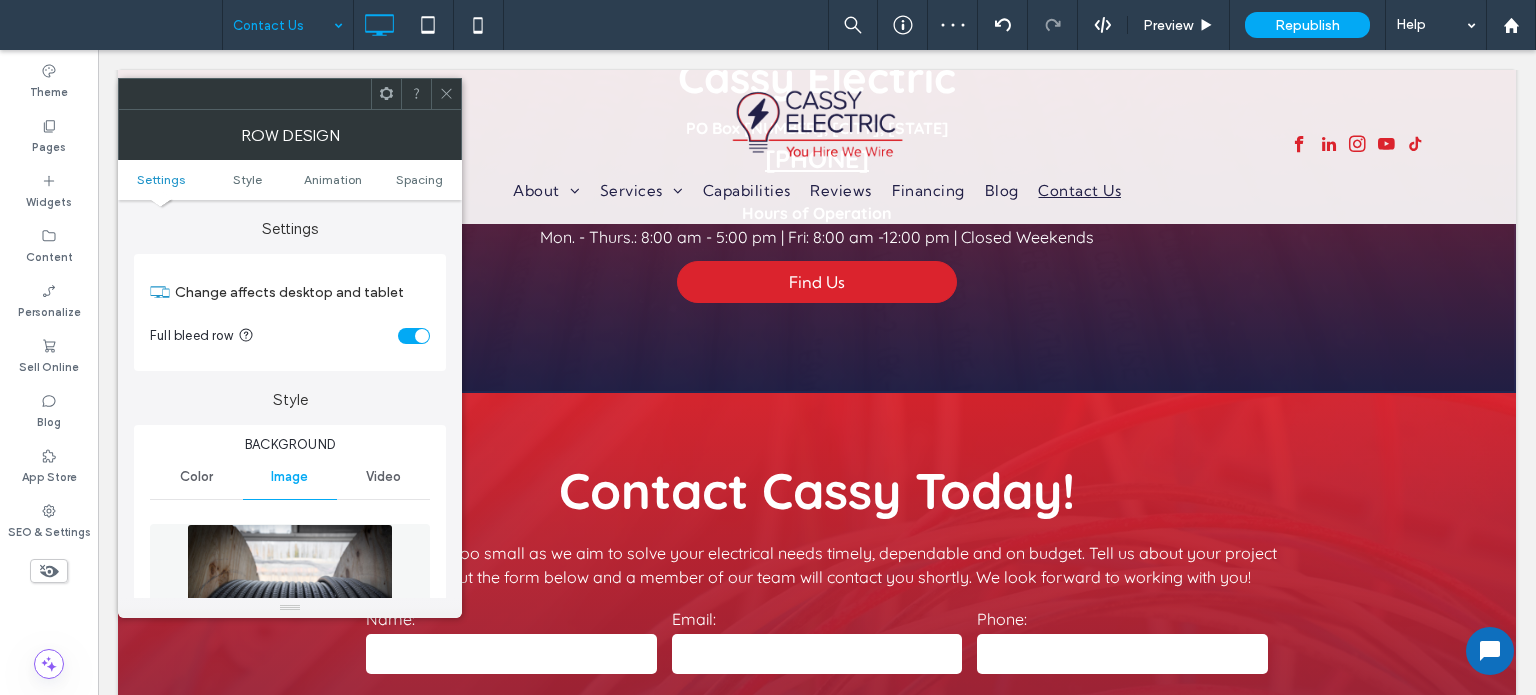 click 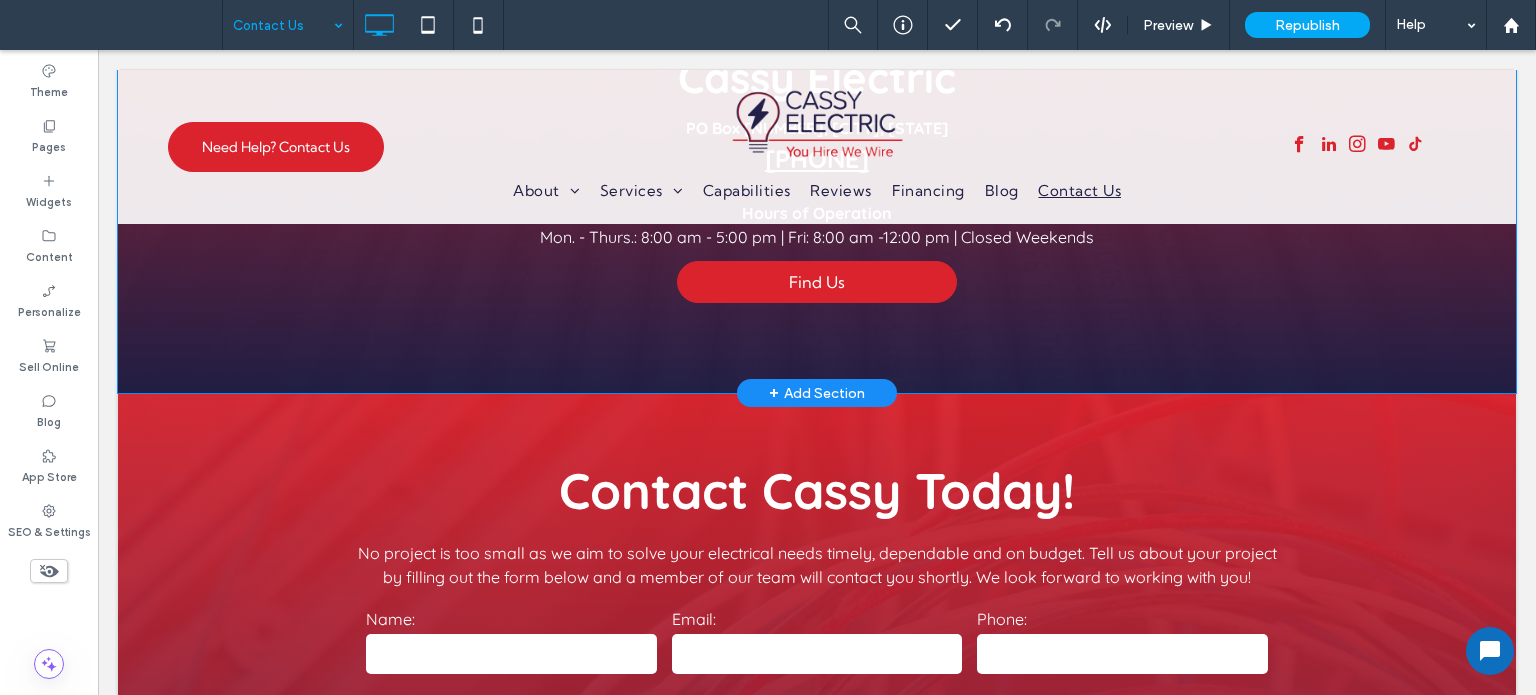 click on "**********" at bounding box center [817, 89] 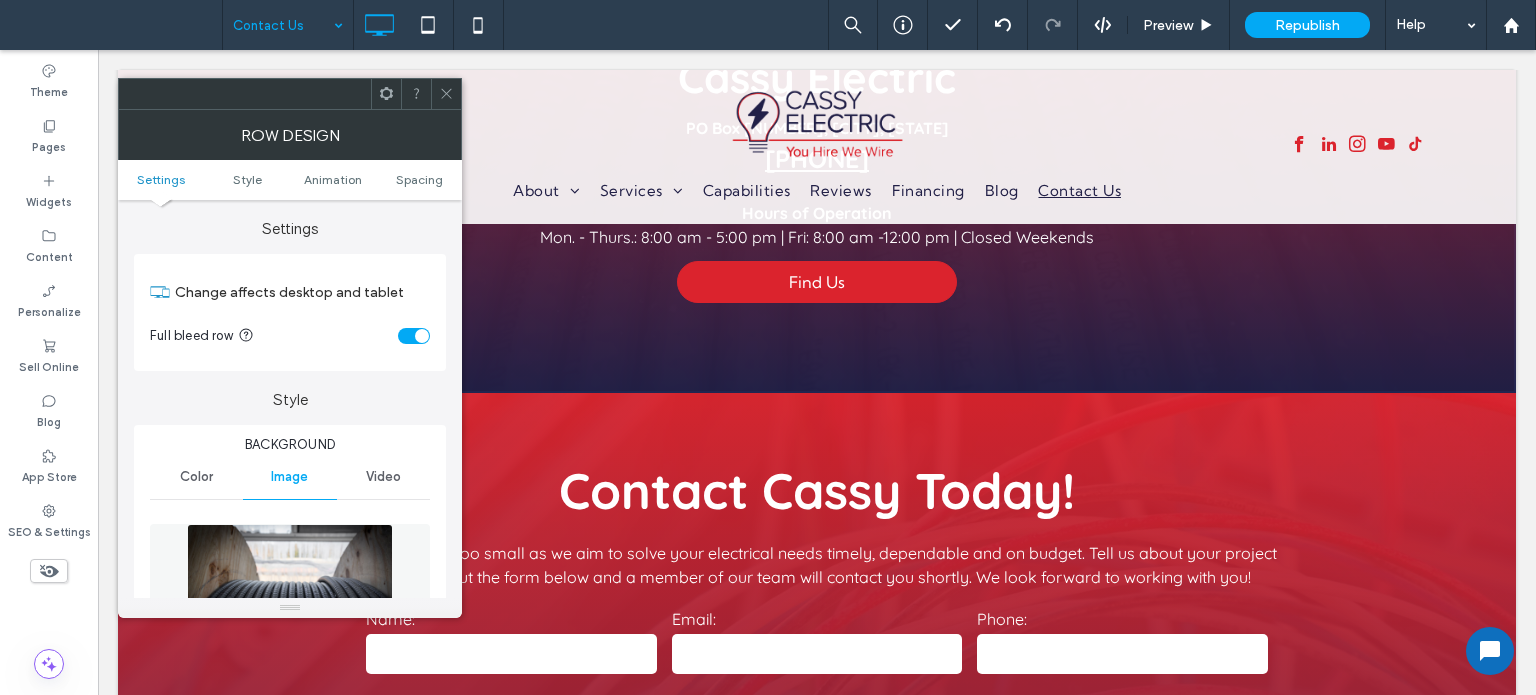 click 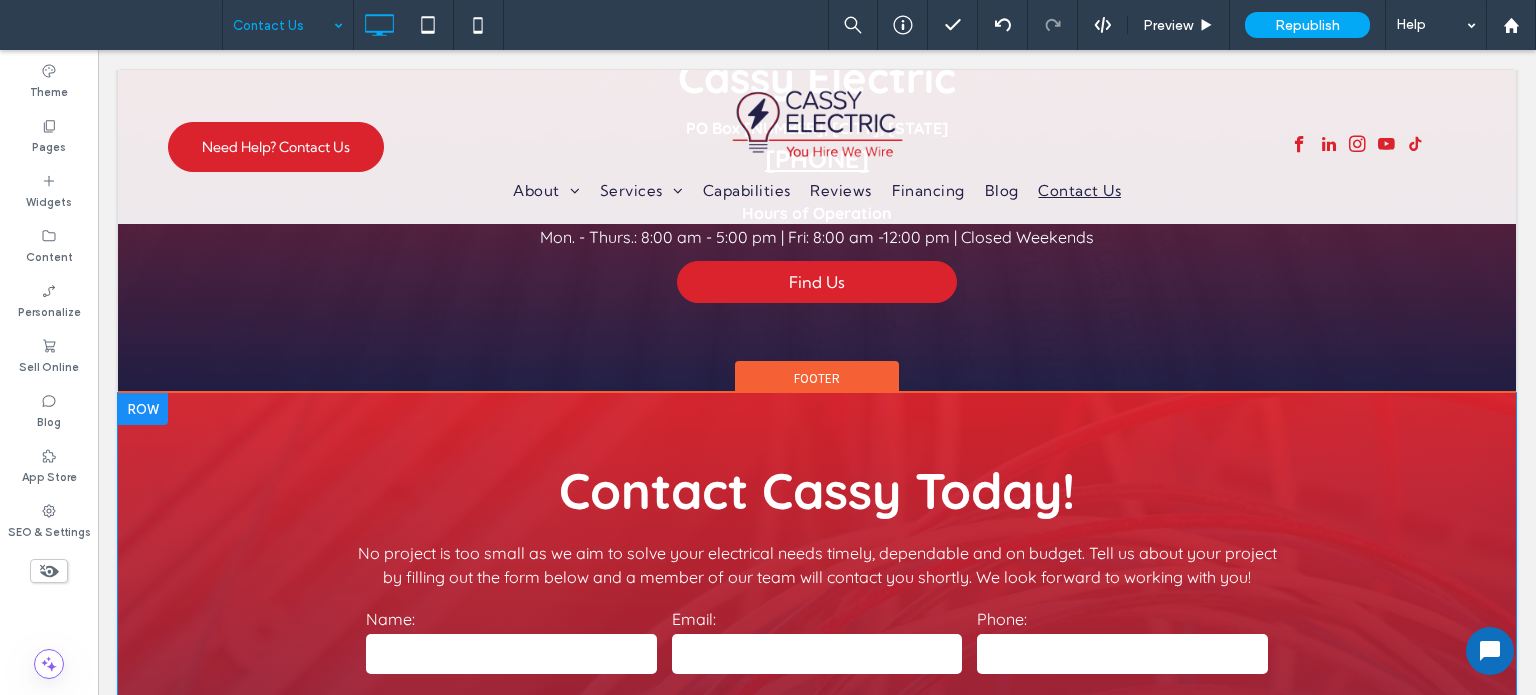 click on "**********" at bounding box center [817, 719] 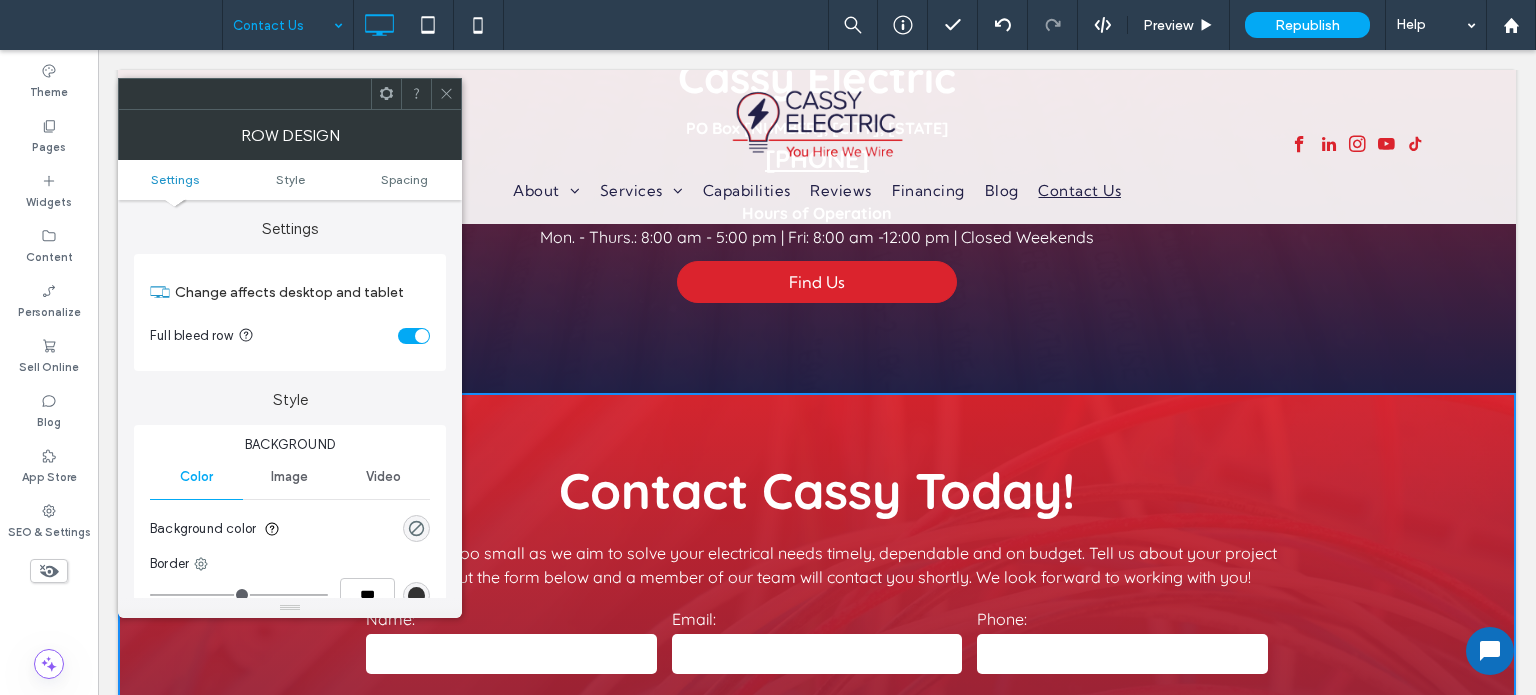 click 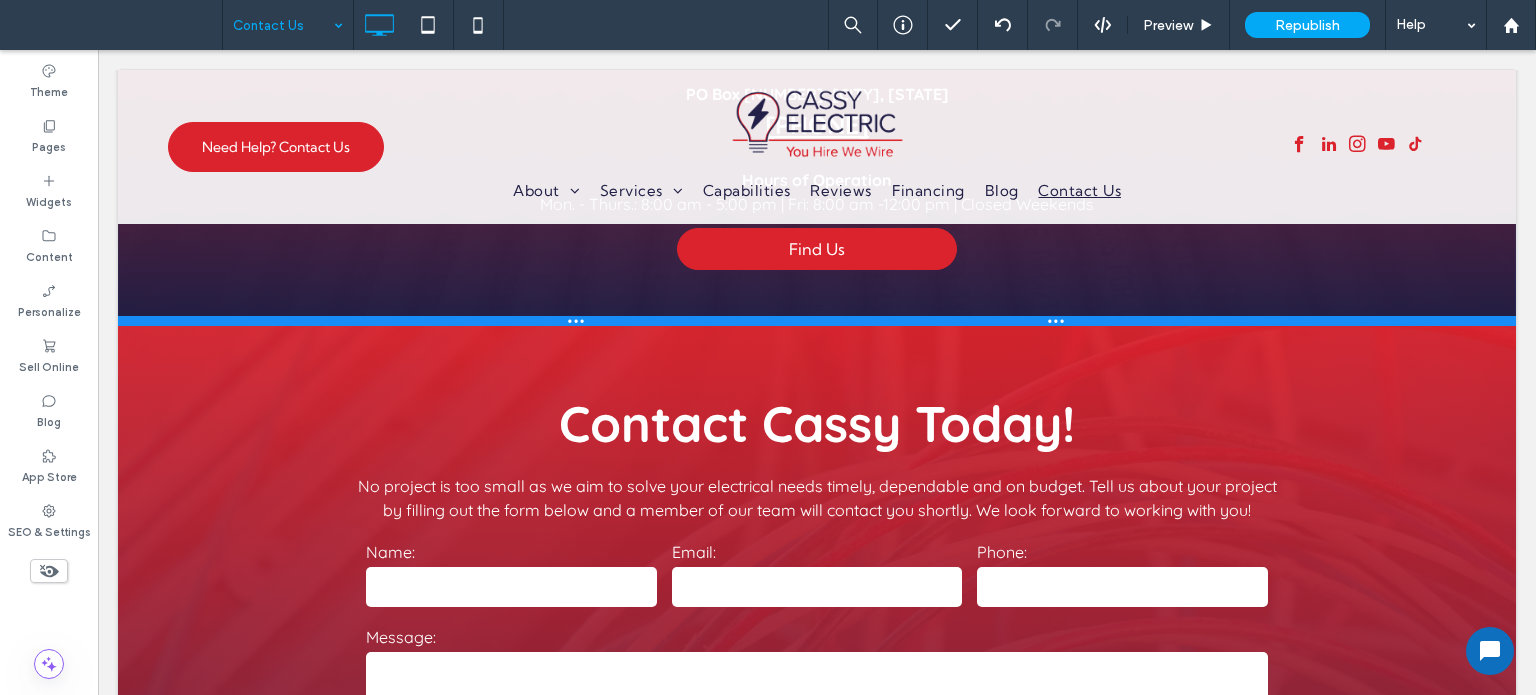 drag, startPoint x: 513, startPoint y: 390, endPoint x: 515, endPoint y: 323, distance: 67.02985 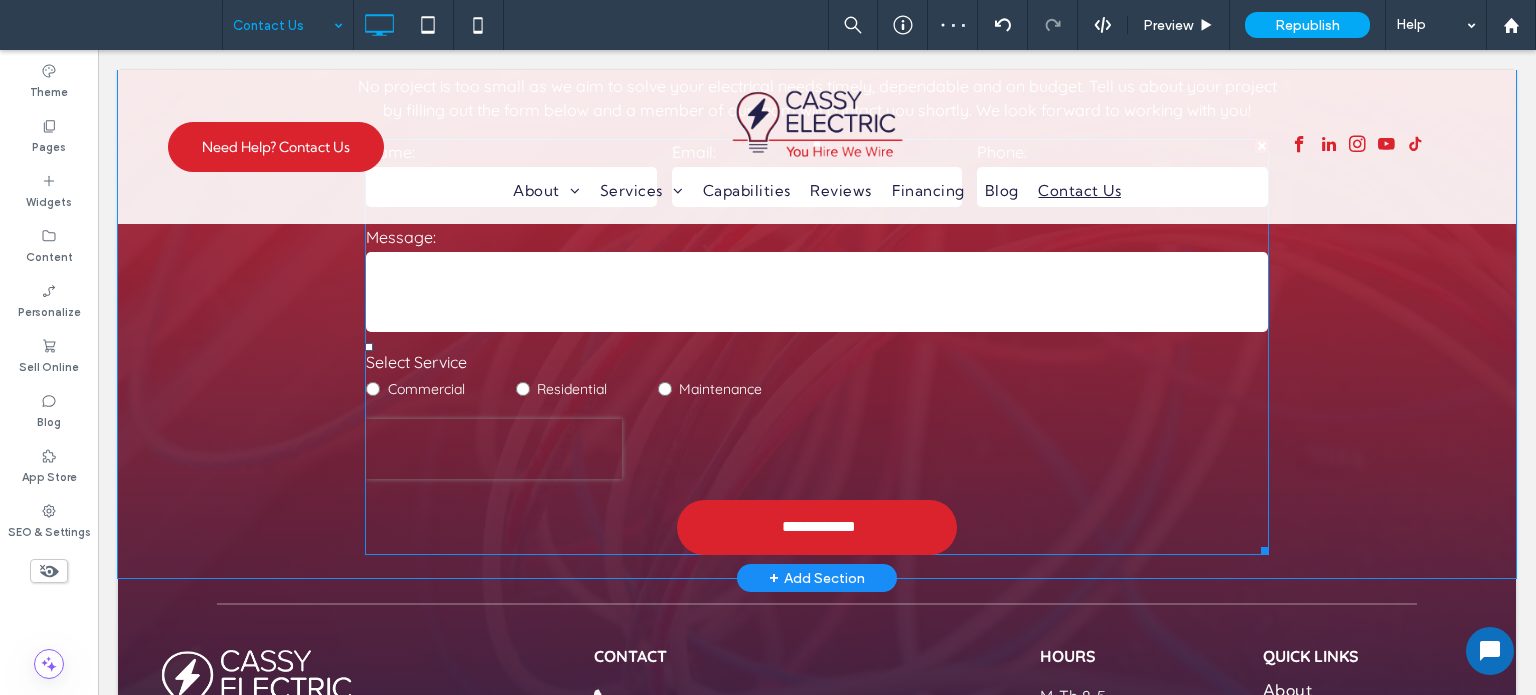 scroll, scrollTop: 1507, scrollLeft: 0, axis: vertical 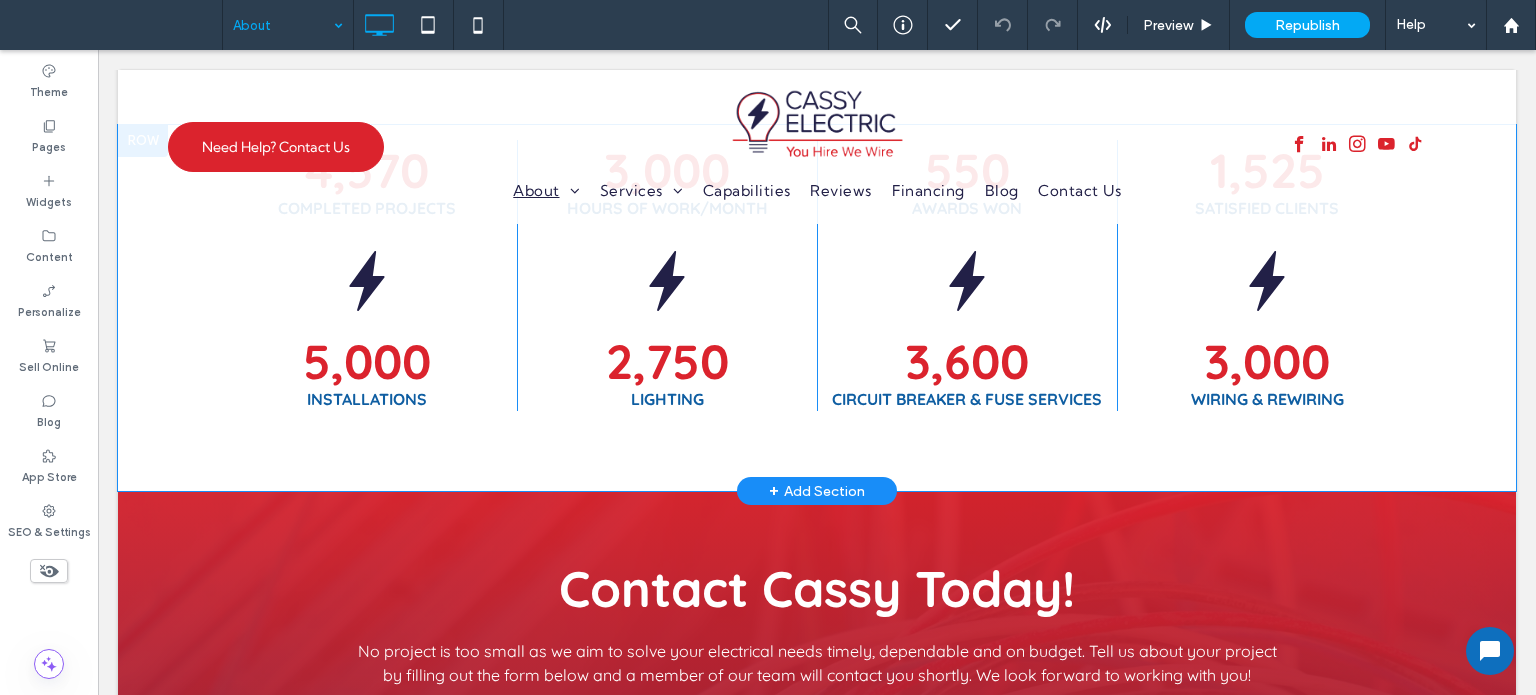drag, startPoint x: 529, startPoint y: 491, endPoint x: 540, endPoint y: 421, distance: 70.85902 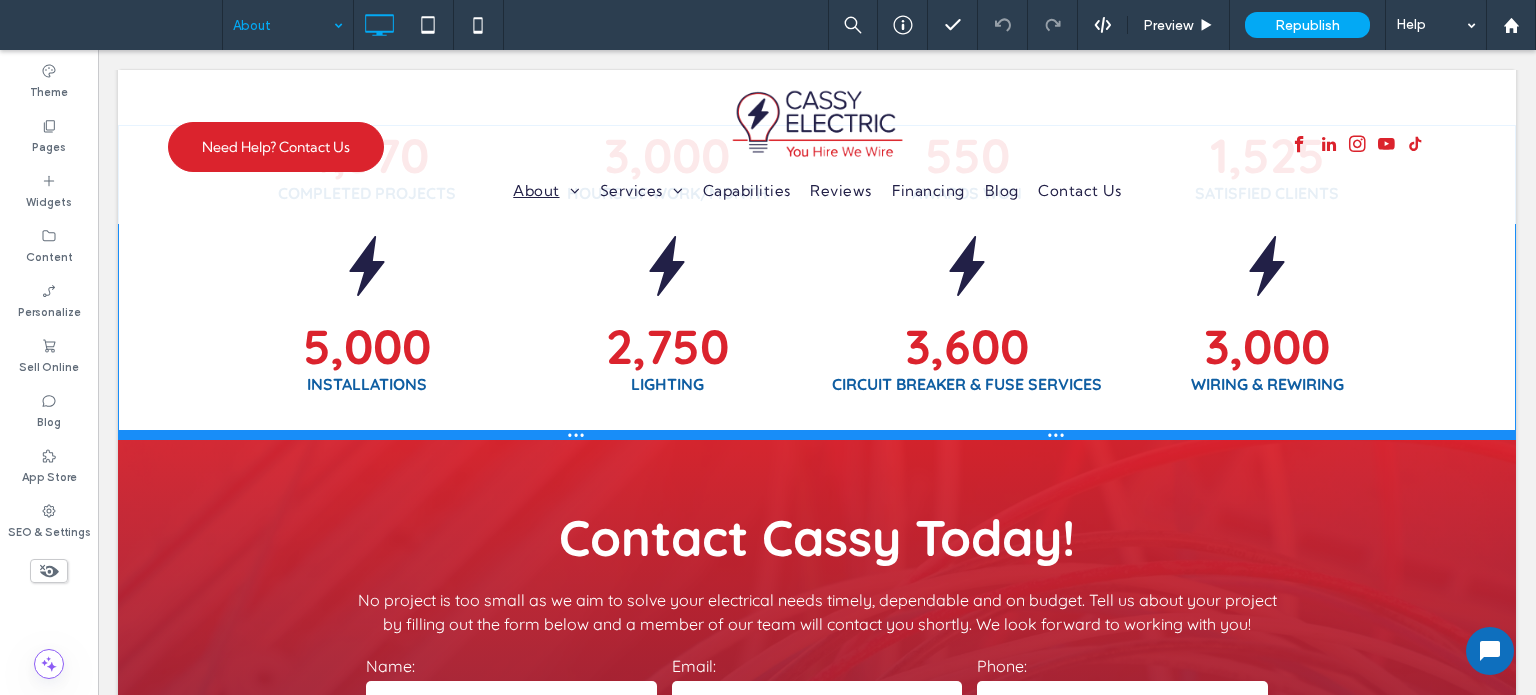 drag, startPoint x: 535, startPoint y: 487, endPoint x: 642, endPoint y: 486, distance: 107.00467 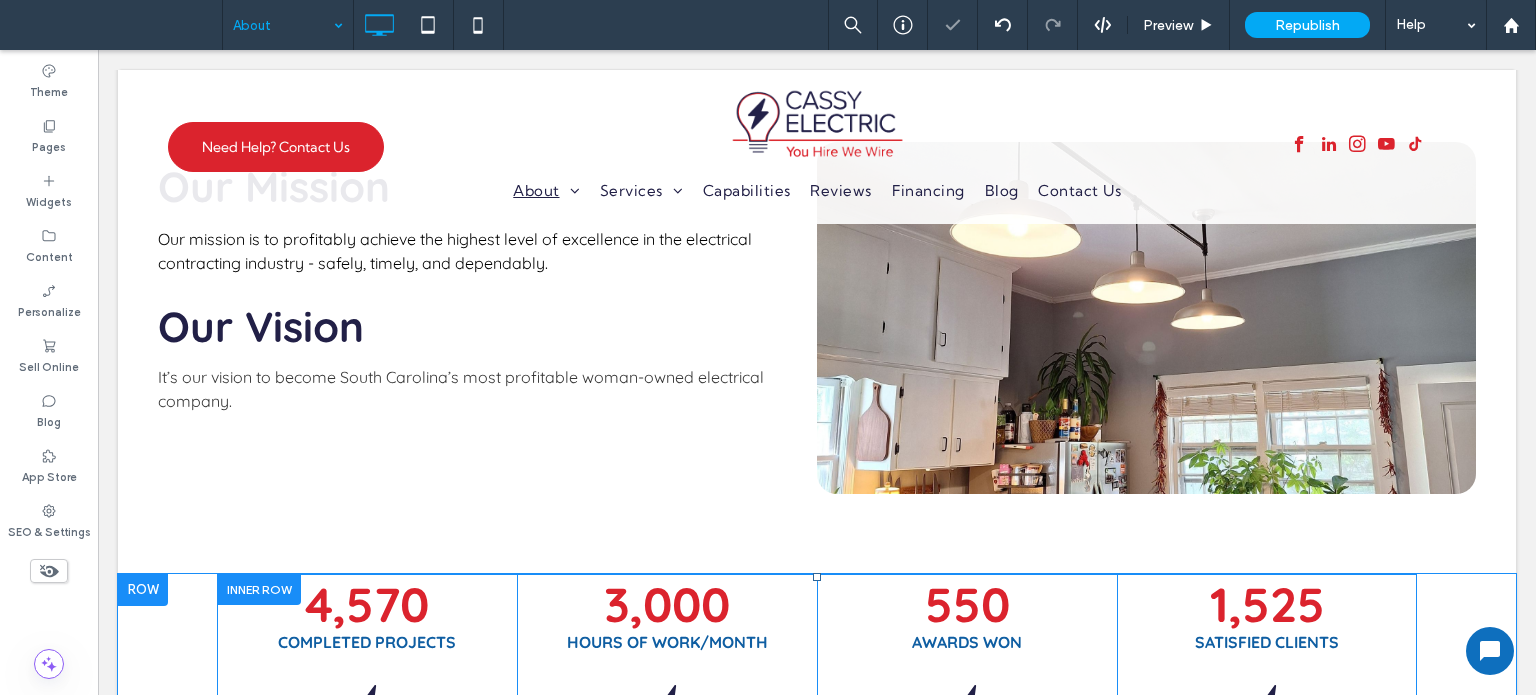 scroll, scrollTop: 1600, scrollLeft: 0, axis: vertical 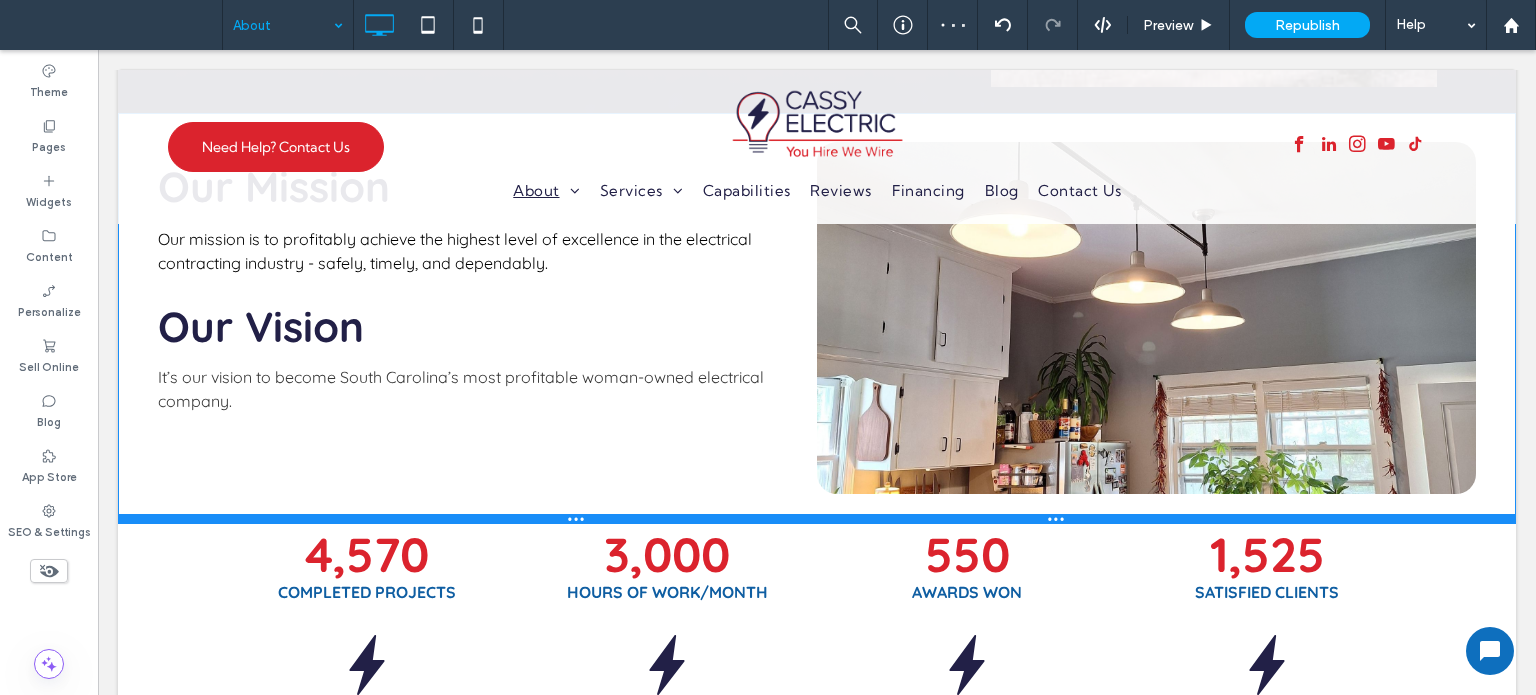 drag, startPoint x: 390, startPoint y: 622, endPoint x: 498, endPoint y: 571, distance: 119.43617 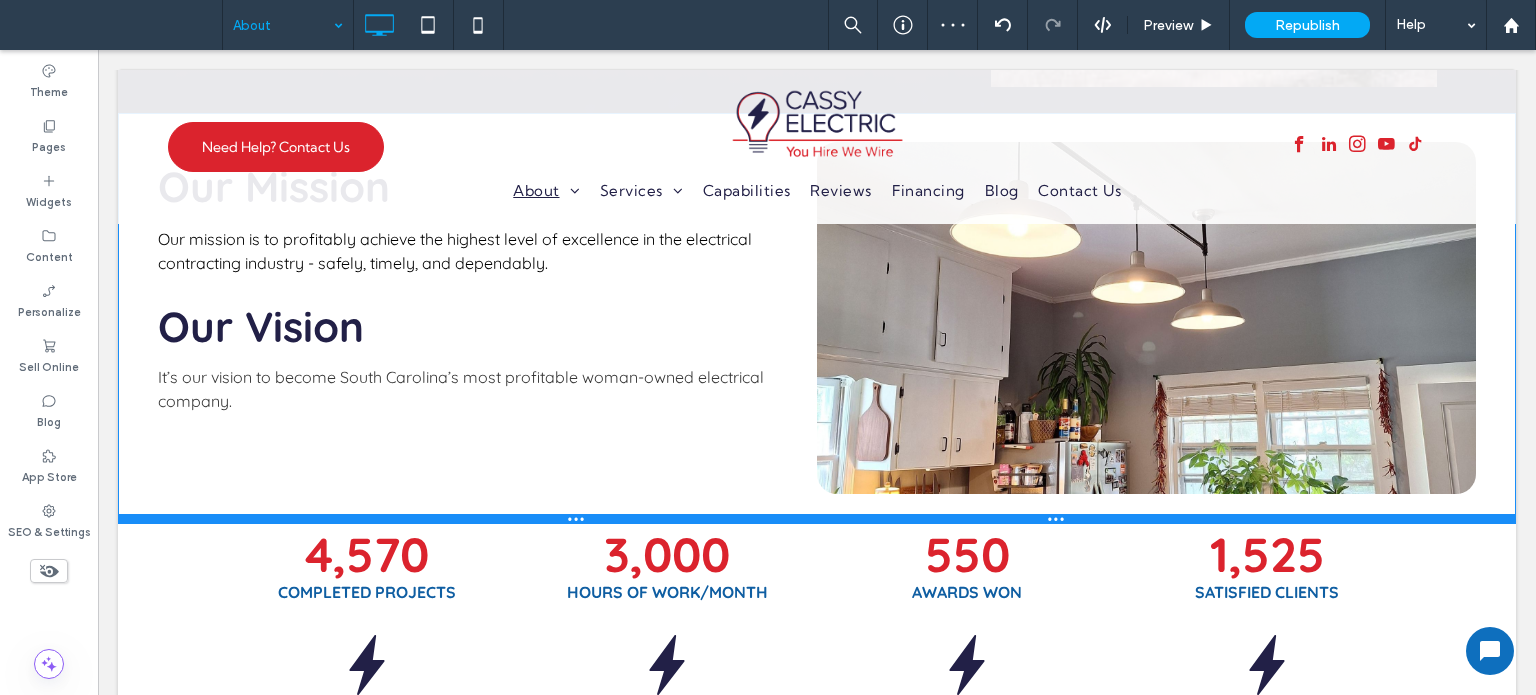 click at bounding box center [817, 519] 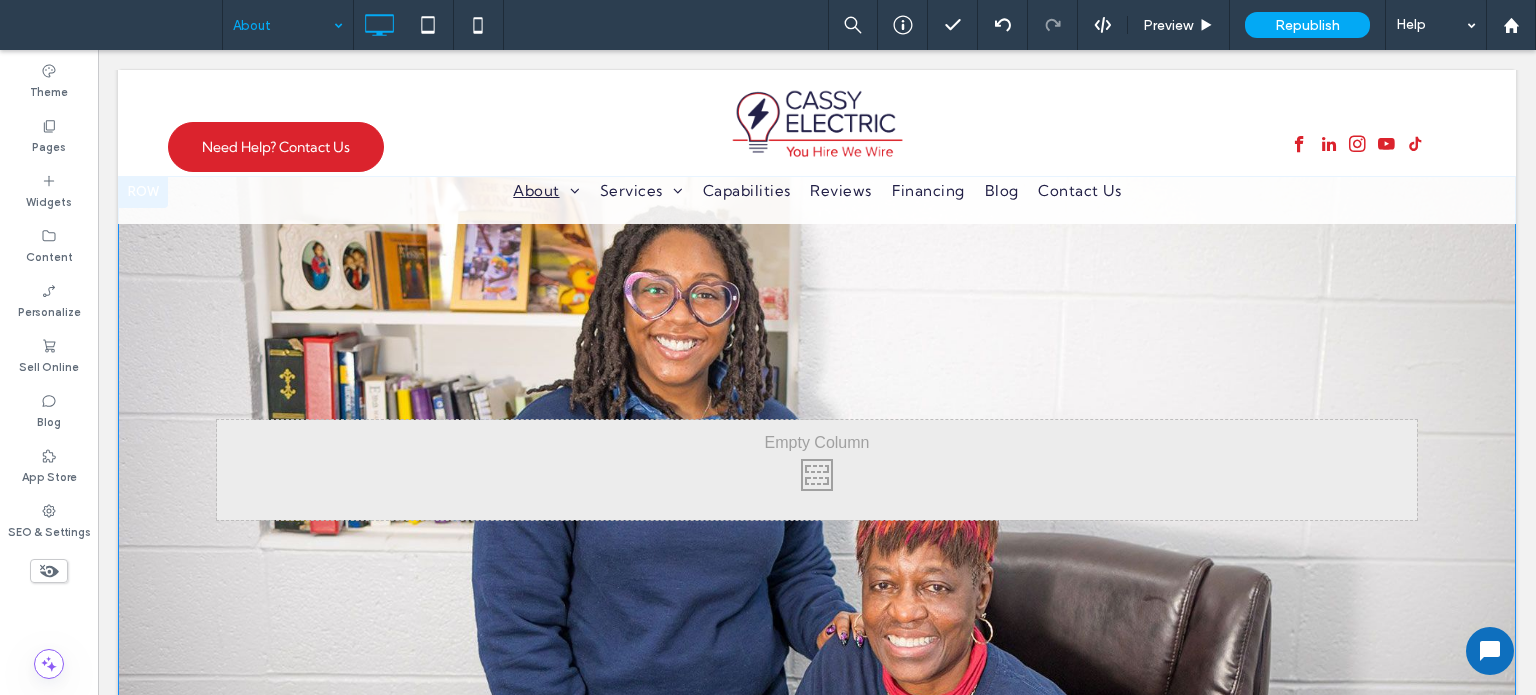 scroll, scrollTop: 0, scrollLeft: 0, axis: both 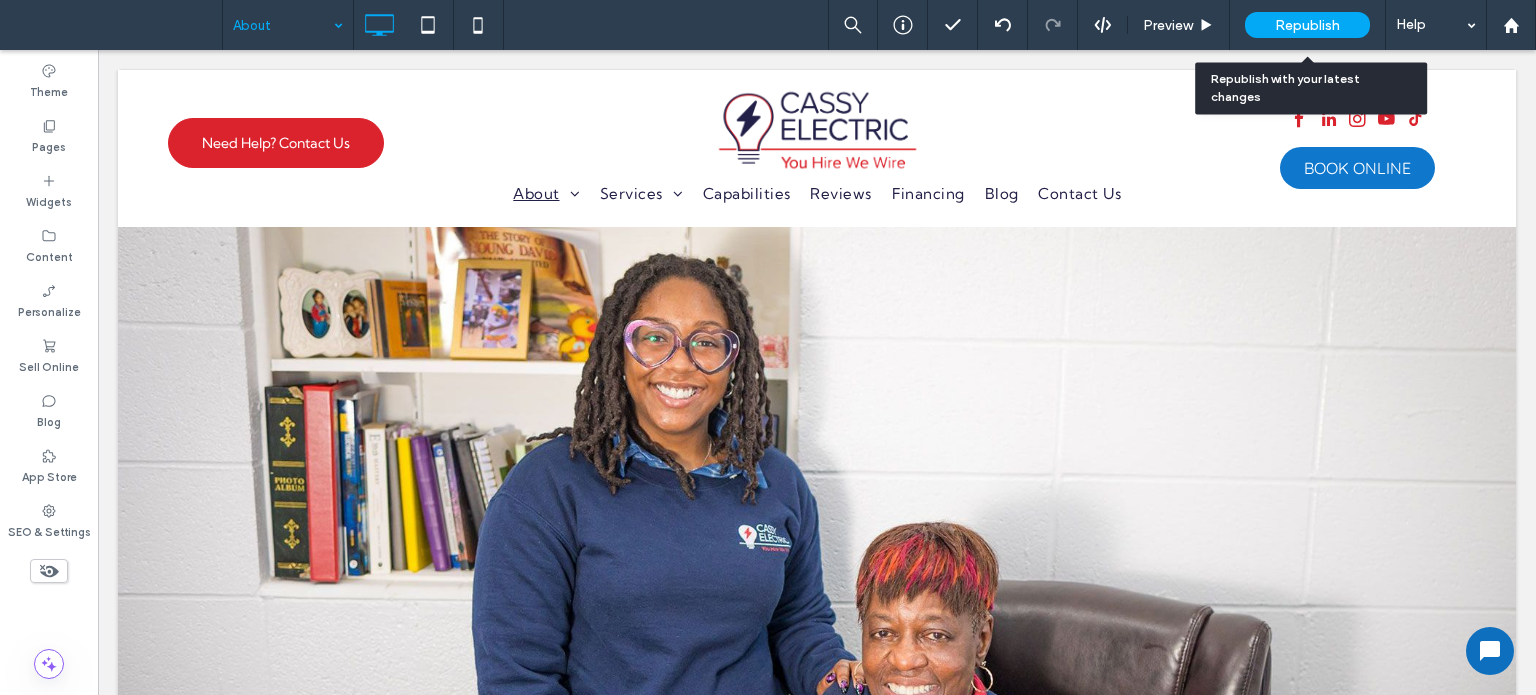 click on "Republish" at bounding box center (1307, 25) 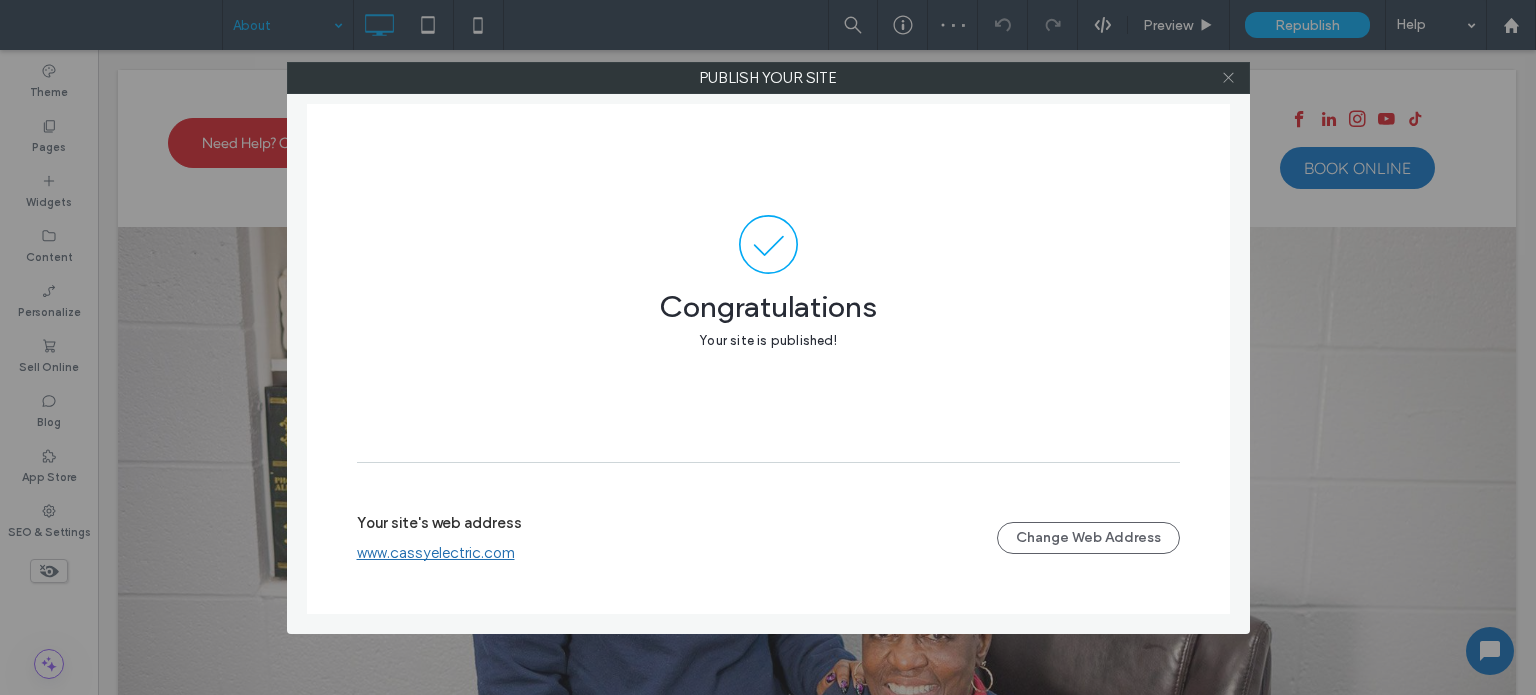 click 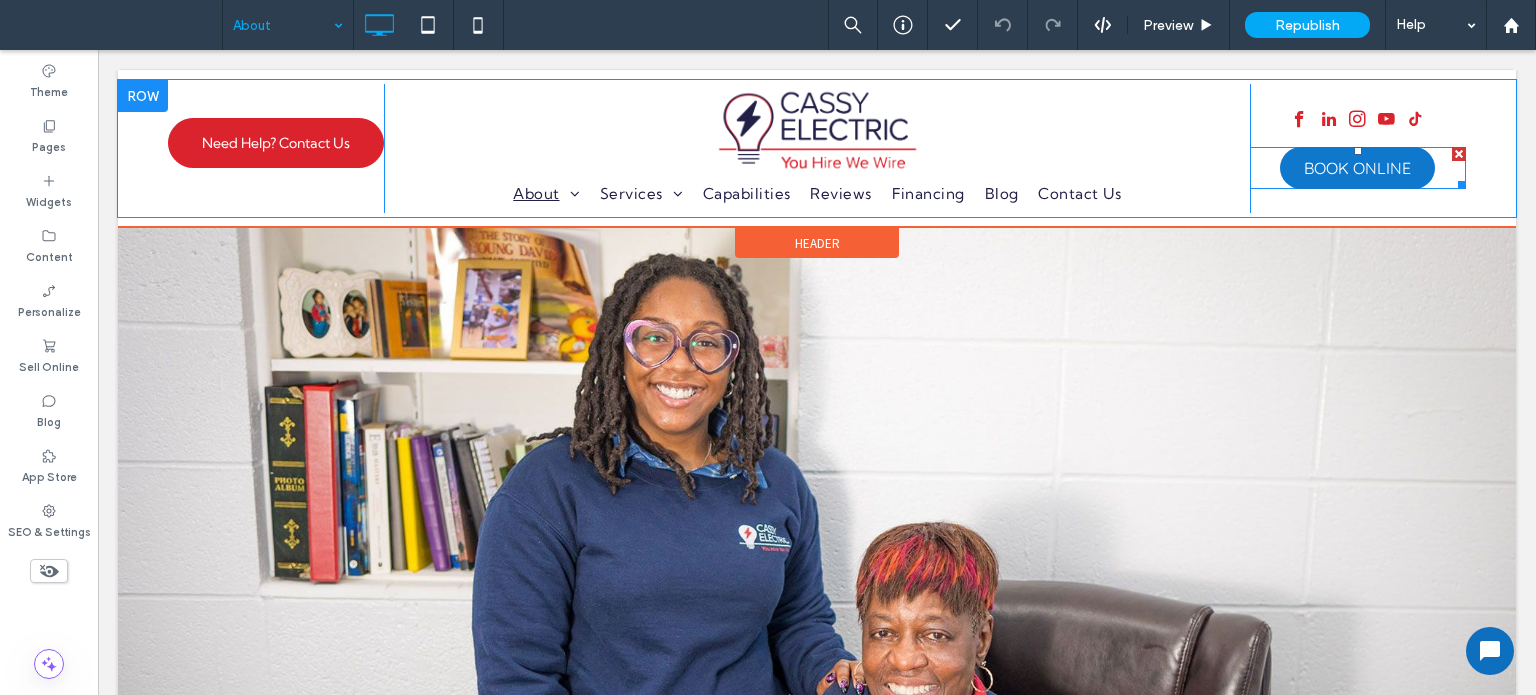 click at bounding box center [1358, 168] 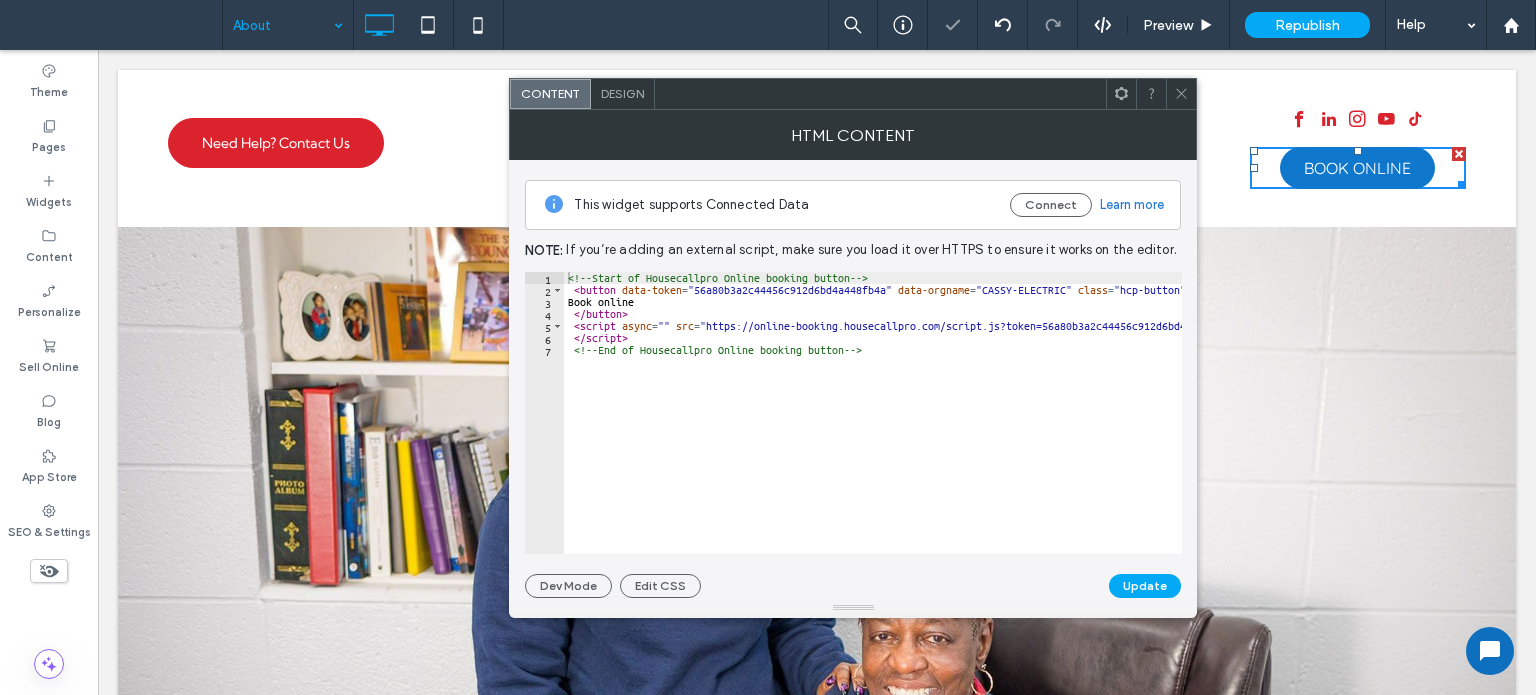 click 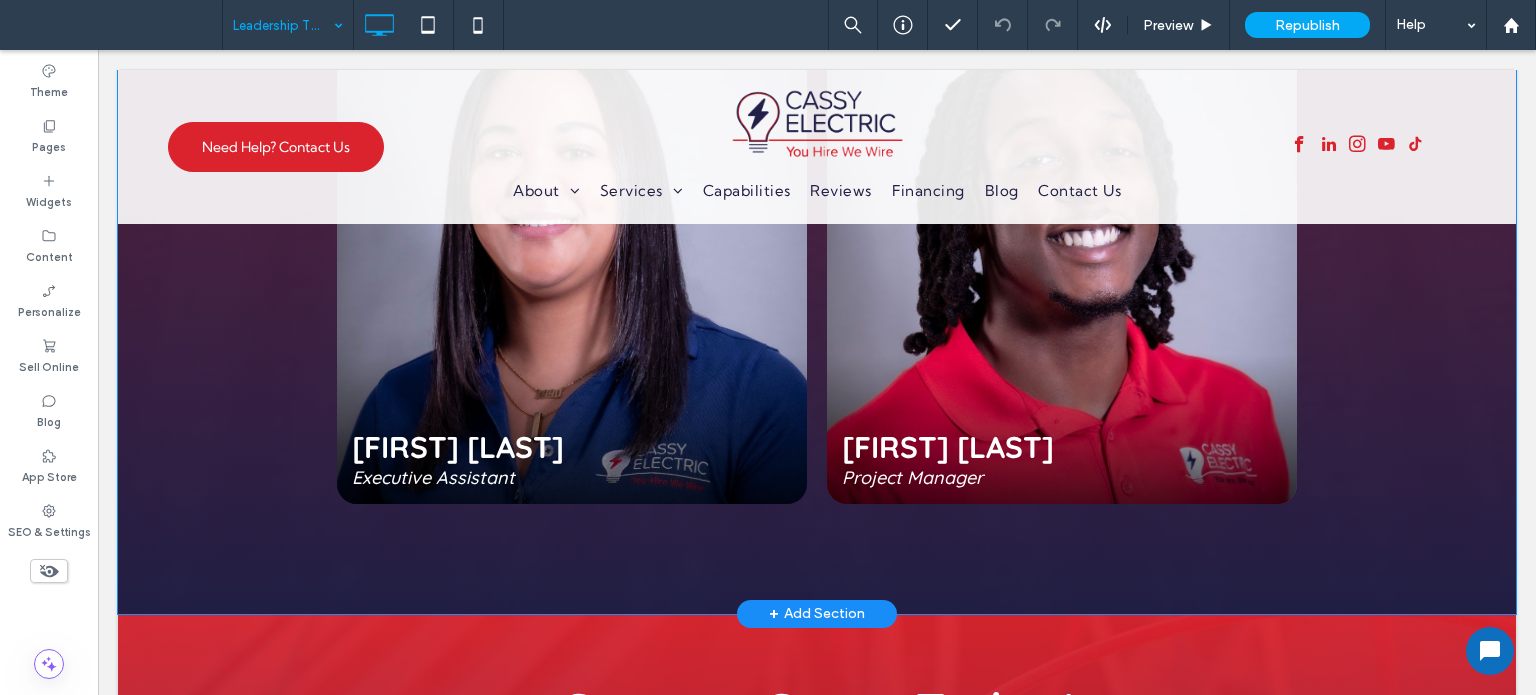 scroll, scrollTop: 1800, scrollLeft: 0, axis: vertical 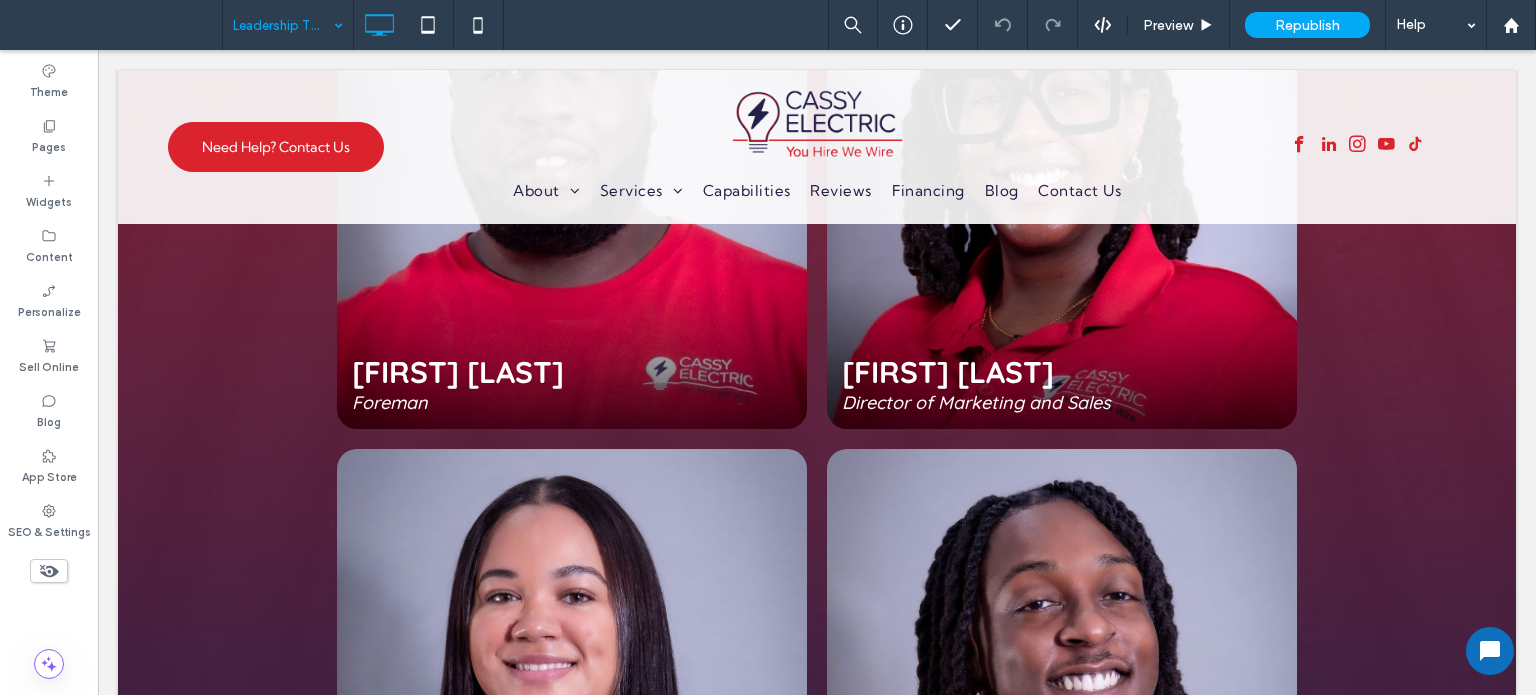 click at bounding box center [283, 25] 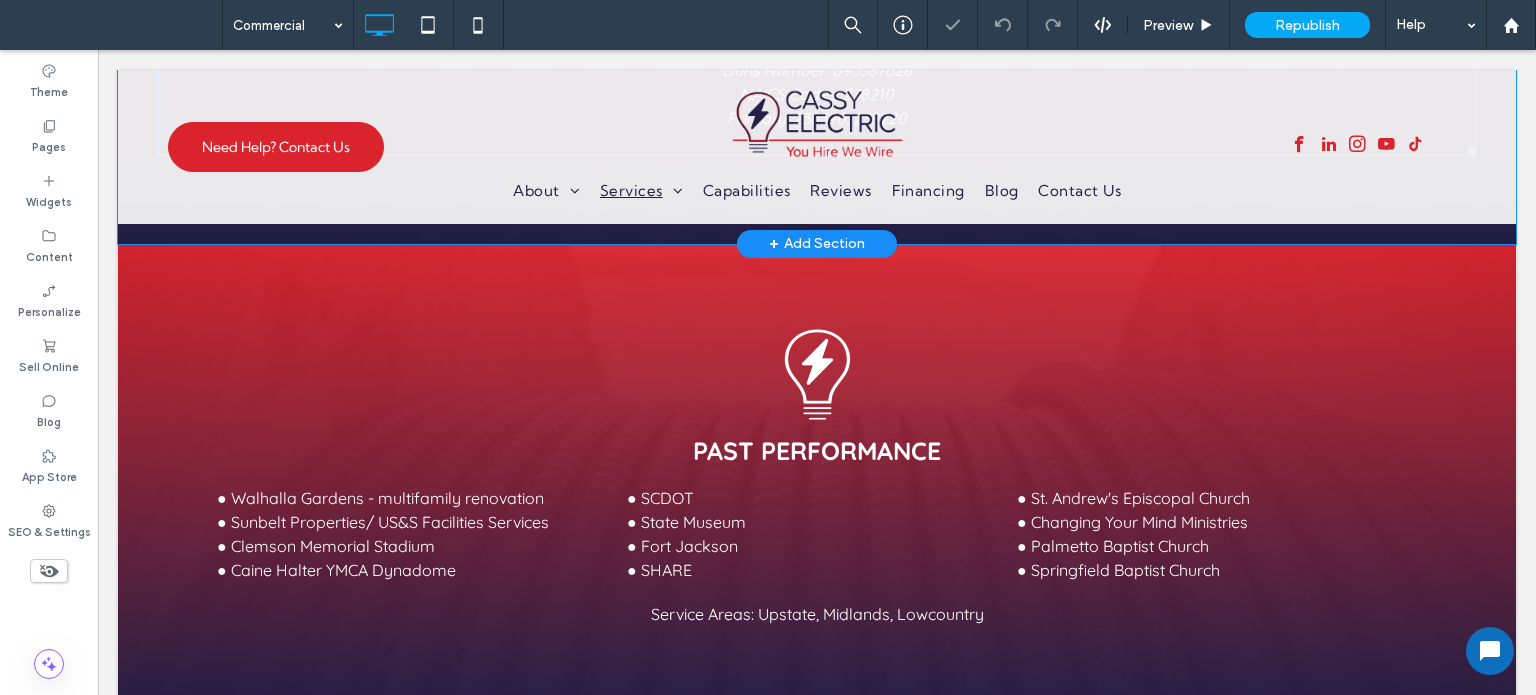 scroll, scrollTop: 1397, scrollLeft: 0, axis: vertical 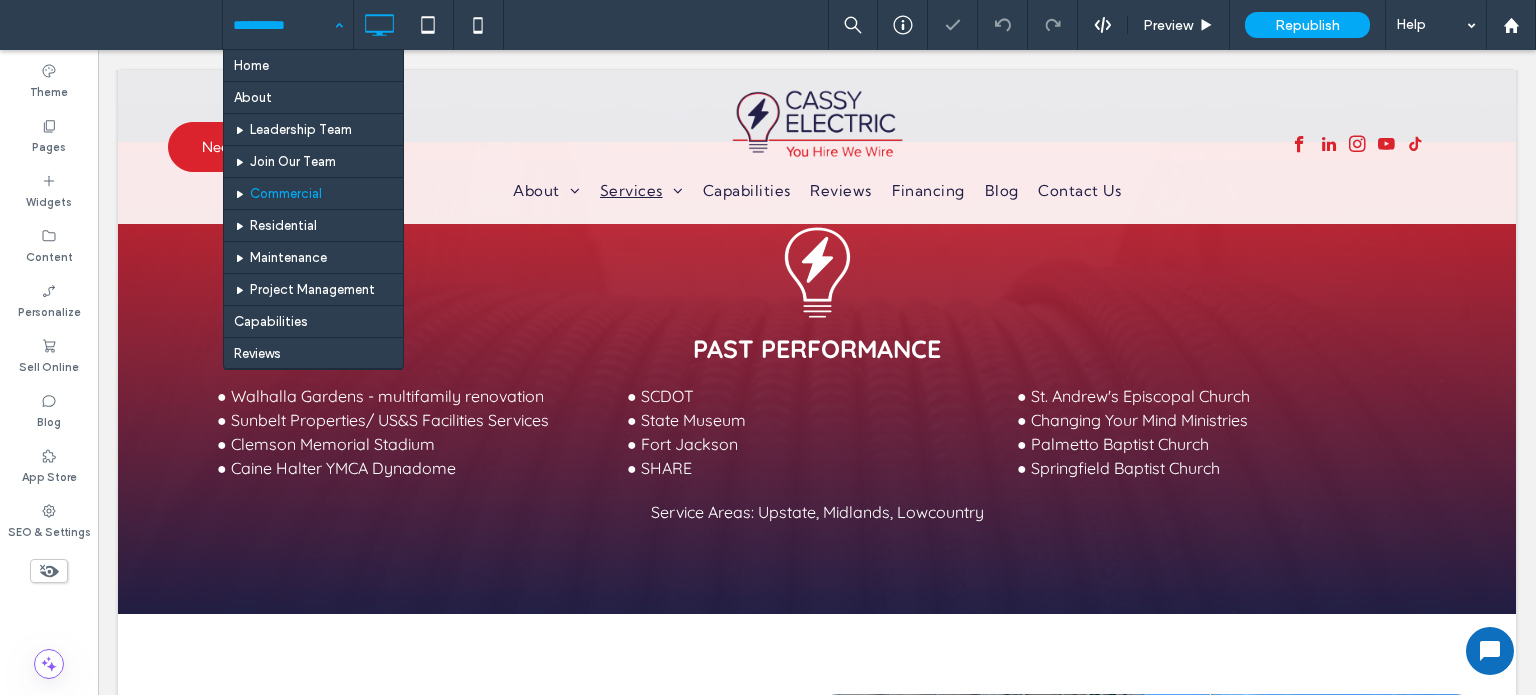 click at bounding box center [283, 25] 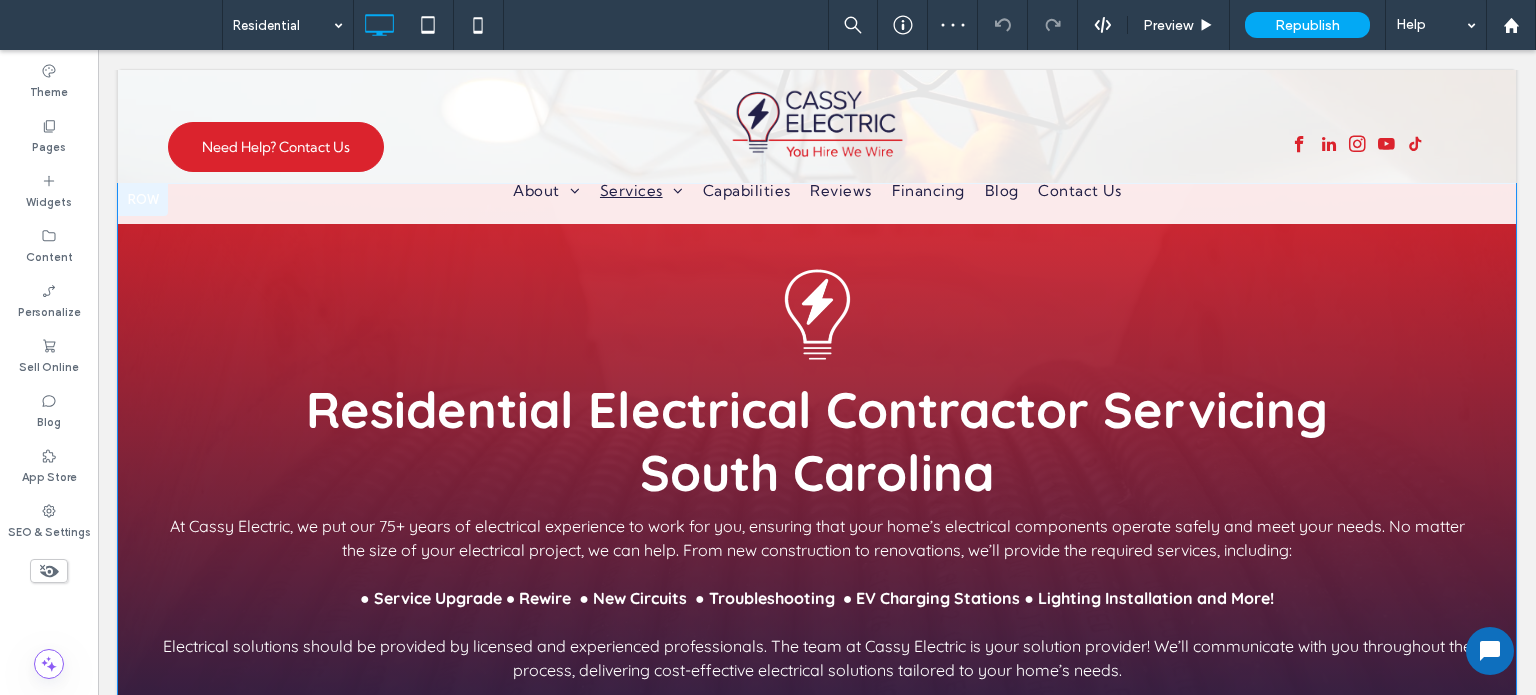 scroll, scrollTop: 900, scrollLeft: 0, axis: vertical 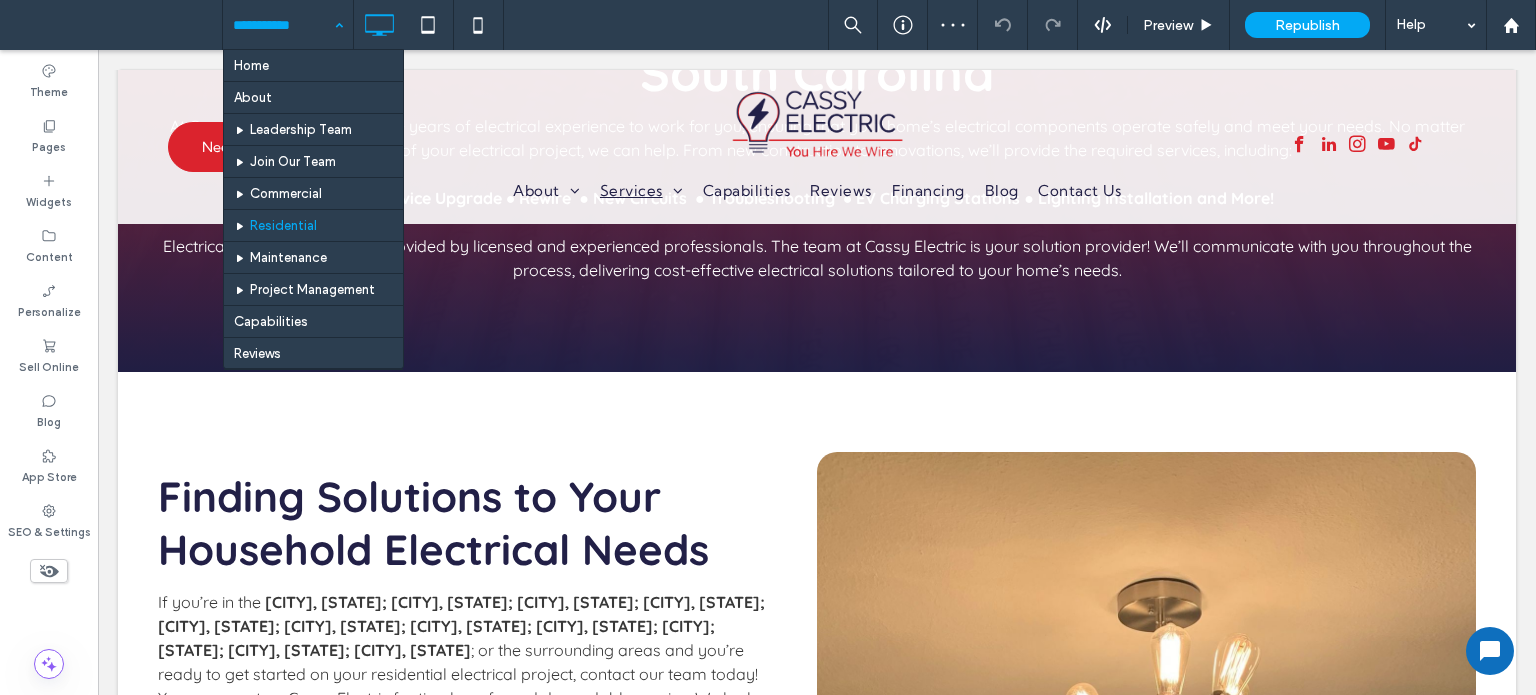 click at bounding box center (283, 25) 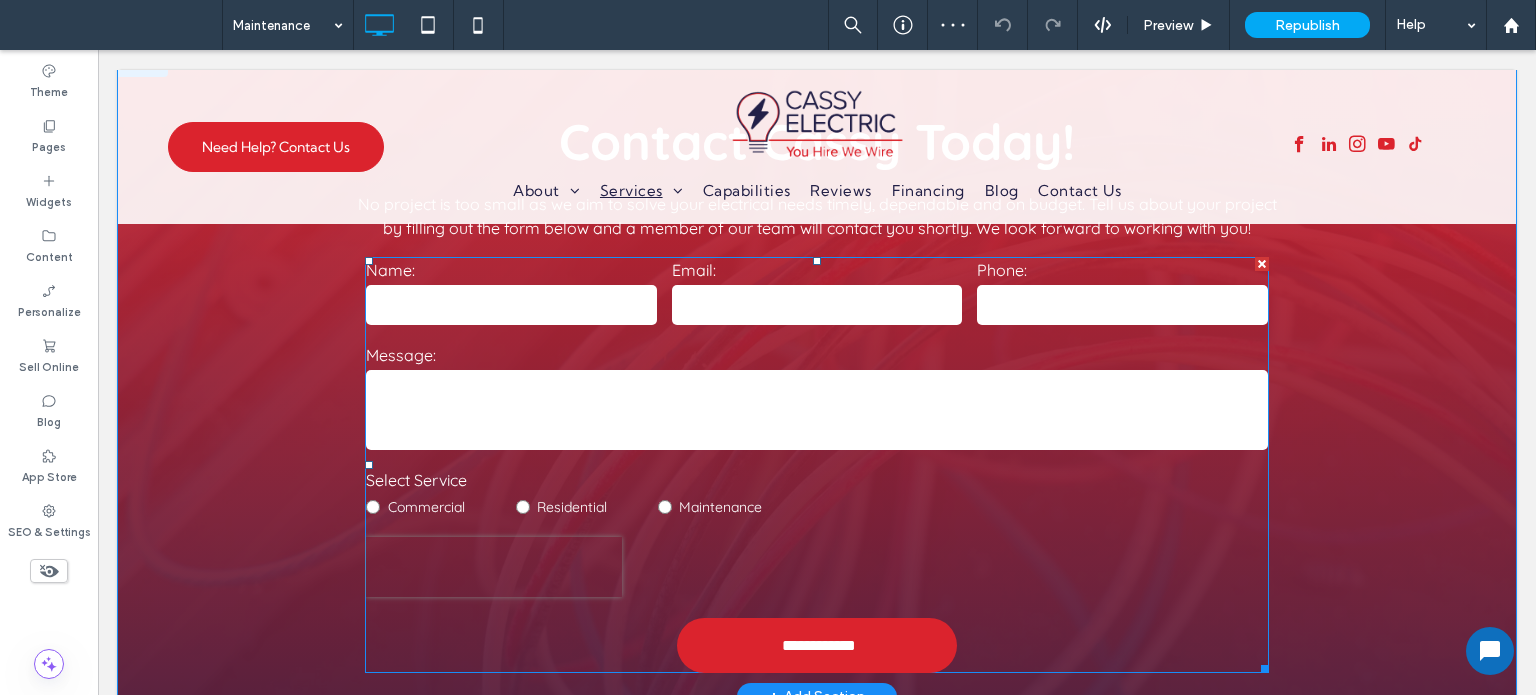 scroll, scrollTop: 1900, scrollLeft: 0, axis: vertical 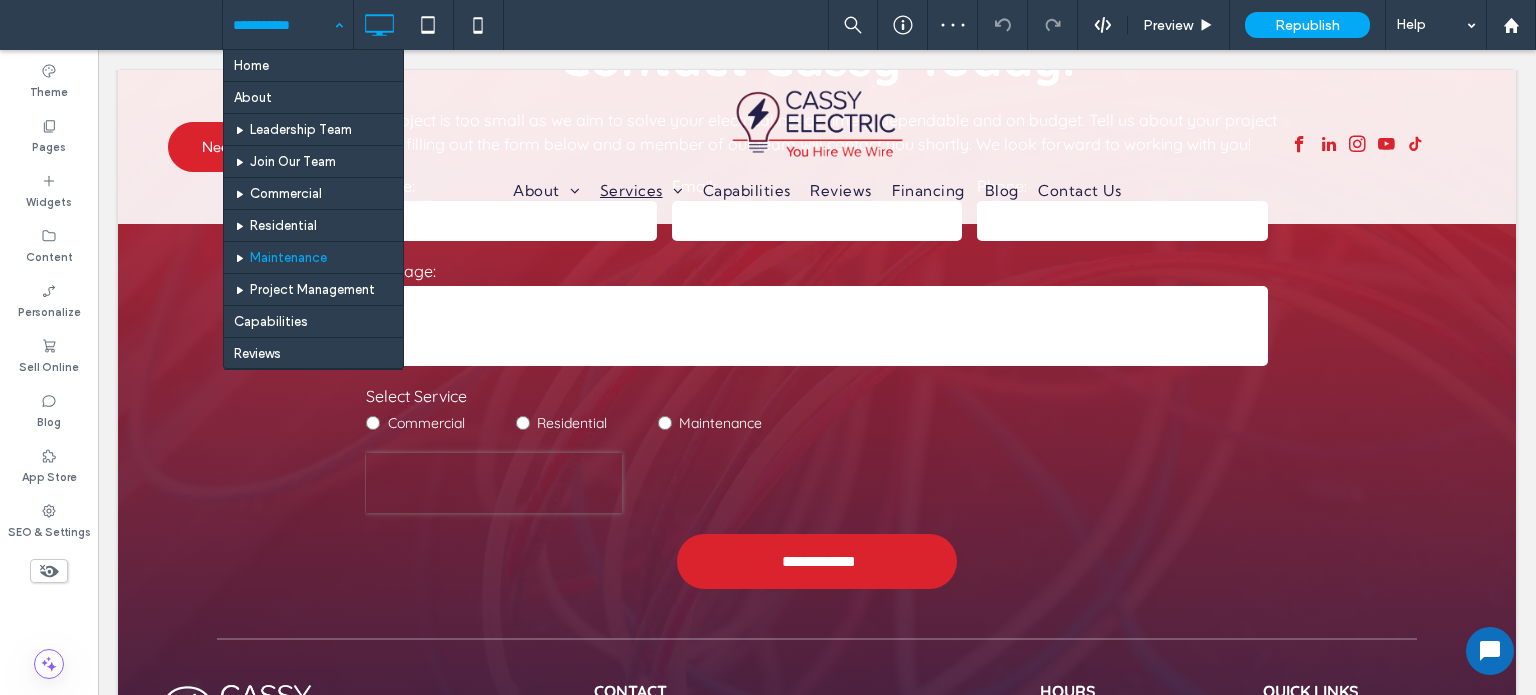 click at bounding box center [283, 25] 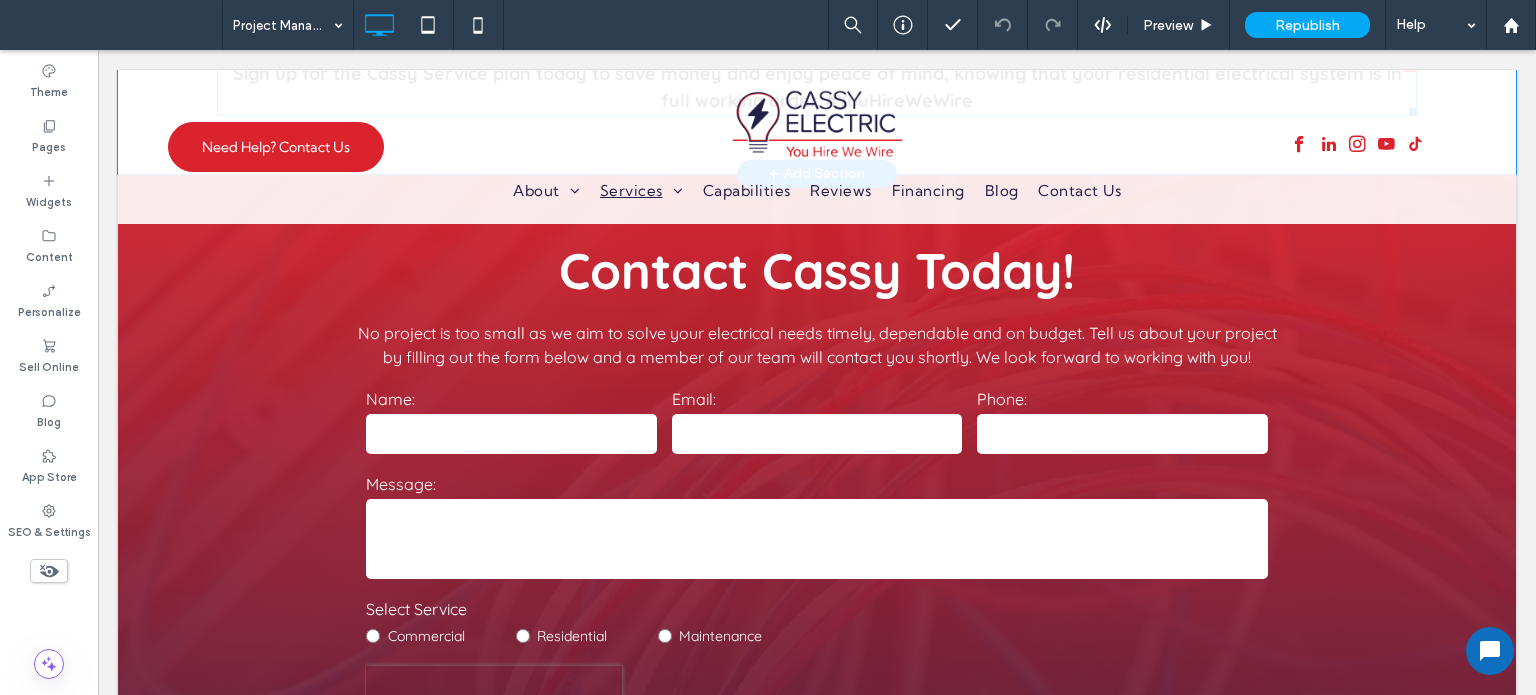 scroll, scrollTop: 2400, scrollLeft: 0, axis: vertical 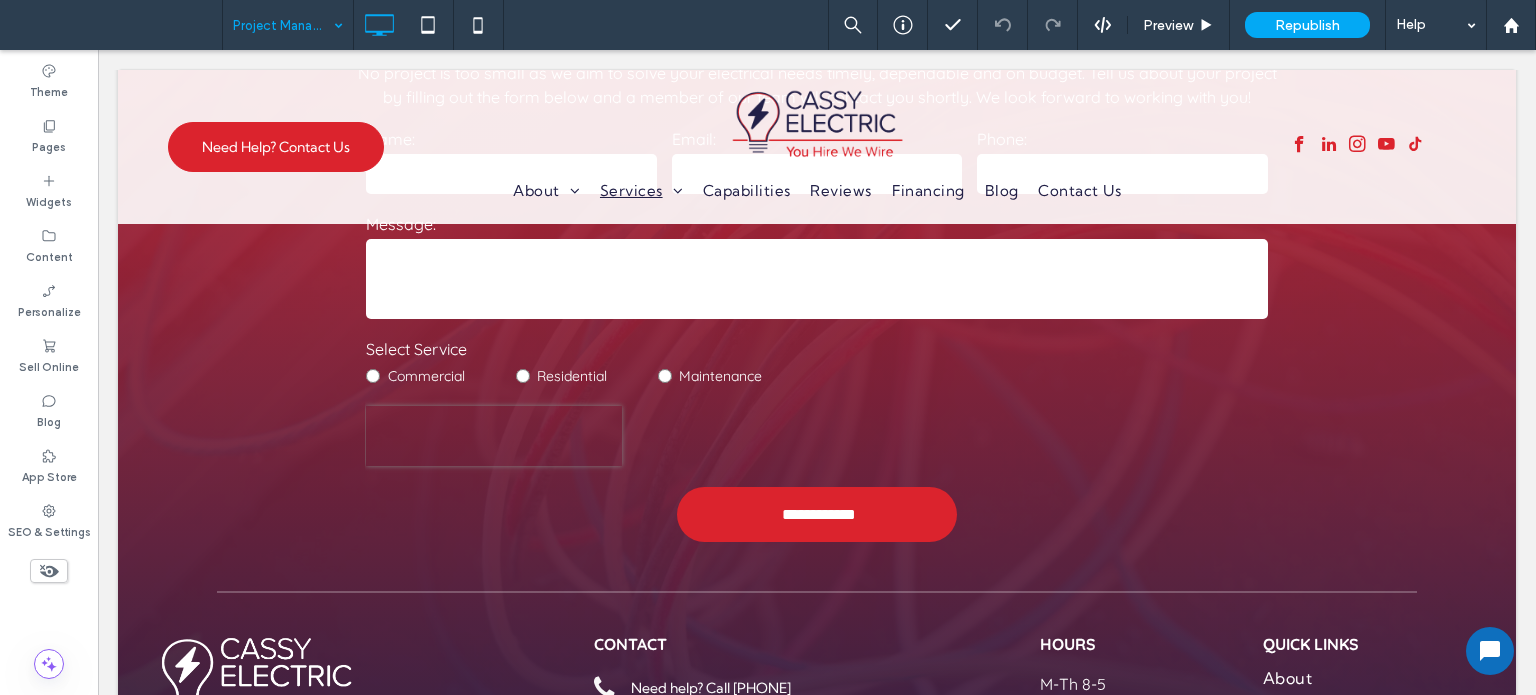 click at bounding box center [283, 25] 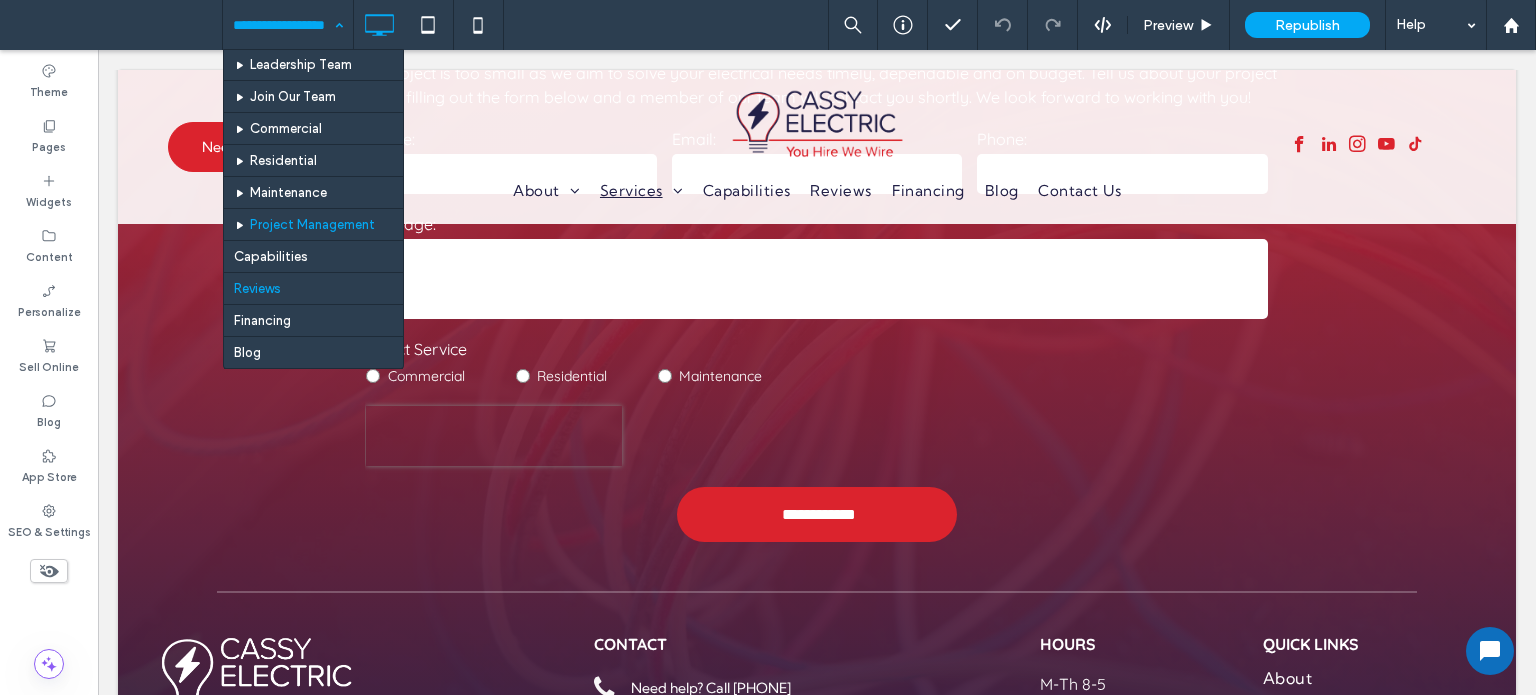 scroll, scrollTop: 100, scrollLeft: 0, axis: vertical 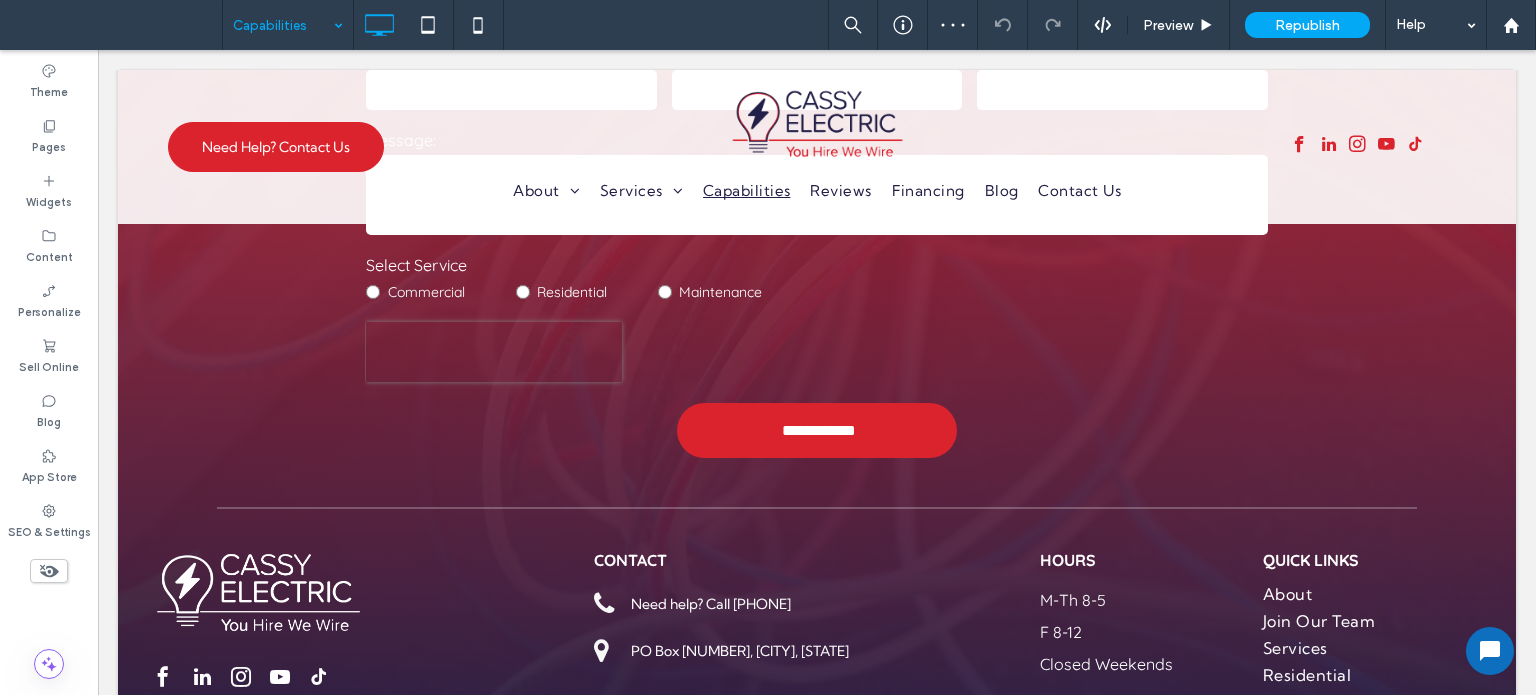click at bounding box center [283, 25] 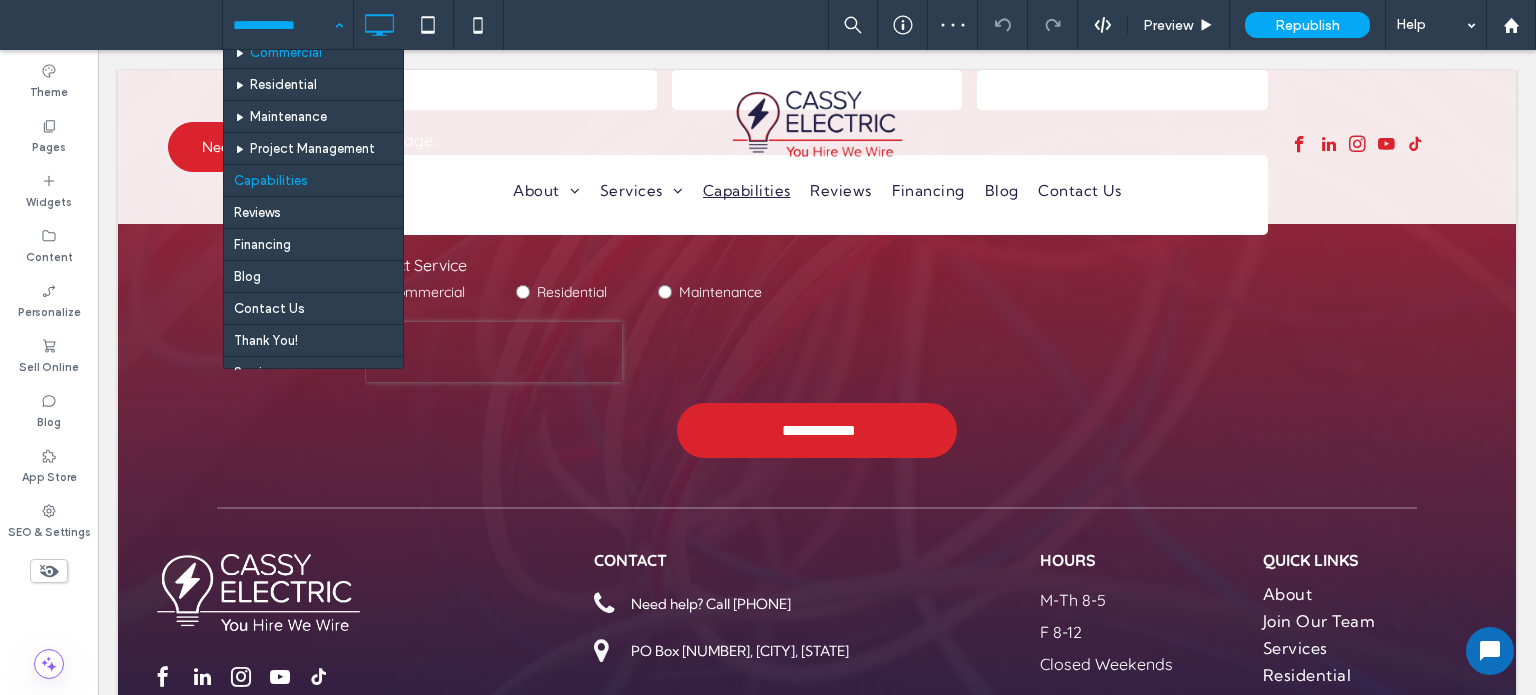 scroll, scrollTop: 171, scrollLeft: 0, axis: vertical 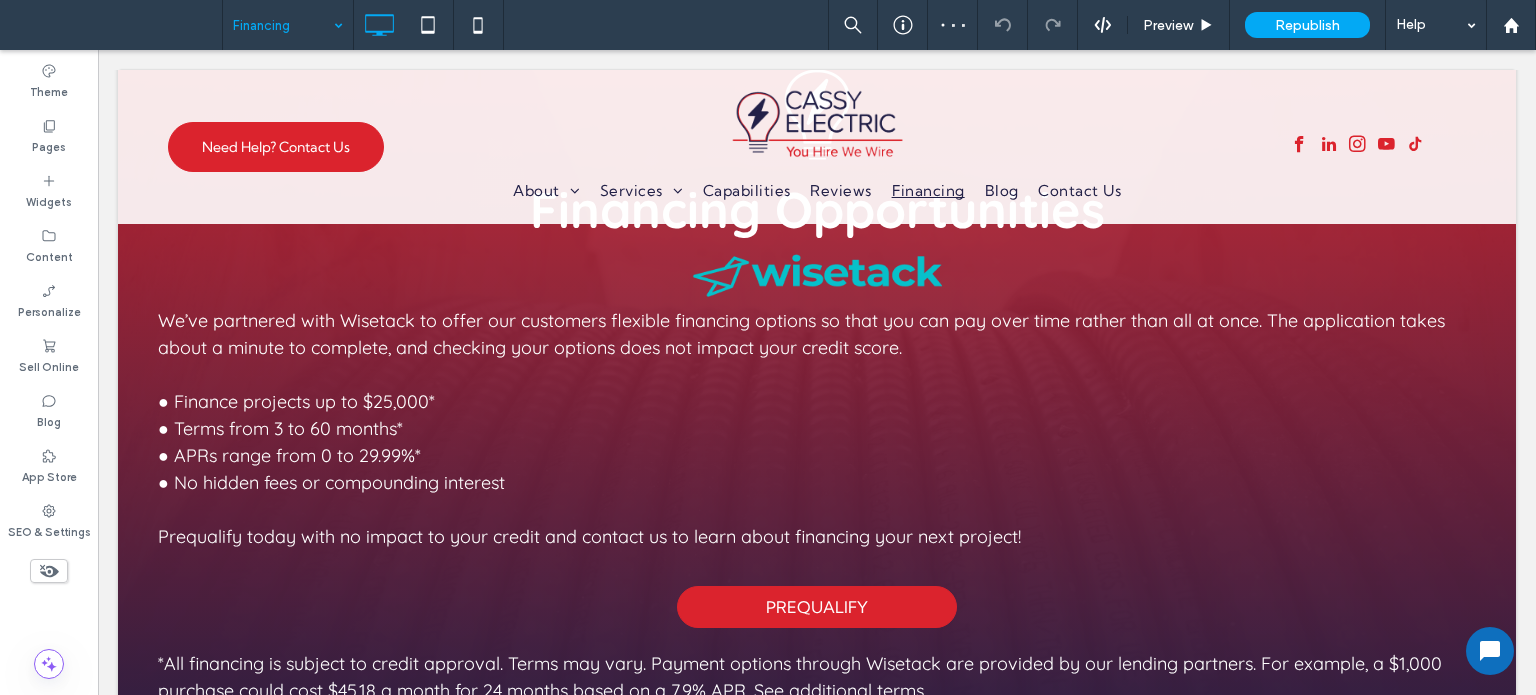 click at bounding box center (283, 25) 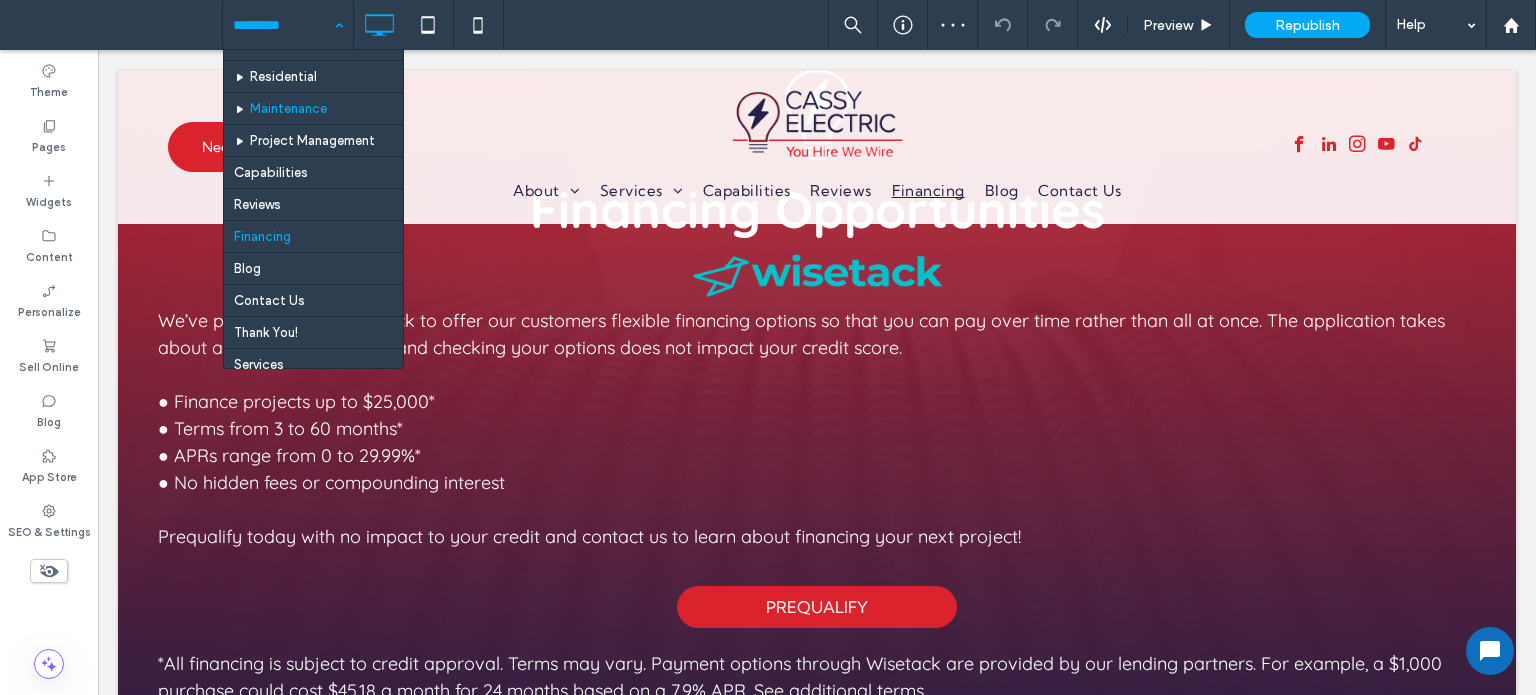 scroll, scrollTop: 171, scrollLeft: 0, axis: vertical 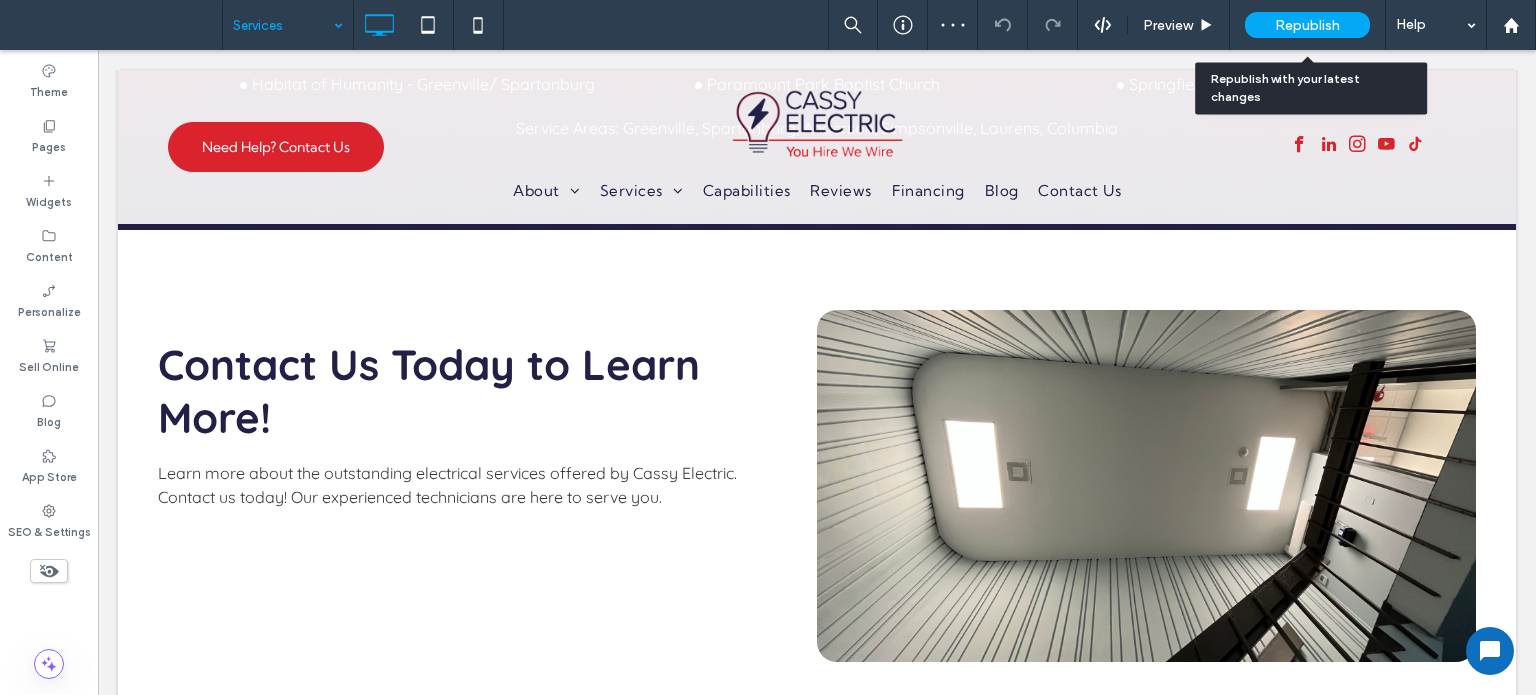 click on "Republish" at bounding box center (1307, 25) 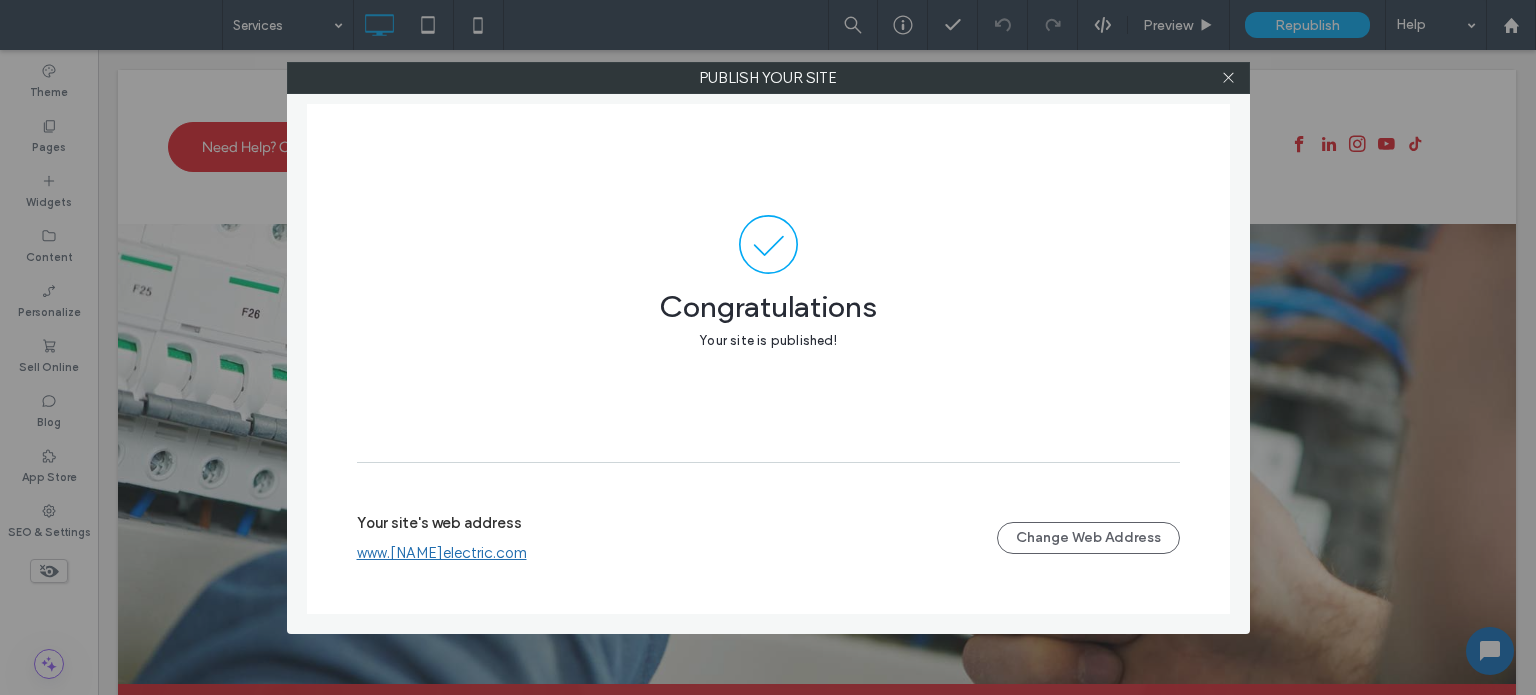 scroll, scrollTop: 2100, scrollLeft: 0, axis: vertical 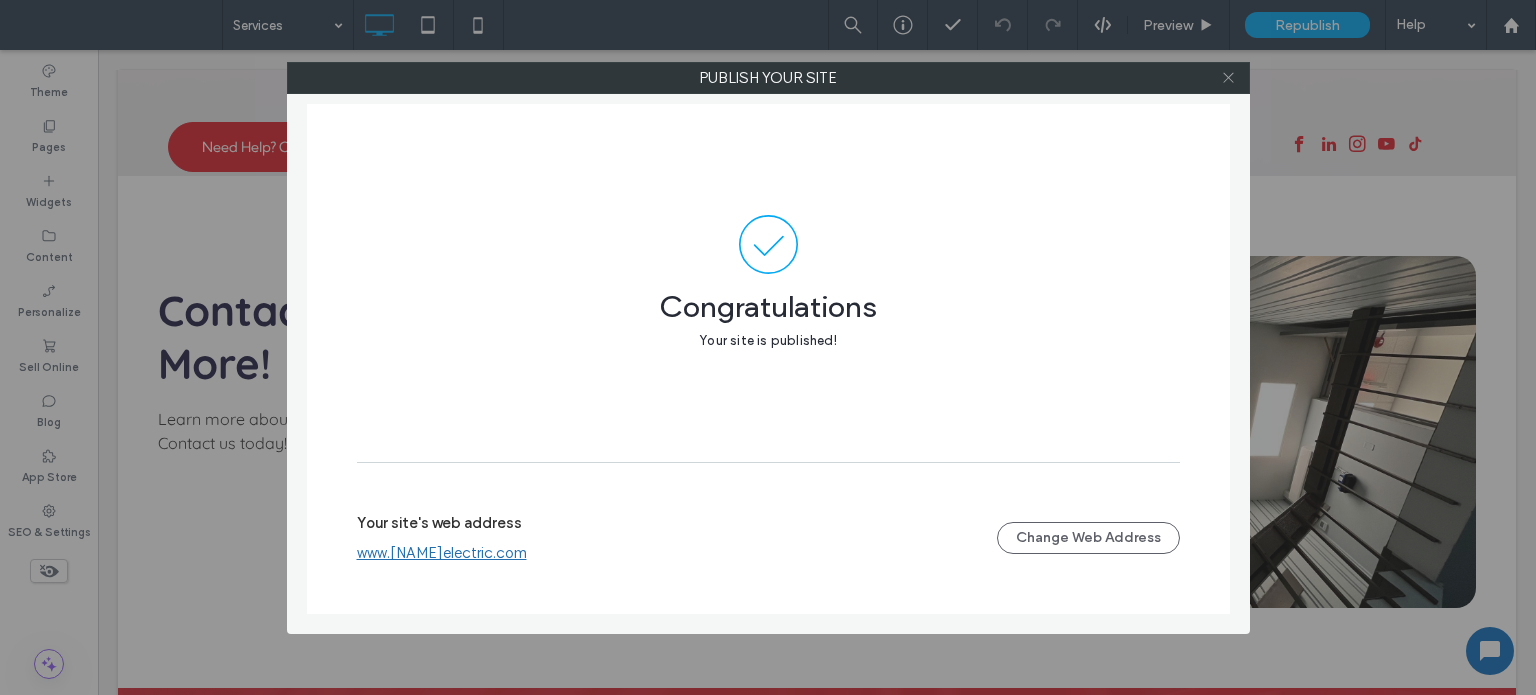 click 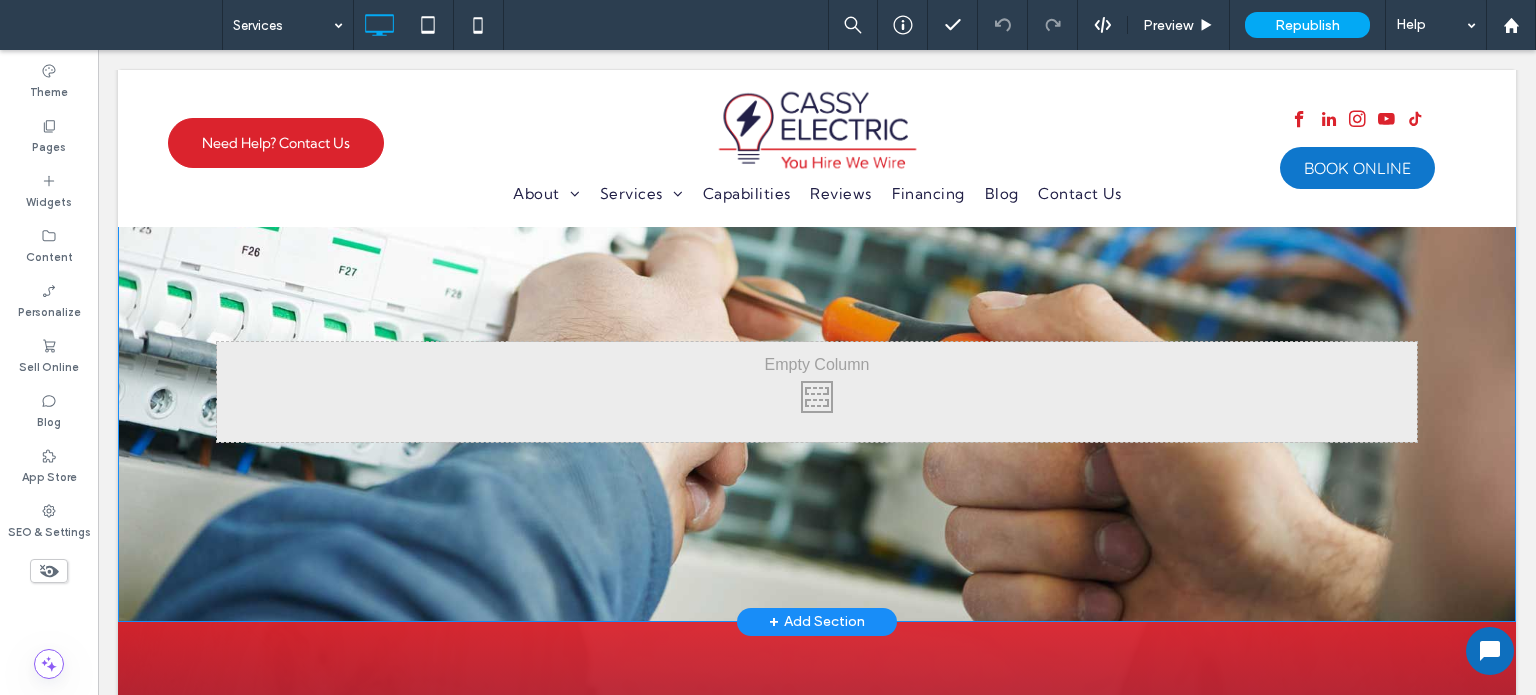 scroll, scrollTop: 0, scrollLeft: 0, axis: both 